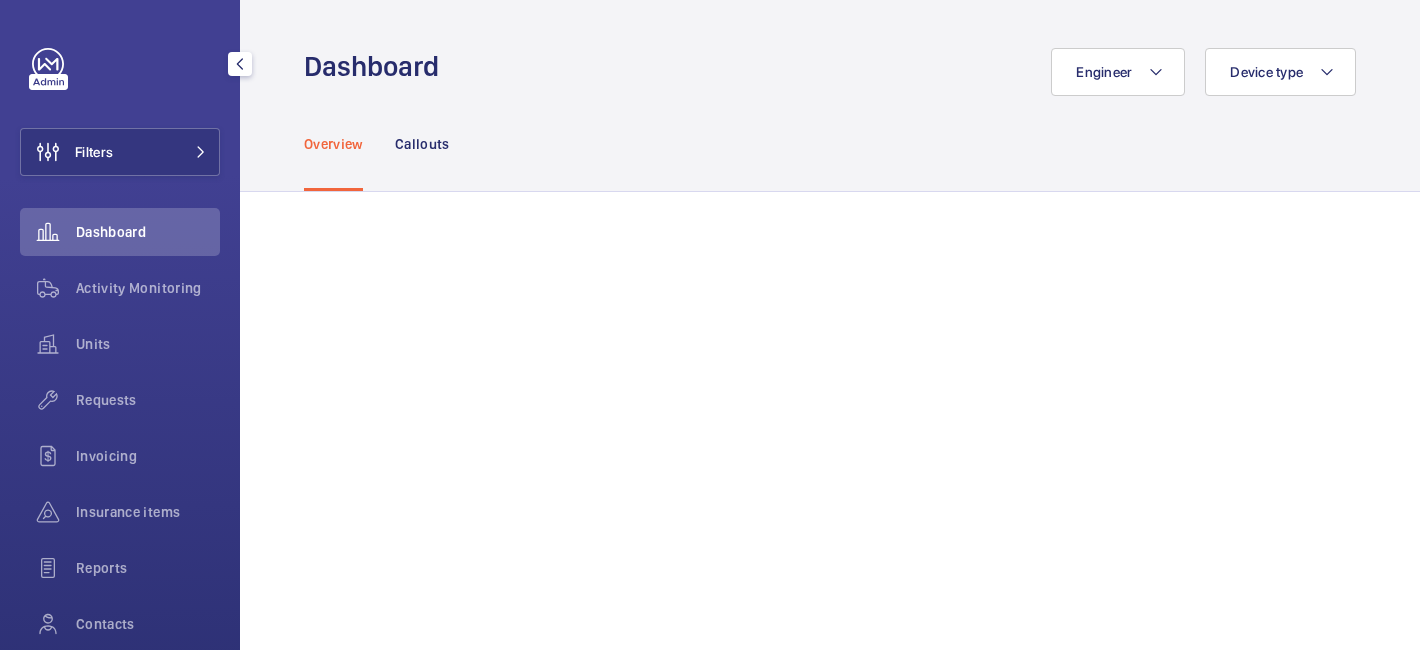 scroll, scrollTop: 0, scrollLeft: 0, axis: both 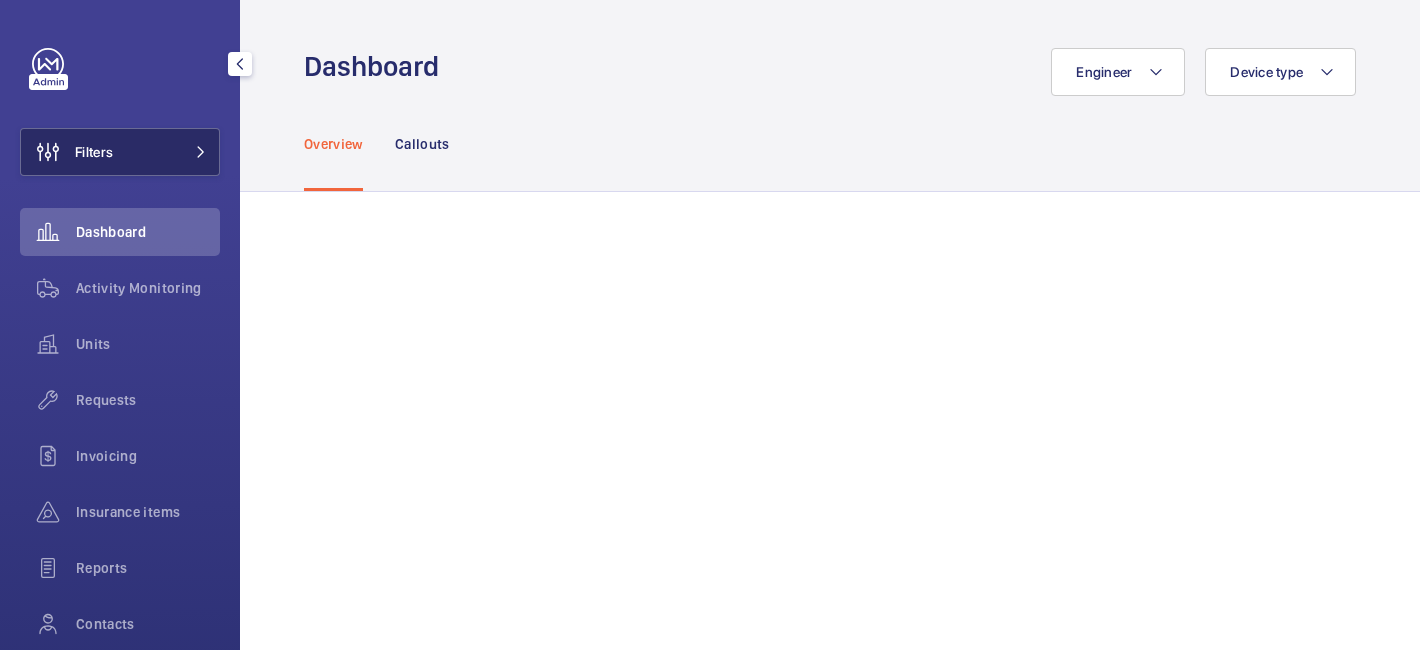 click on "Filters" 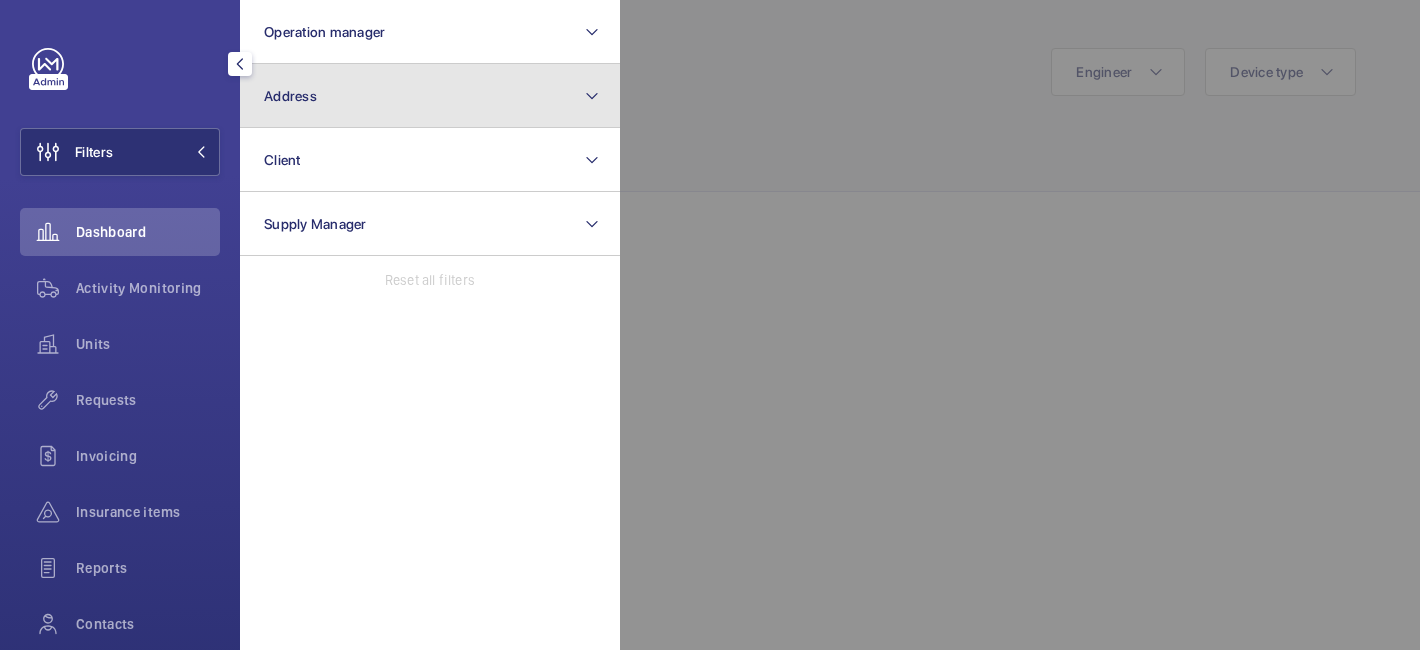 click on "Address" 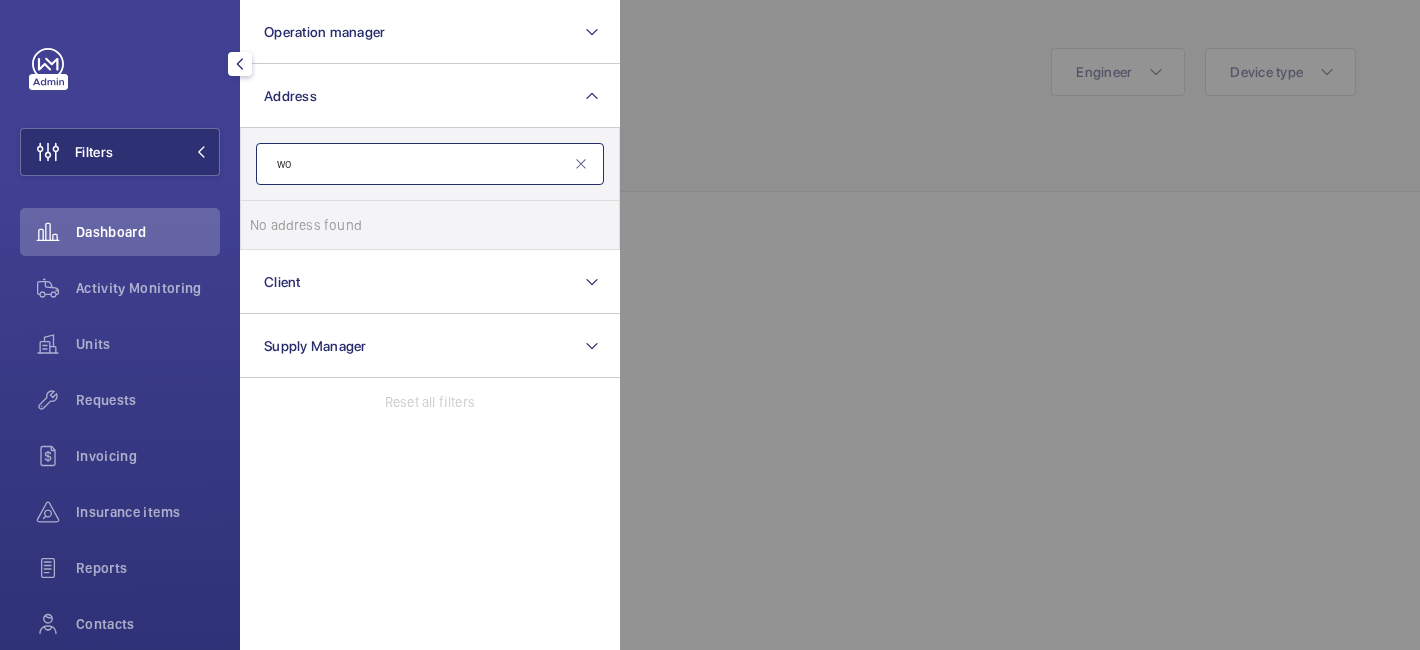 type on "w" 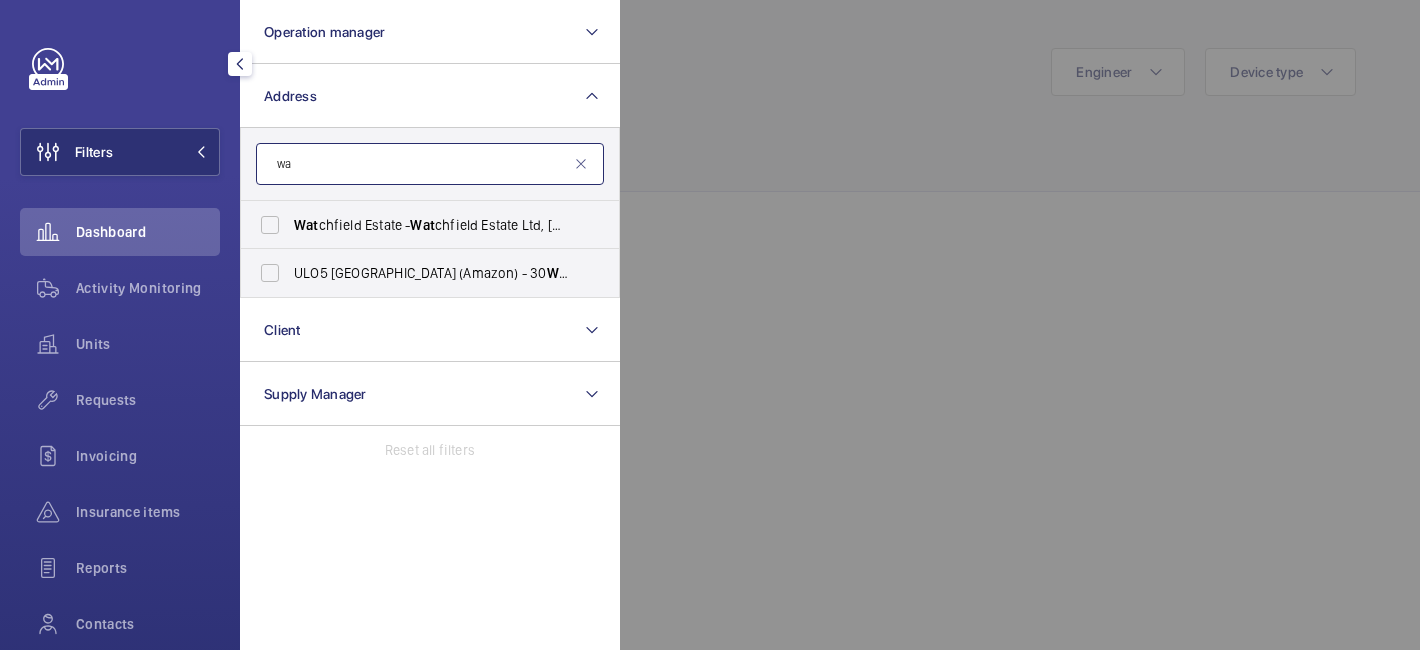 type on "w" 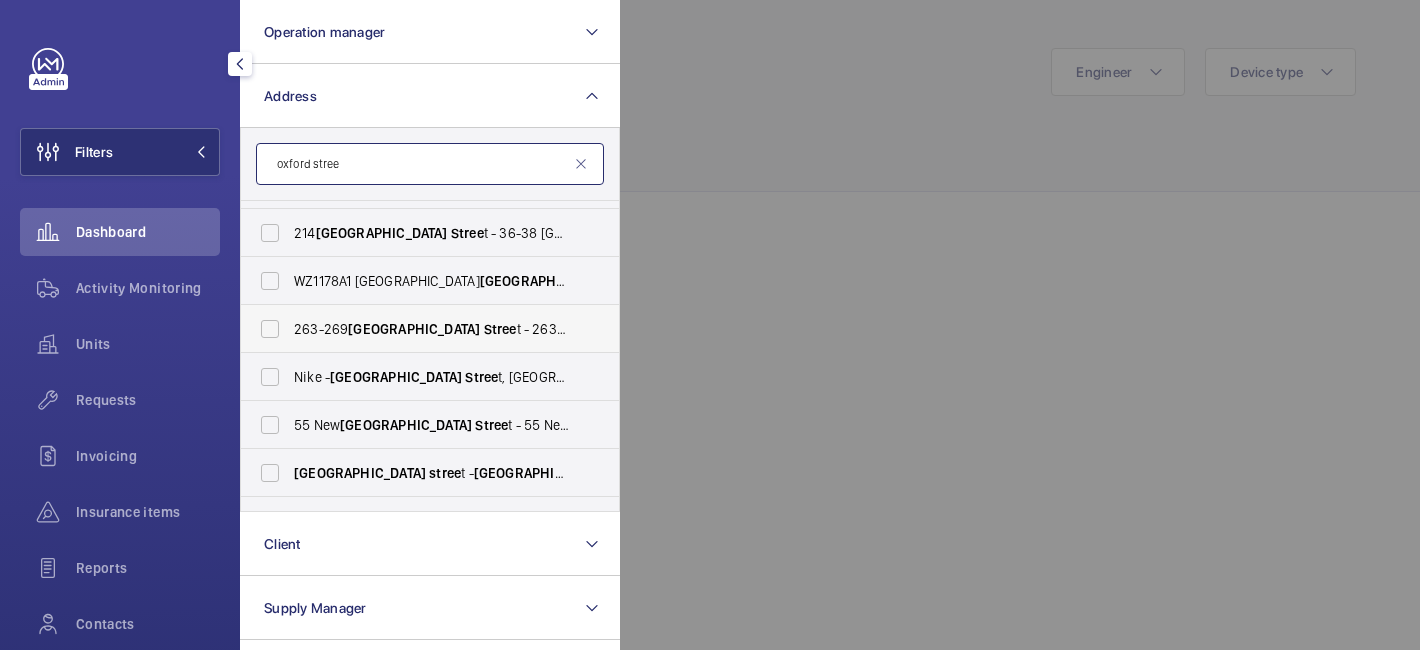 scroll, scrollTop: 74, scrollLeft: 0, axis: vertical 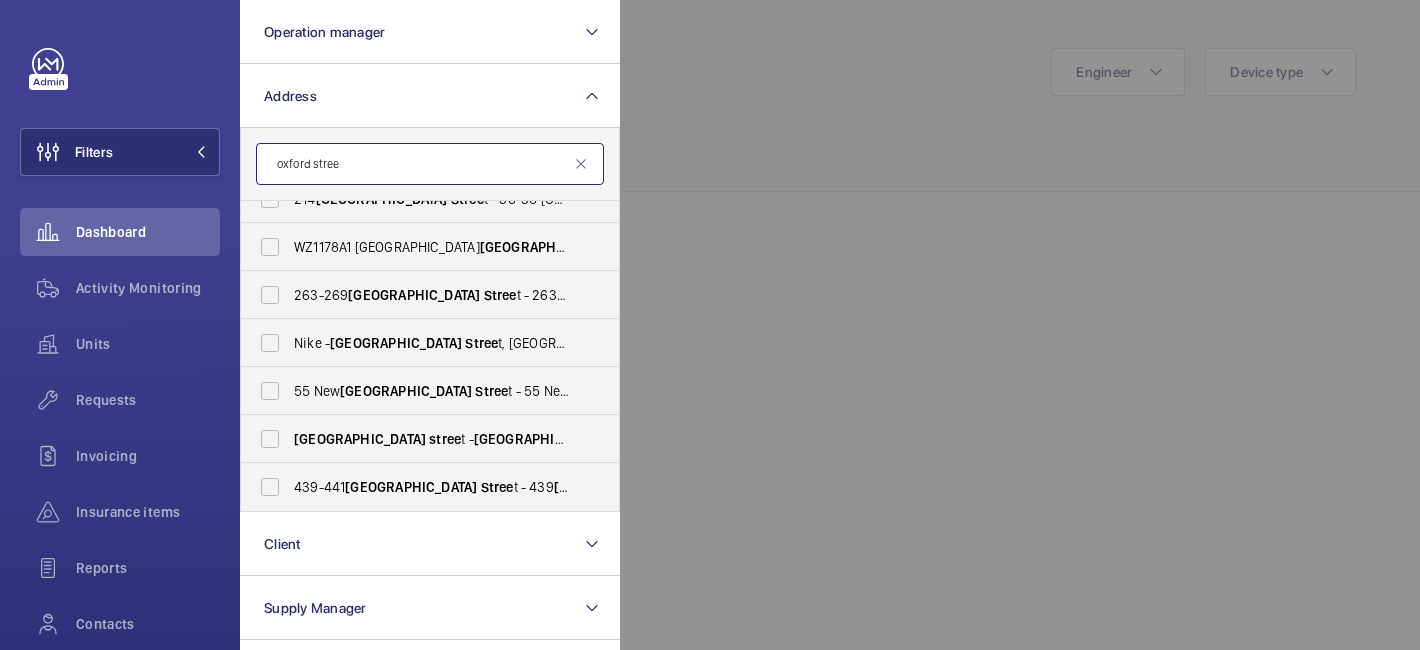 type on "oxford stree" 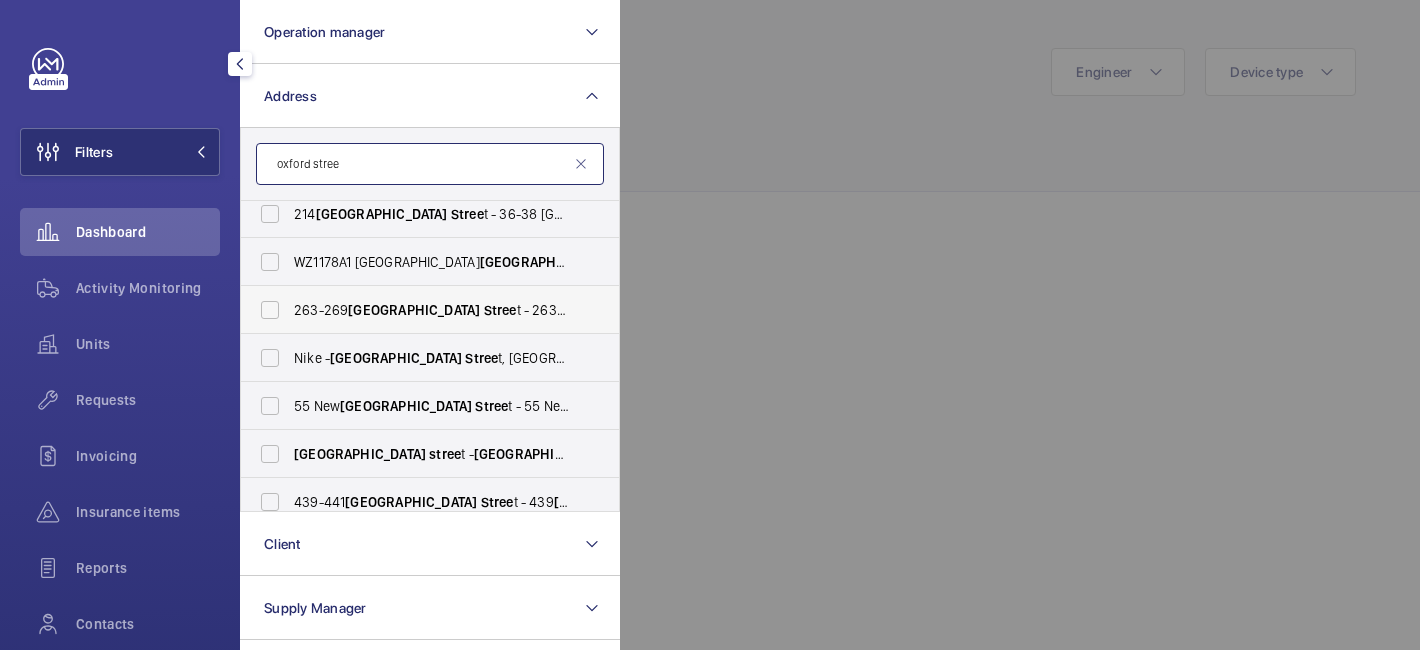 scroll, scrollTop: 74, scrollLeft: 0, axis: vertical 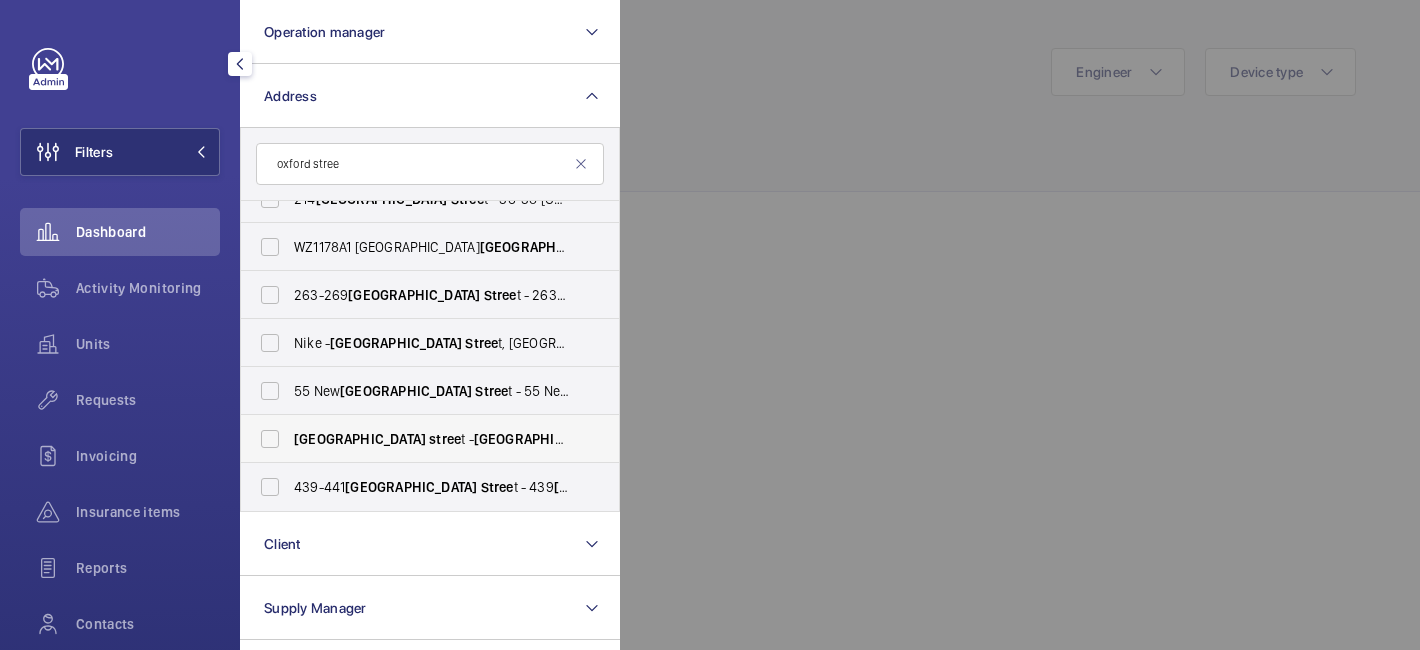 click on "oxford   stree t -  Oxford   Stree t, [GEOGRAPHIC_DATA] -" at bounding box center (431, 439) 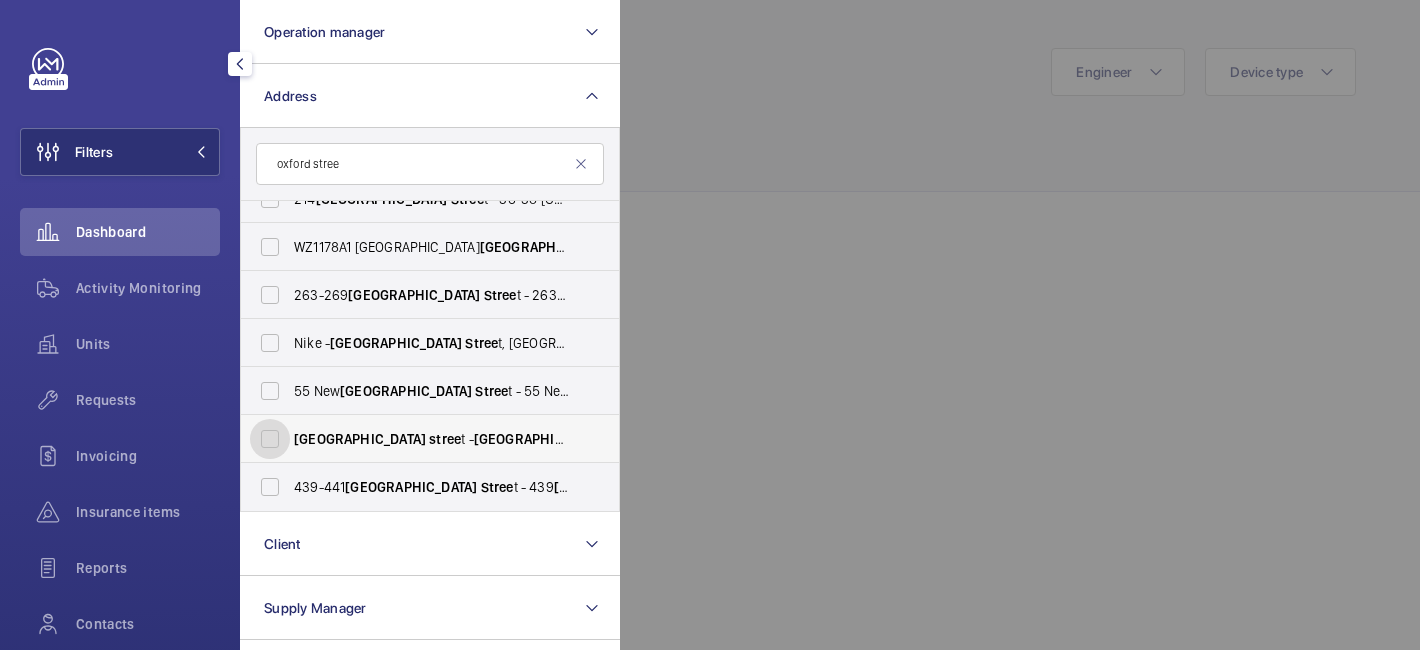 click on "oxford   stree t -  Oxford   Stree t, [GEOGRAPHIC_DATA] -" at bounding box center (270, 439) 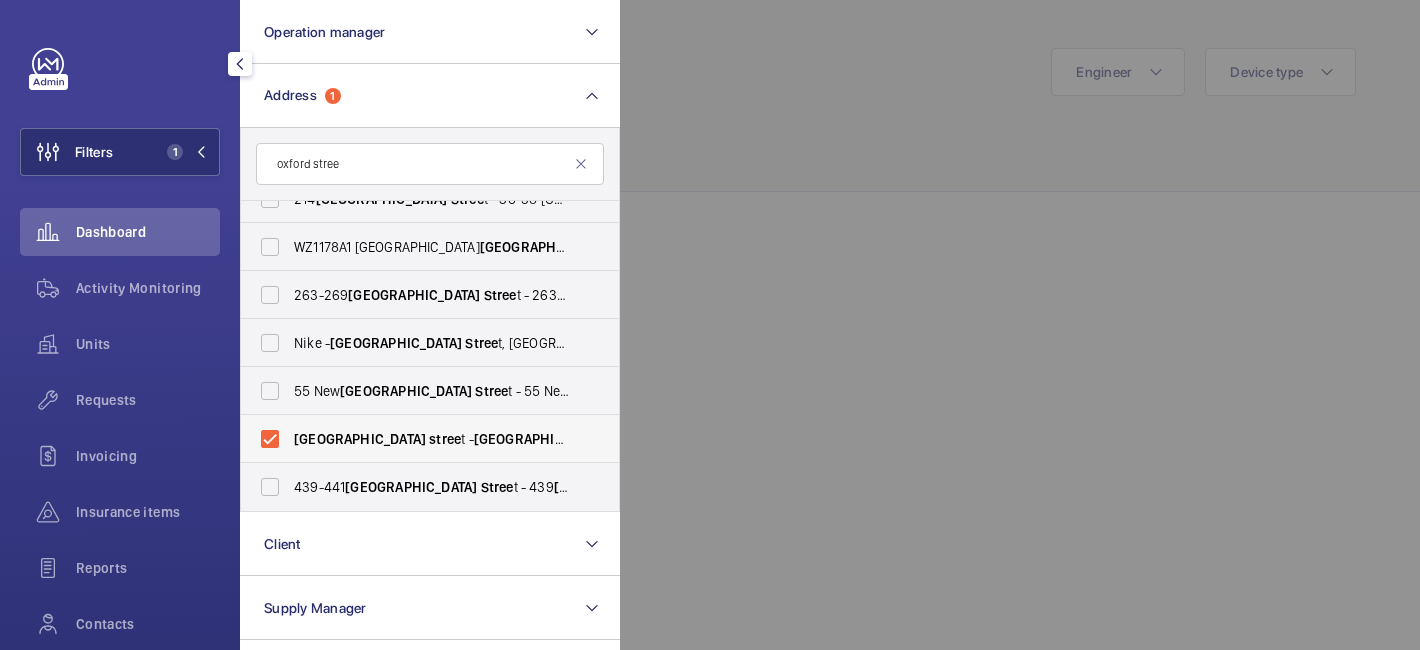 click on "oxford   stree t -  Oxford   Stree t, [GEOGRAPHIC_DATA] -" at bounding box center [431, 439] 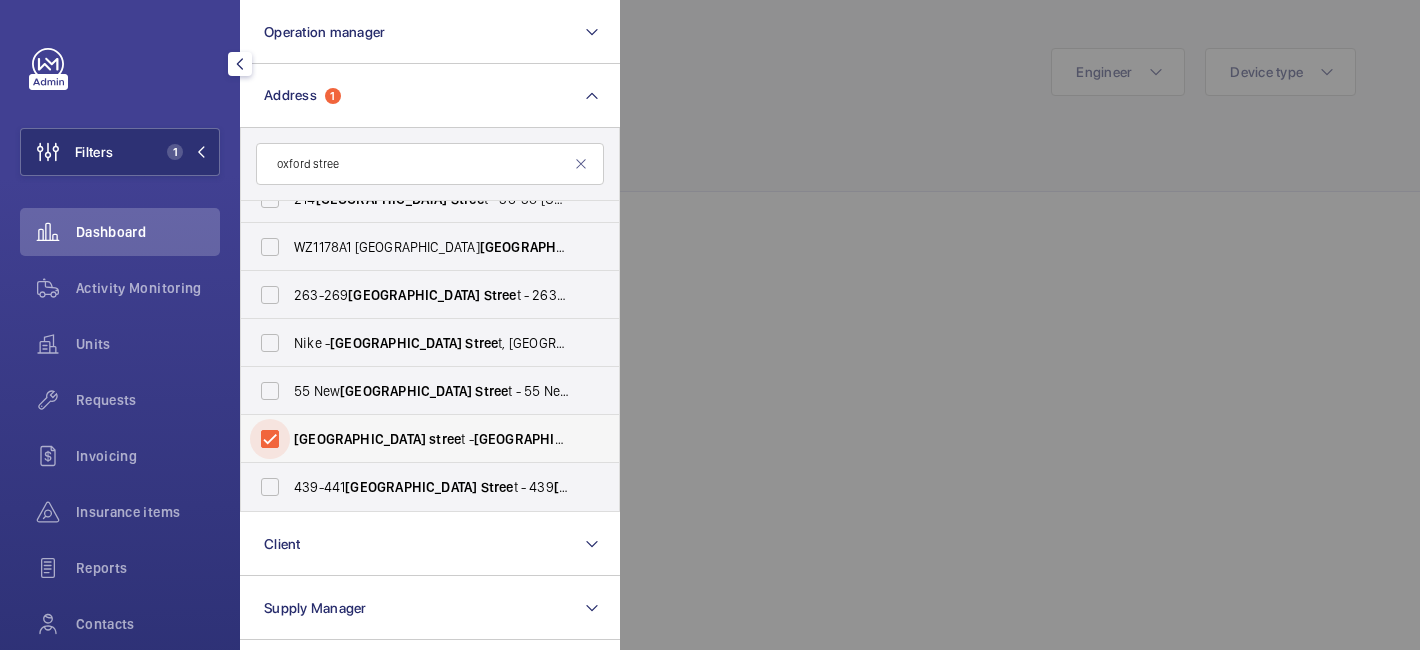 click on "oxford   stree t -  Oxford   Stree t, [GEOGRAPHIC_DATA] -" at bounding box center (270, 439) 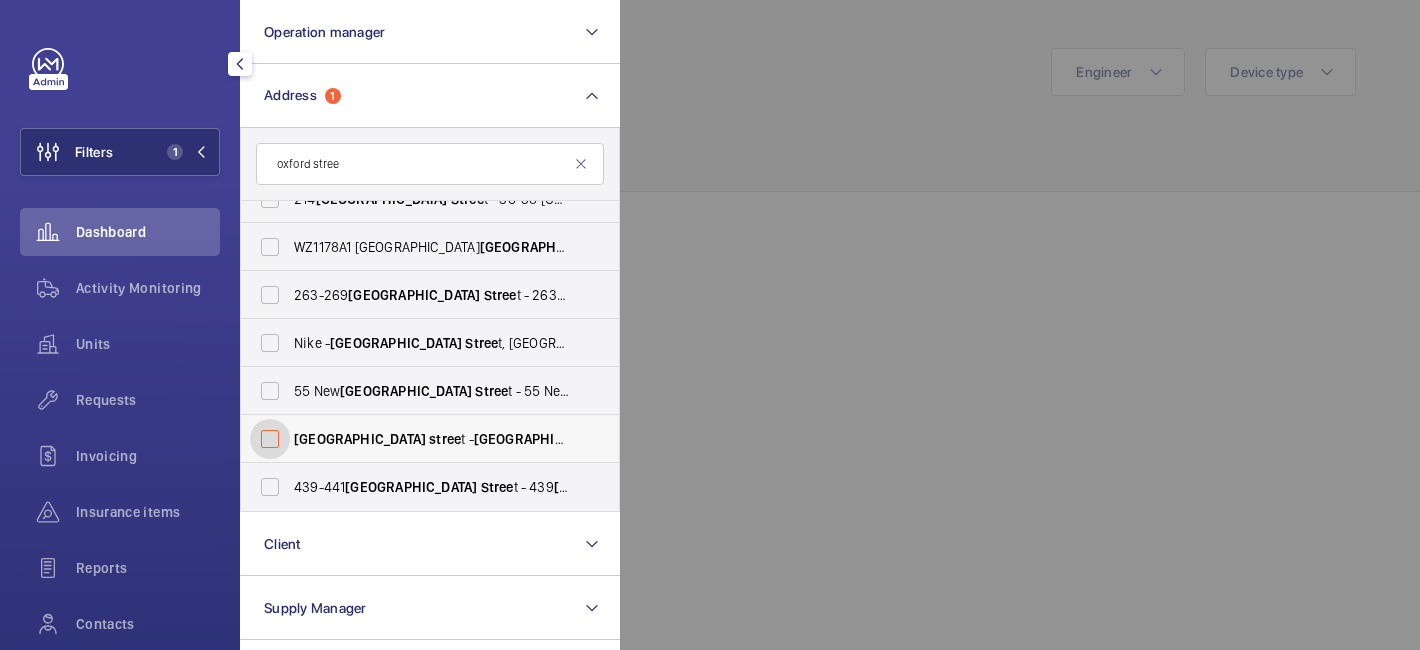 checkbox on "false" 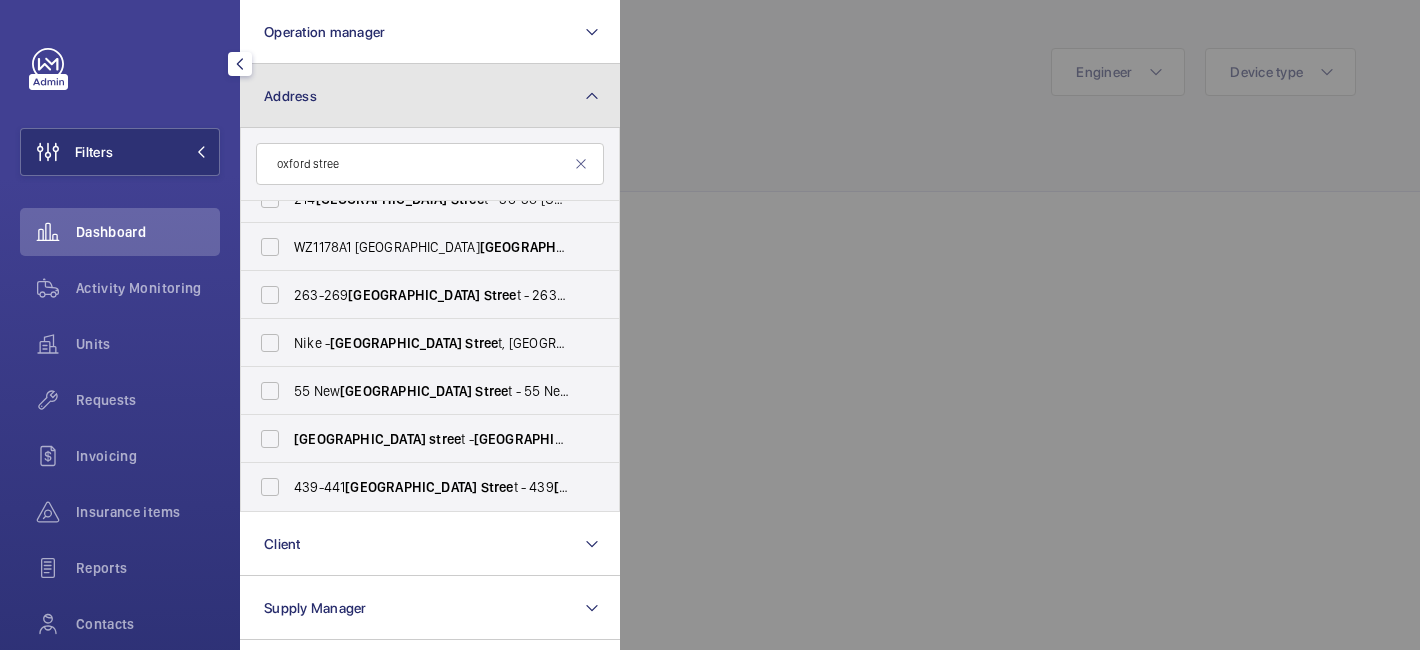 click on "Address" 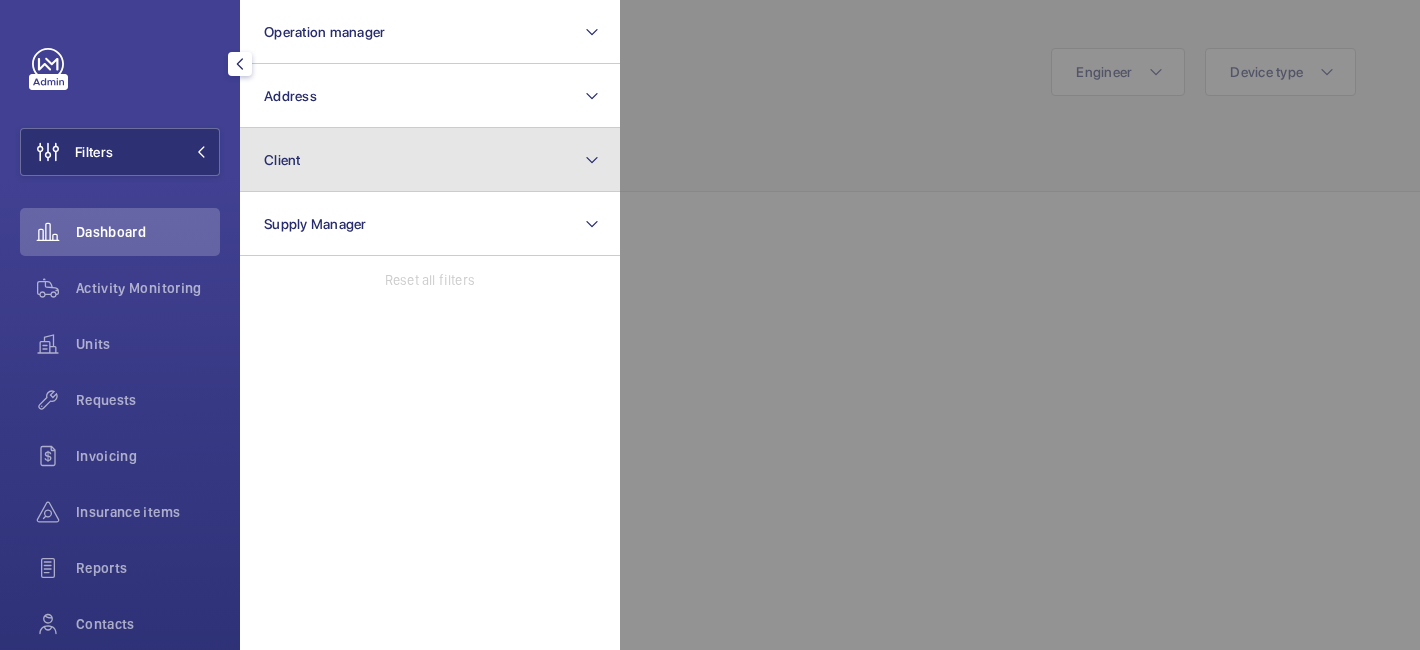 click on "Client" 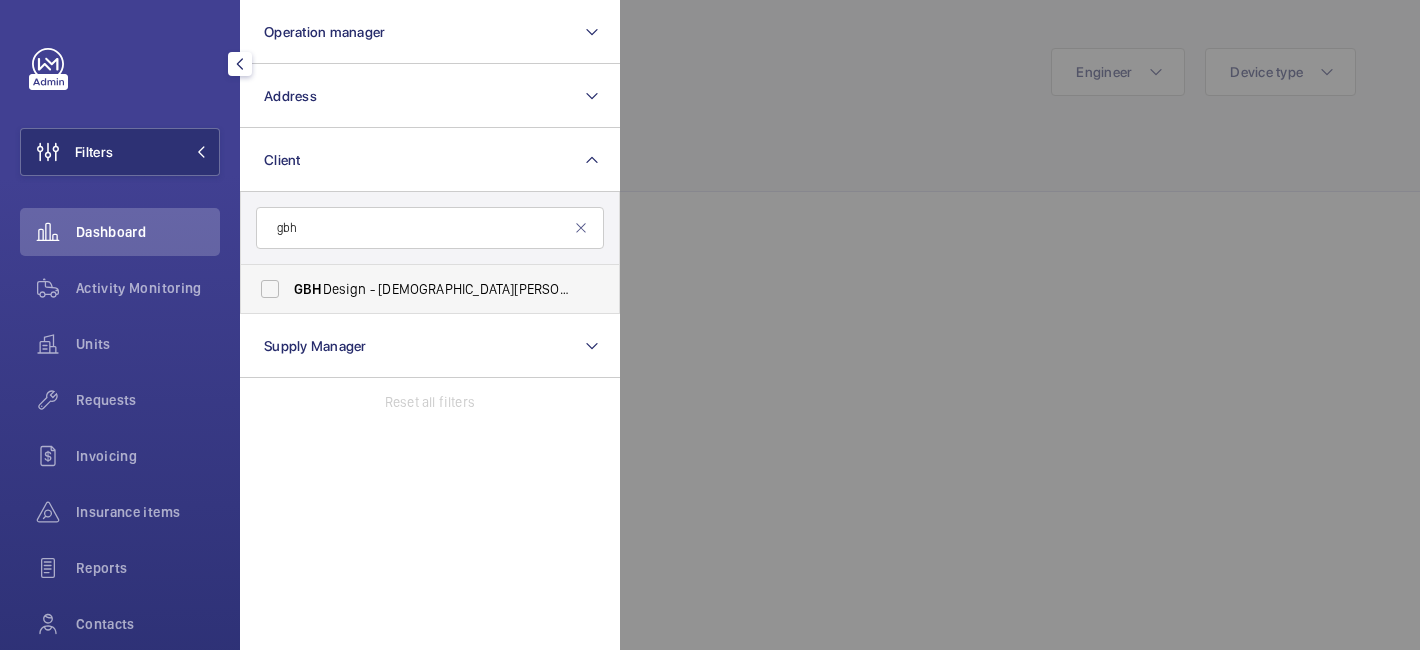 type on "gbh" 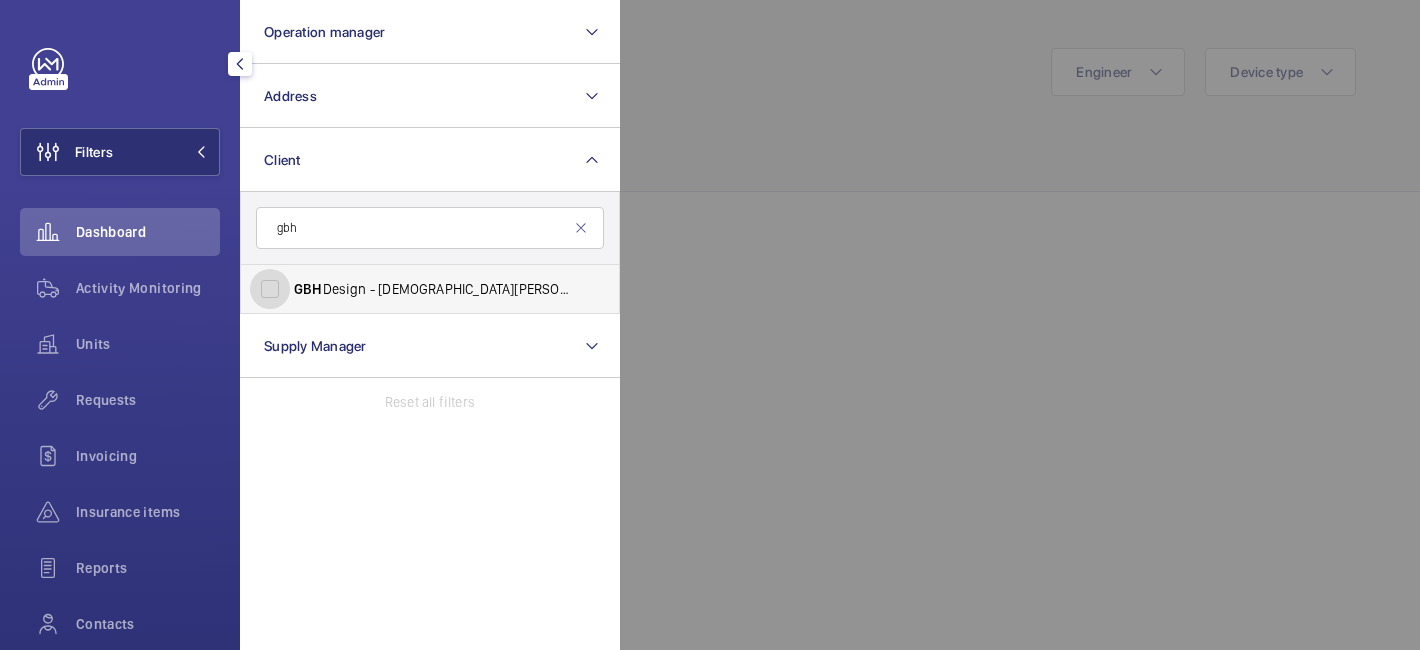click on "GBH  Design - [DEMOGRAPHIC_DATA][PERSON_NAME]" at bounding box center [270, 289] 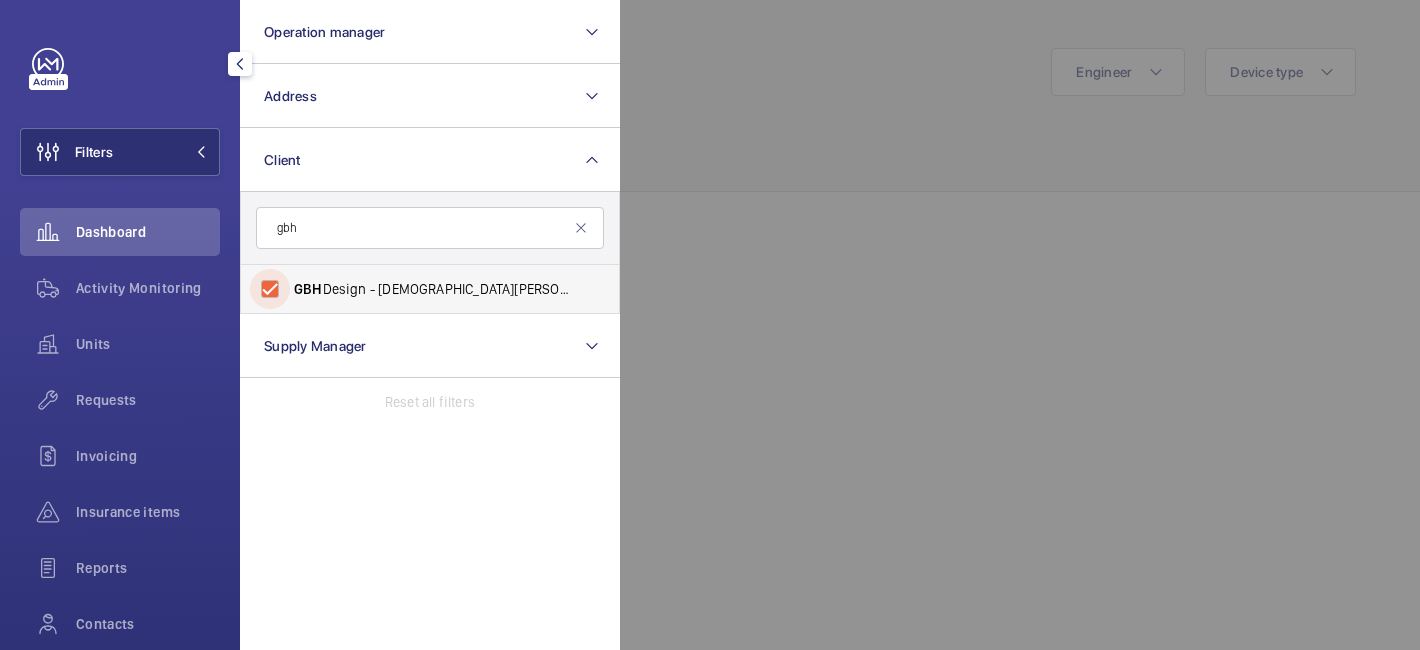 checkbox on "true" 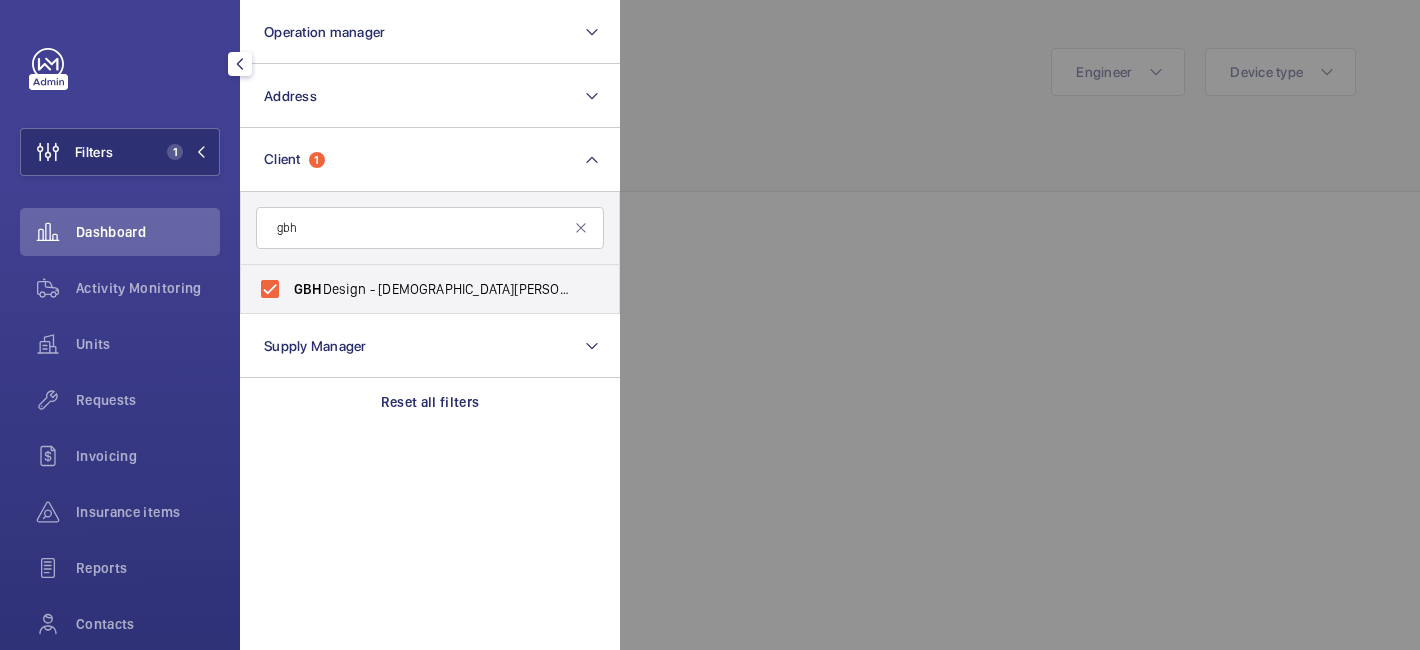 click 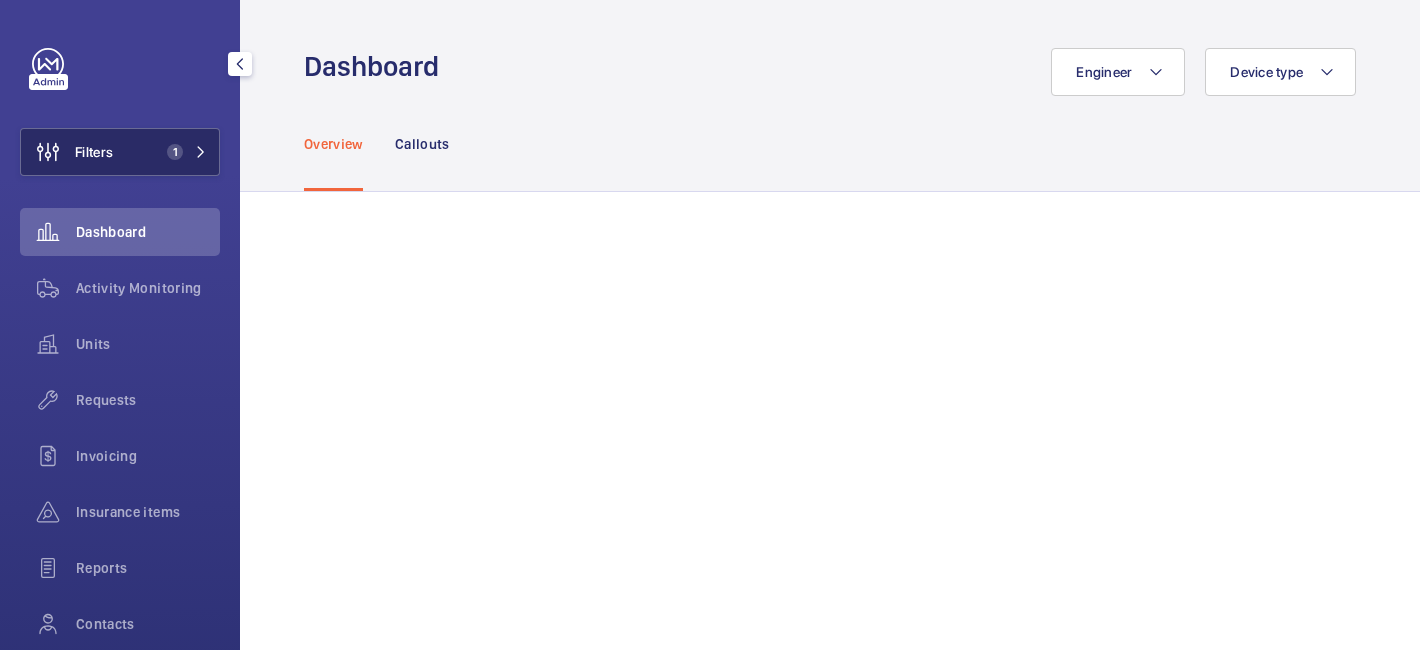 click on "Filters 1" 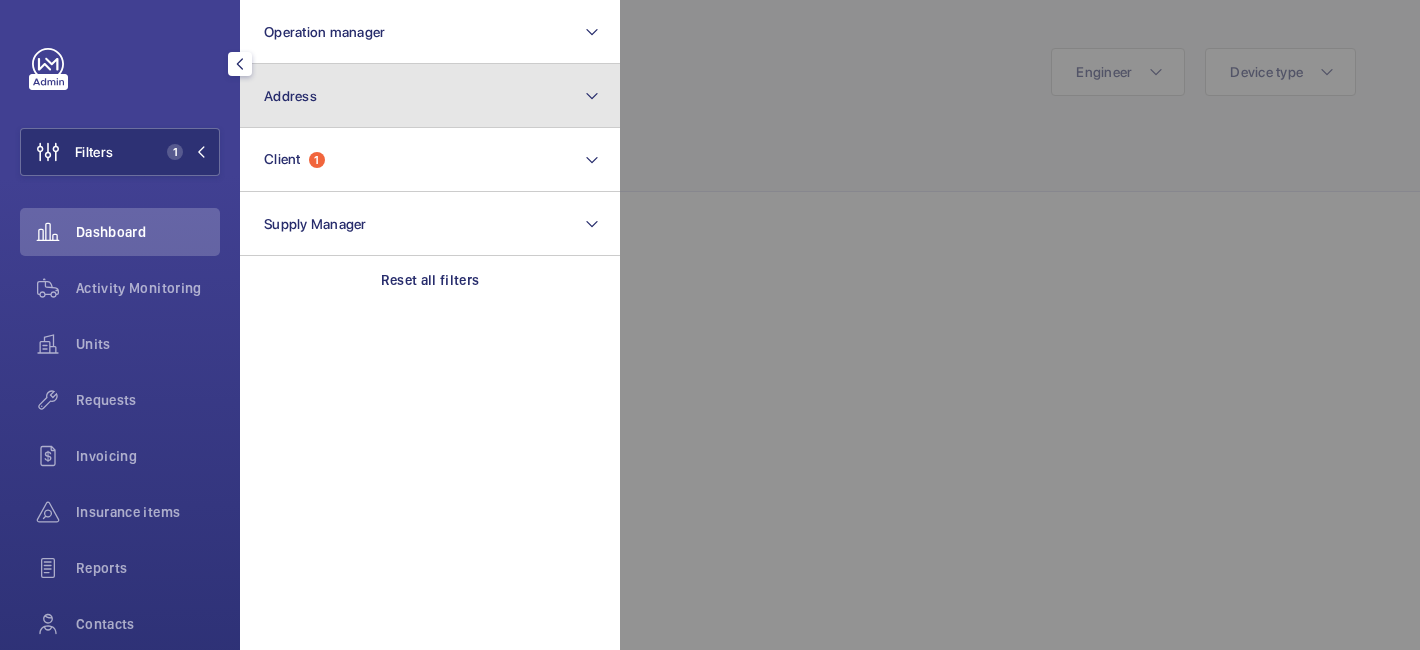 click on "Address" 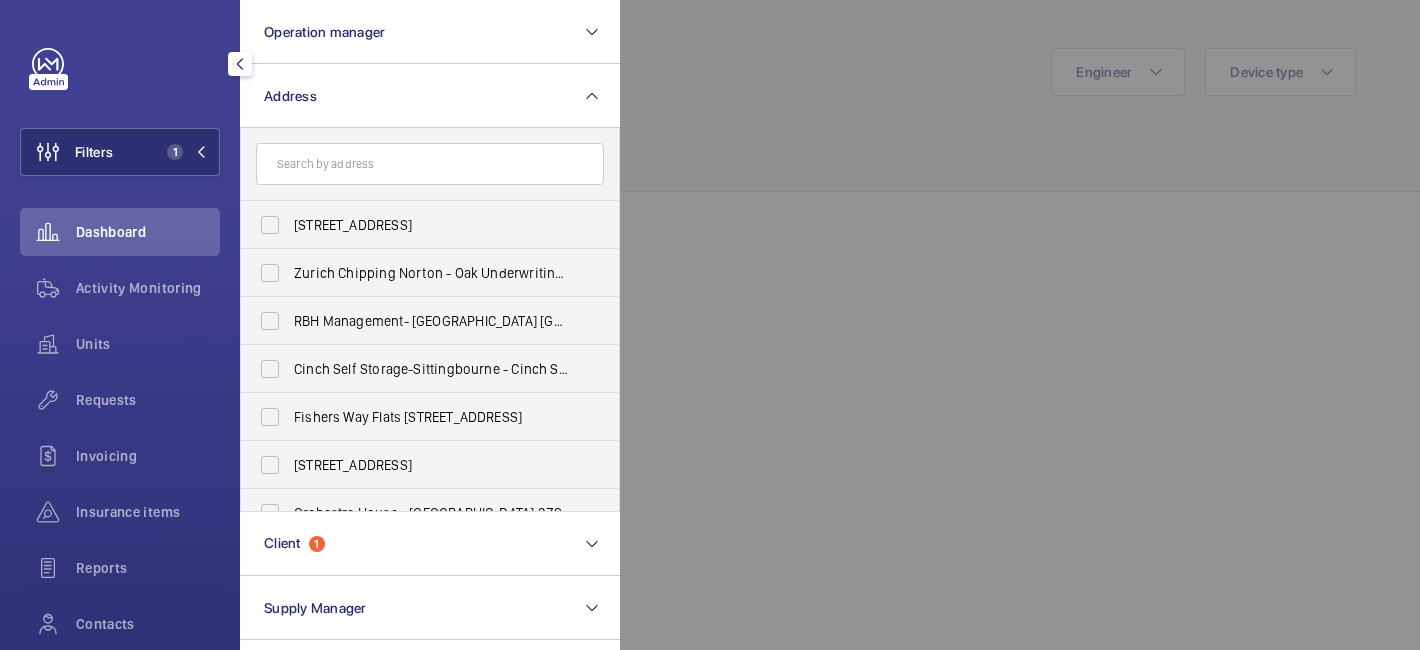 click 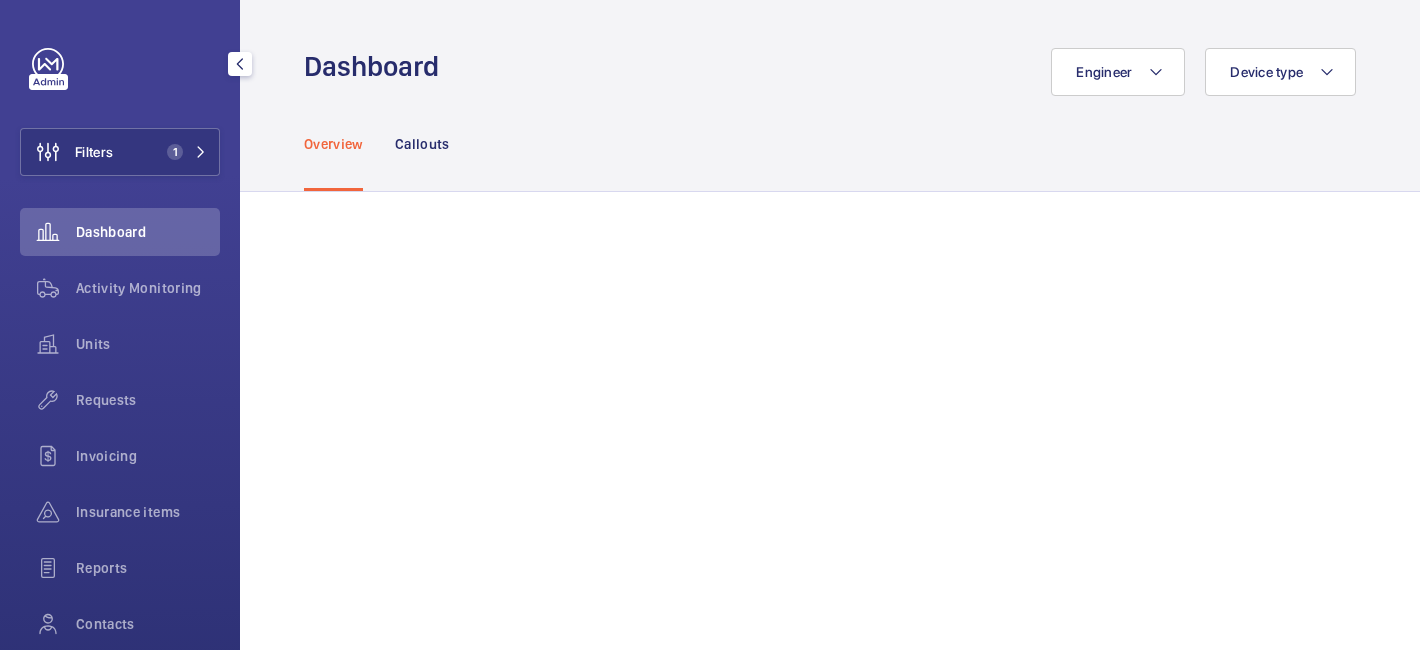 scroll, scrollTop: 0, scrollLeft: 0, axis: both 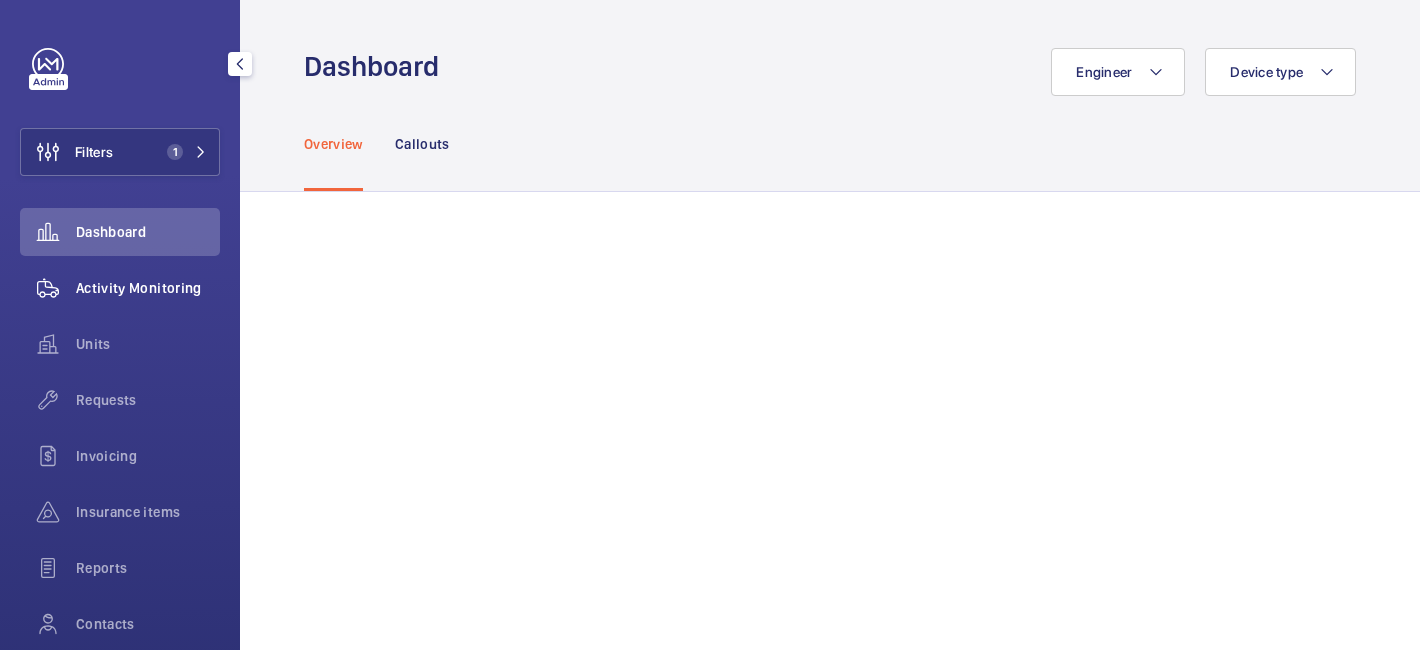 click on "Activity Monitoring" 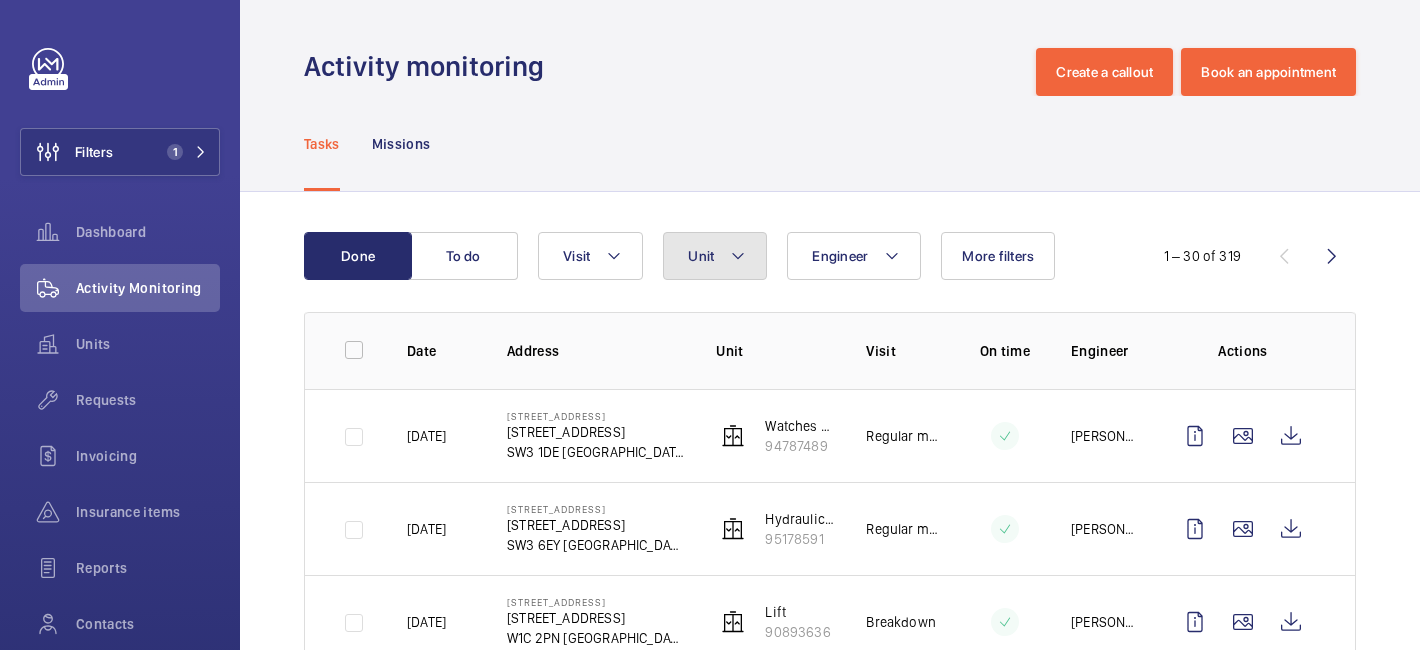 click 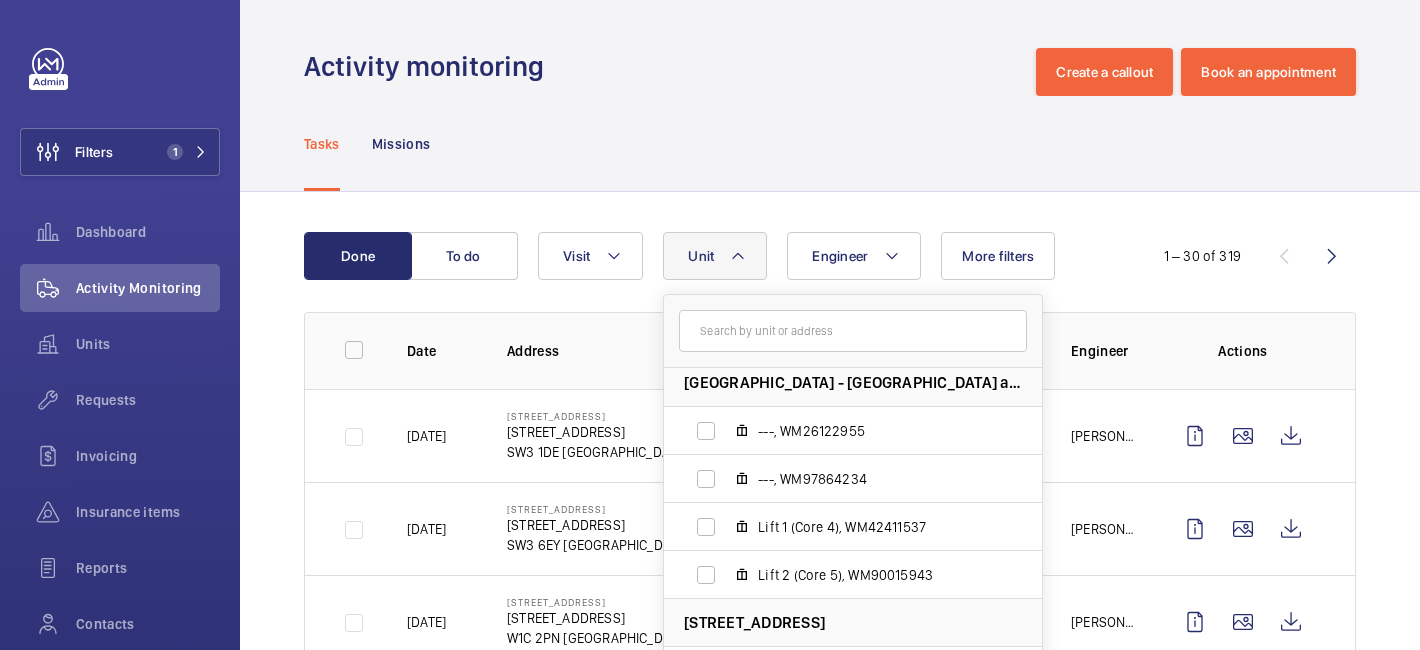 scroll, scrollTop: 410, scrollLeft: 0, axis: vertical 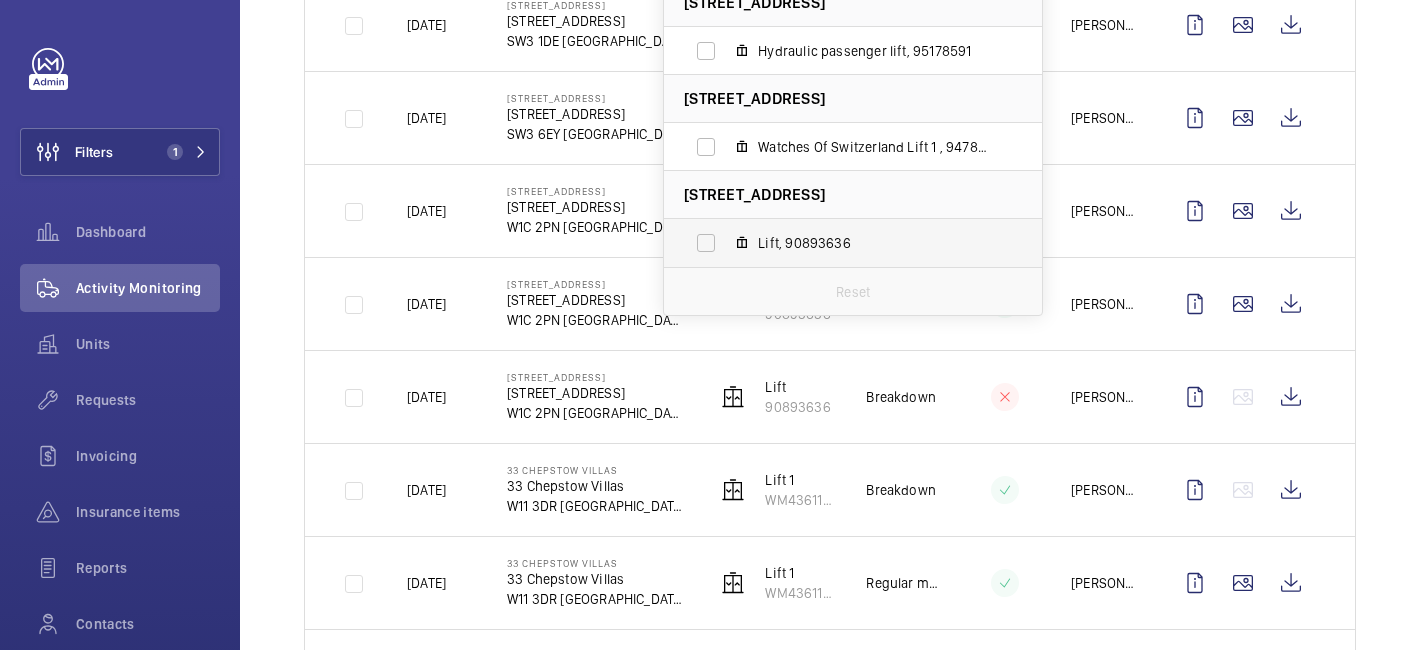click on "Lift, 90893636" at bounding box center (837, 243) 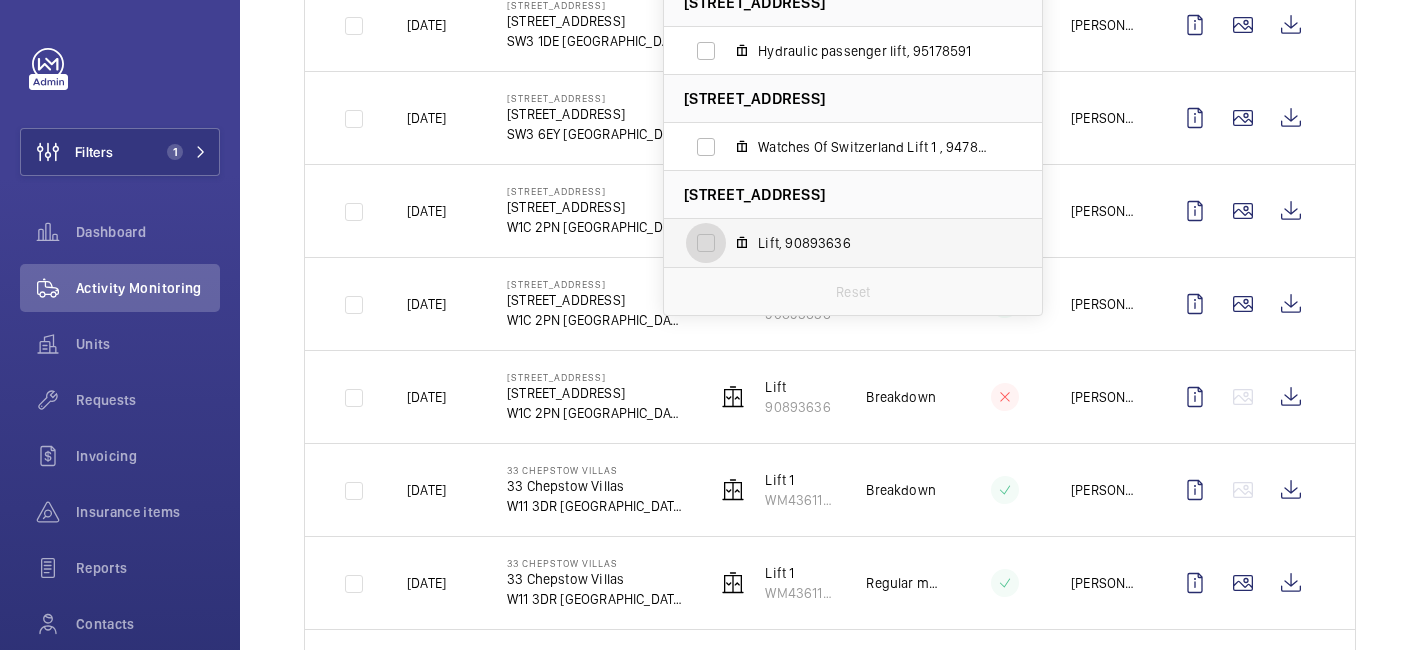click on "Lift, 90893636" at bounding box center (706, 243) 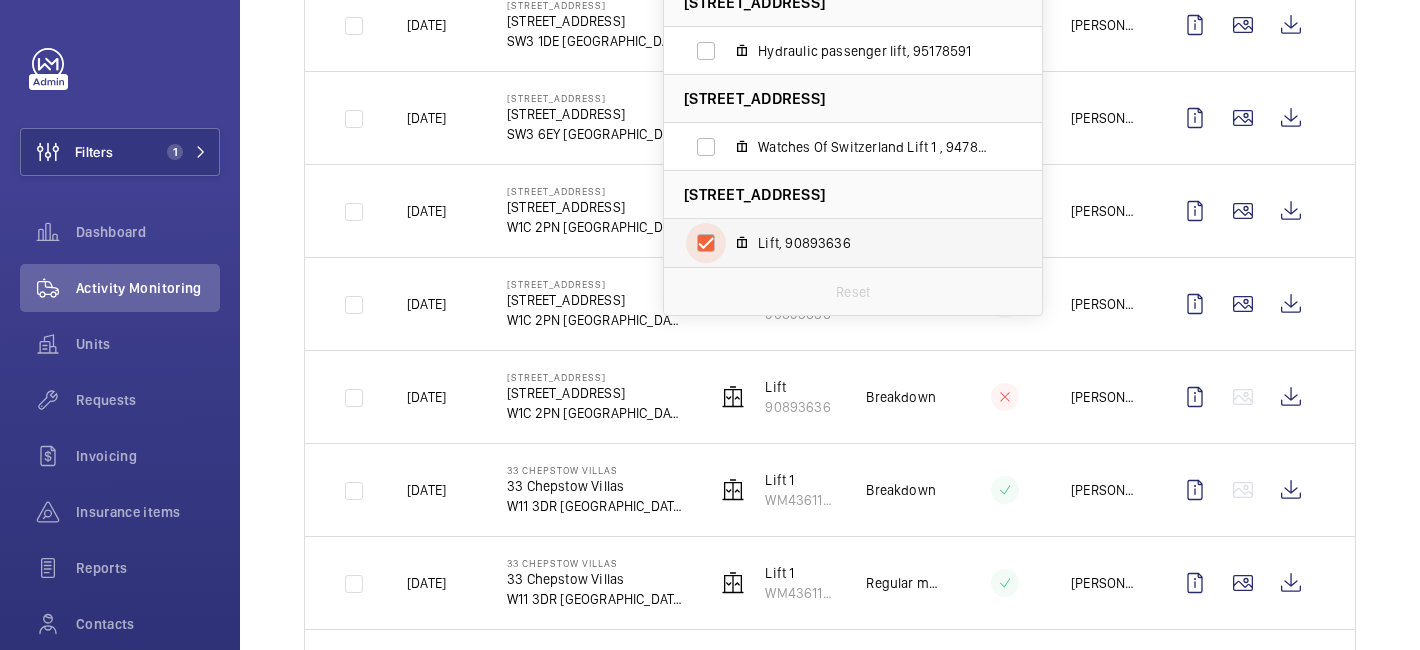 checkbox on "true" 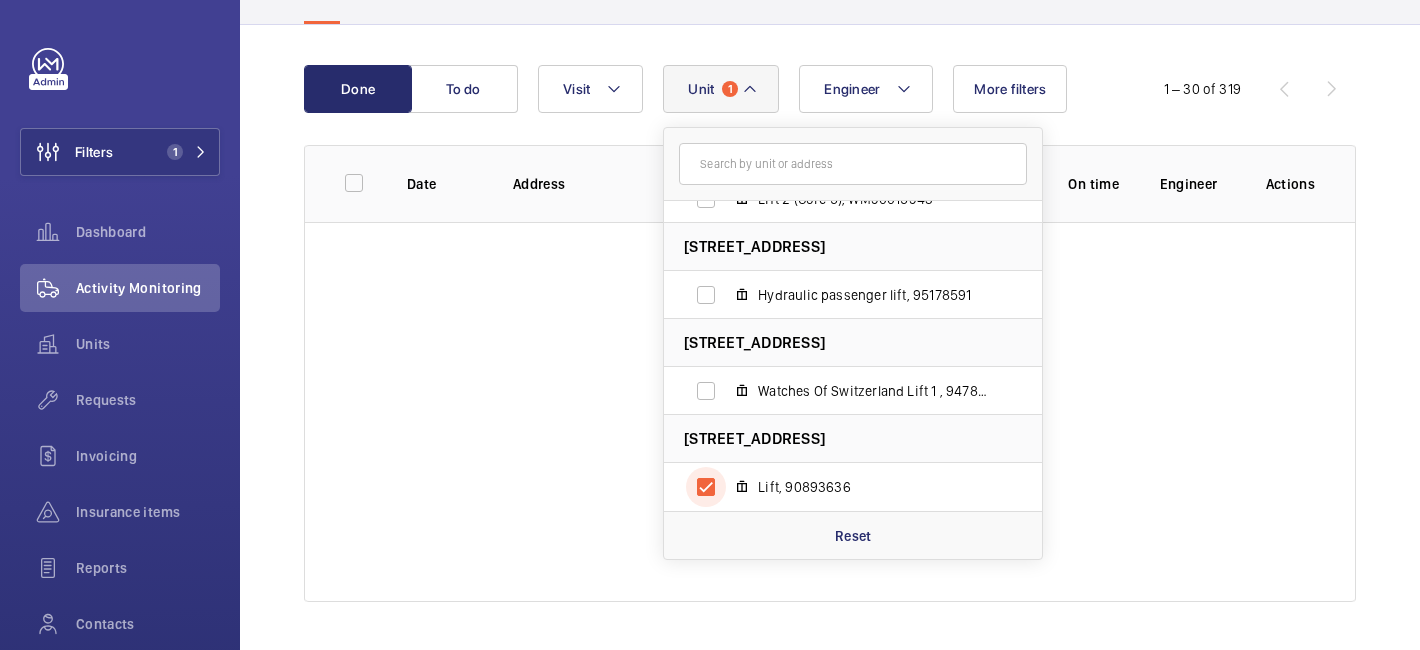 scroll, scrollTop: 167, scrollLeft: 0, axis: vertical 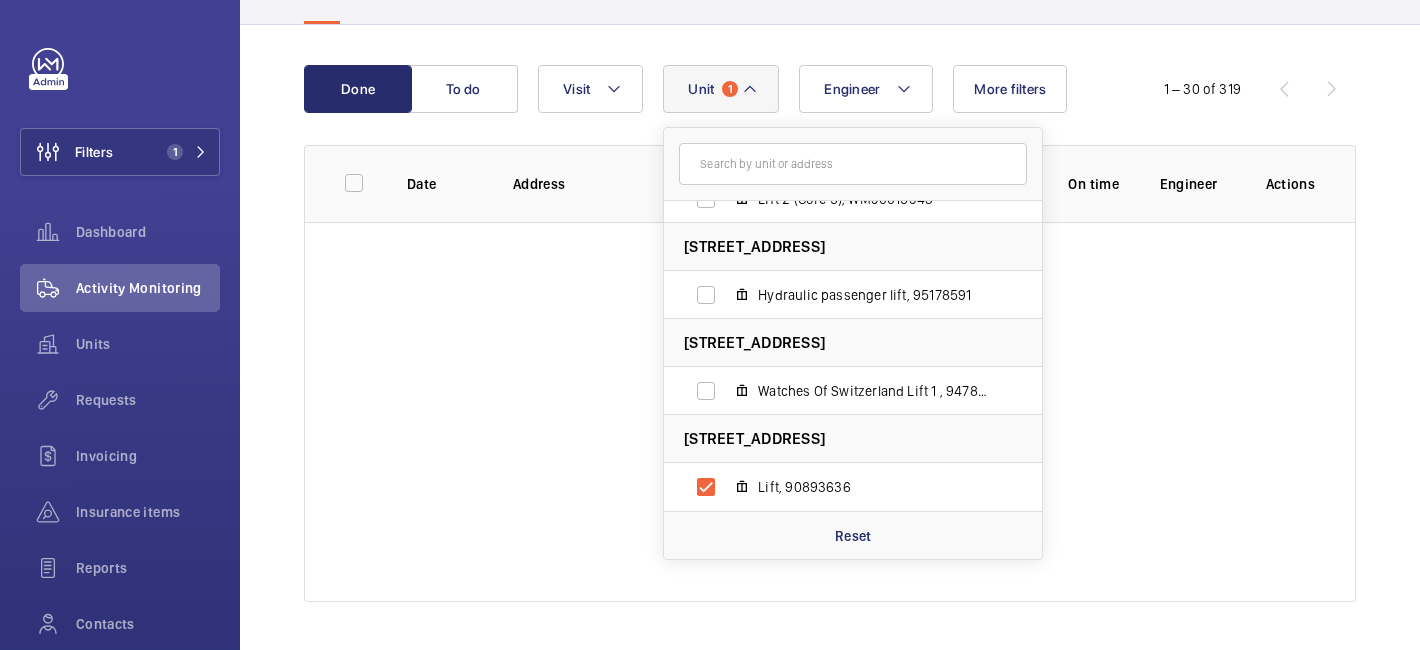 click on "Done To do Engineer Unit 1 [GEOGRAPHIC_DATA] - [GEOGRAPHIC_DATA] HAMPSHIRE Lift 1, WME0427 33 Chepstow Villas - 33 [GEOGRAPHIC_DATA] Lift 1, WM43611759 [GEOGRAPHIC_DATA] - [GEOGRAPHIC_DATA] at [GEOGRAPHIC_DATA] [GEOGRAPHIC_DATA] ---, WM26122955 ---, WM97864234 Lift 1 (Core 4), WM42411537 Lift 2 (Core 5), WM90015943 [STREET_ADDRESS] Hydraulic passenger lift, 95178591 [STREET_ADDRESS] Watches Of [GEOGRAPHIC_DATA] Lift 1 , 94787489 439-[STREET_ADDRESS][GEOGRAPHIC_DATA] Reset Visit More filters  1 – 30 of 319  Date Address Unit Visit On time Engineer Actions" 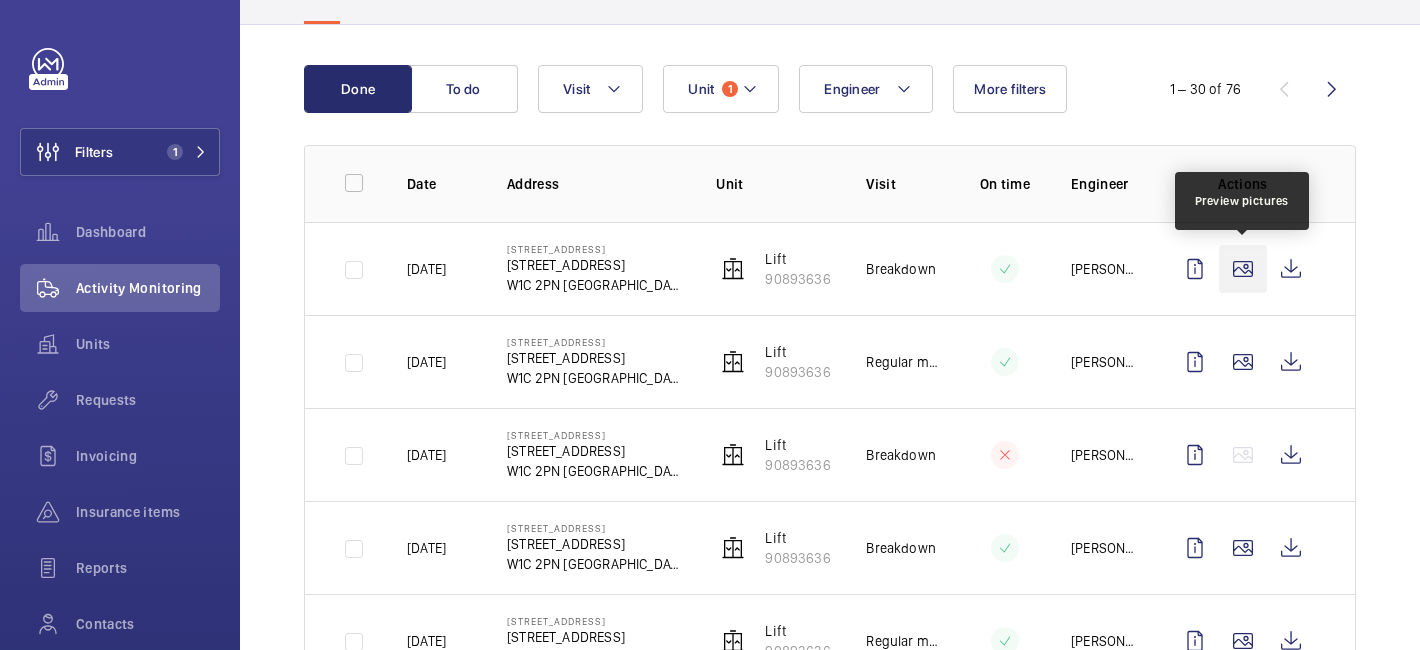 click 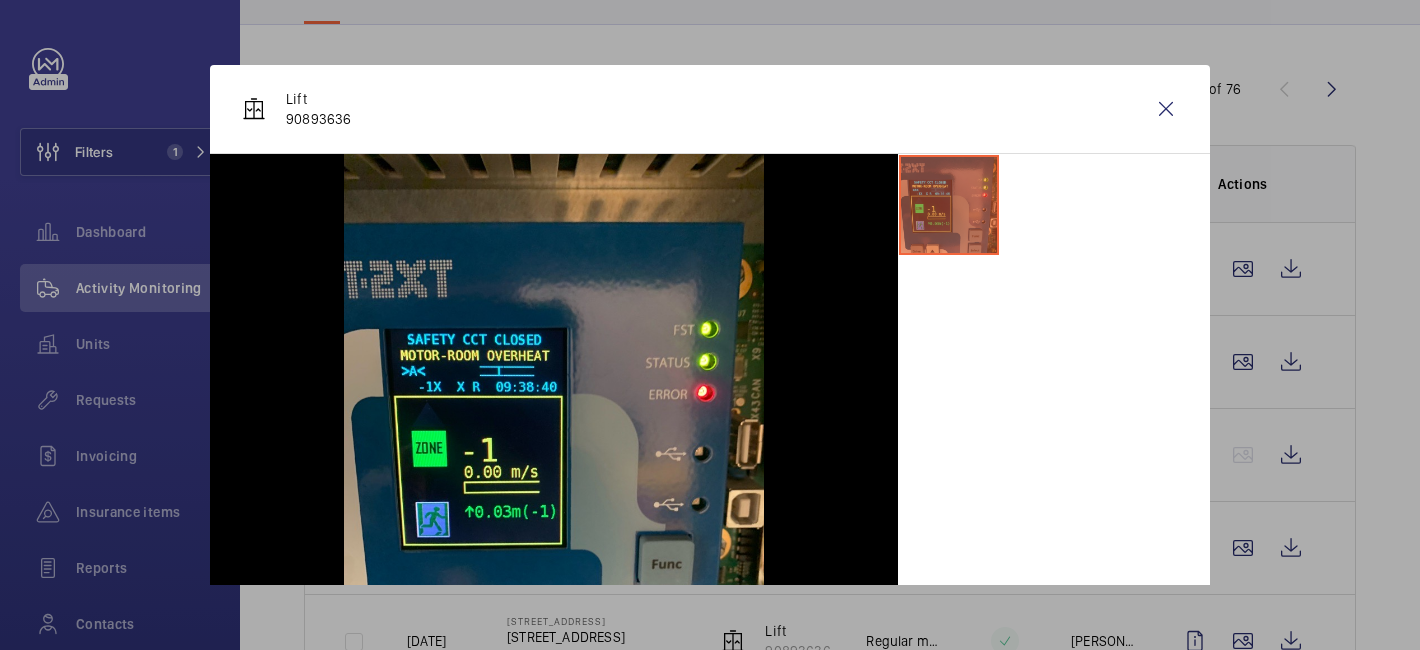 click at bounding box center (710, 325) 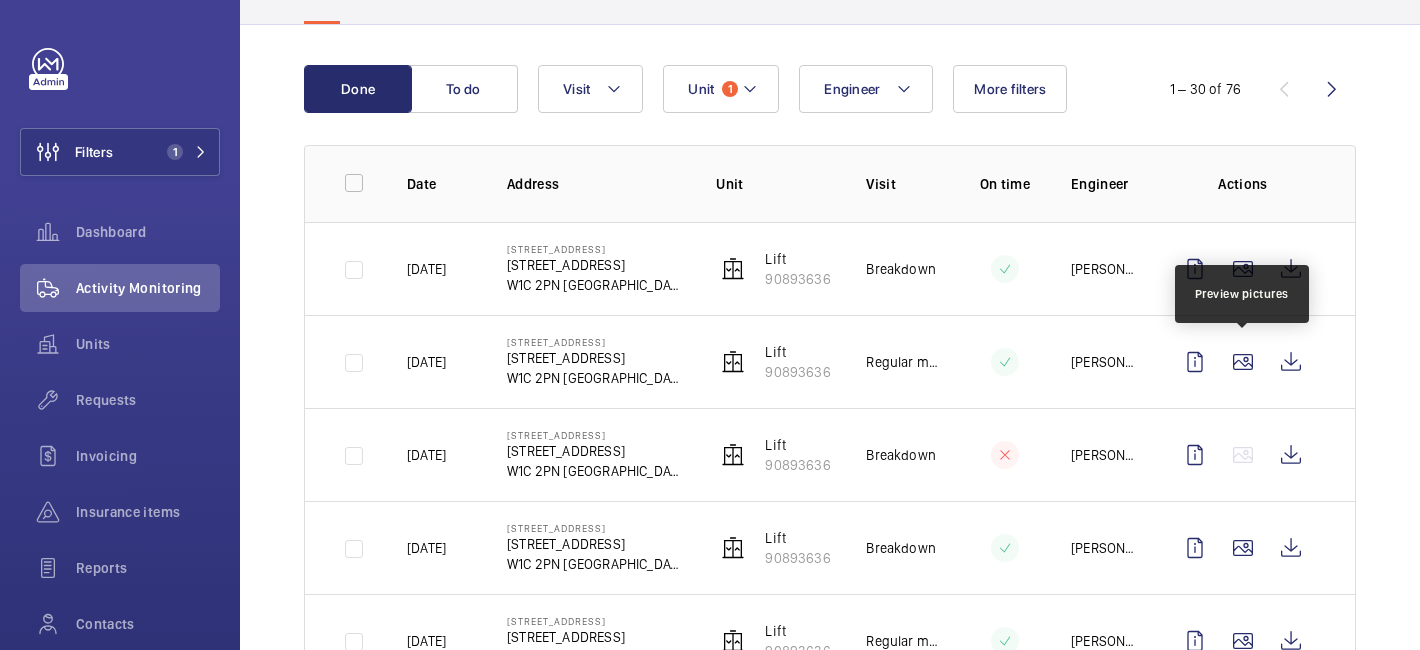 click 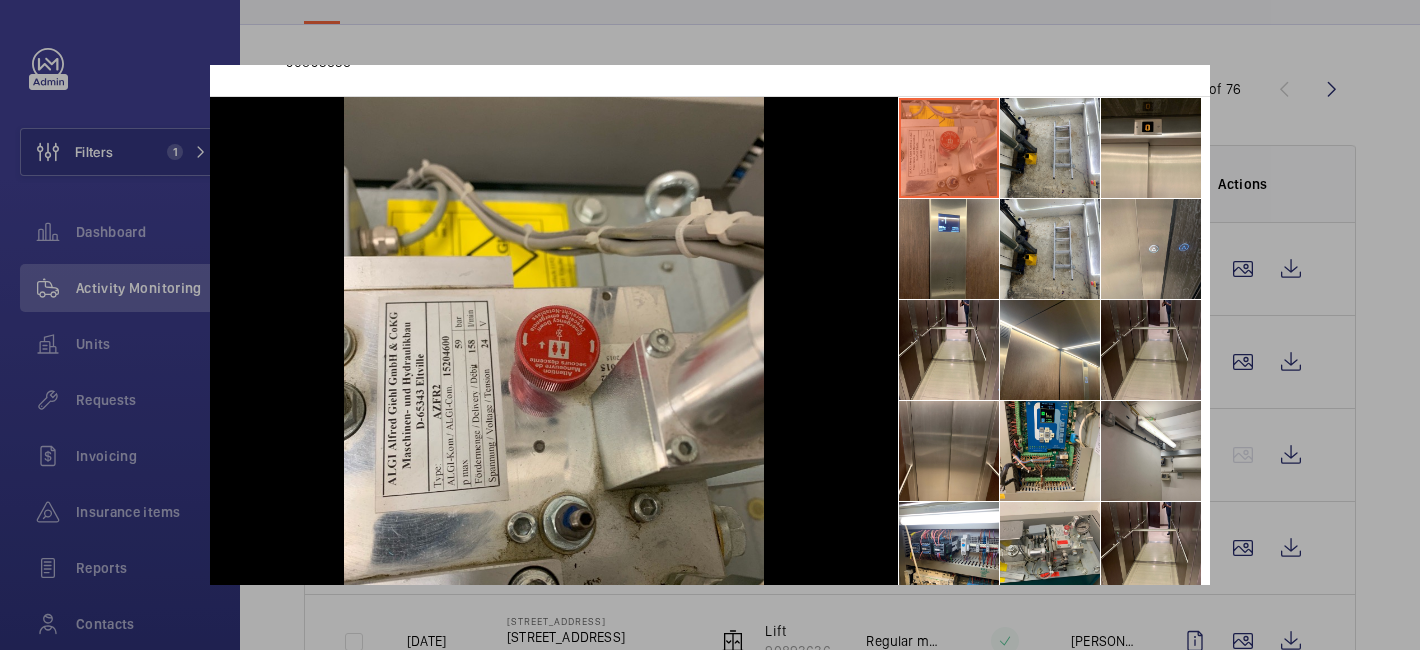 scroll, scrollTop: 129, scrollLeft: 0, axis: vertical 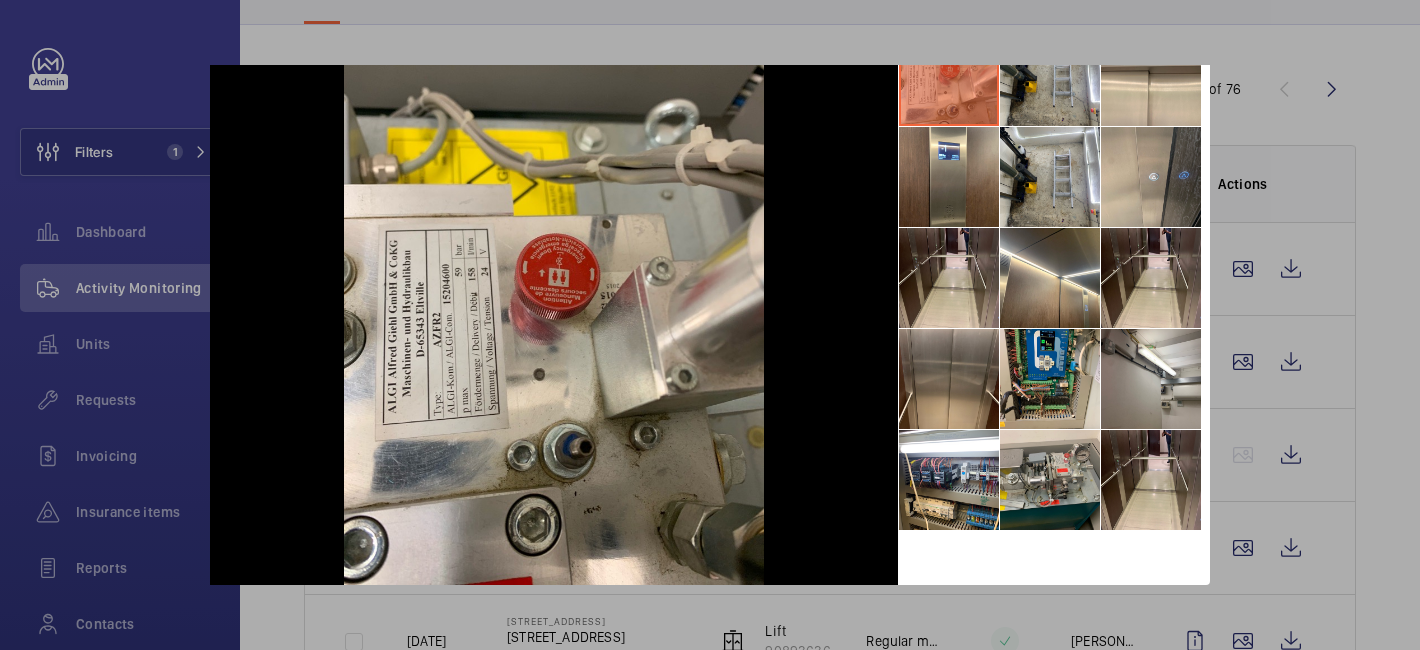click at bounding box center [710, 325] 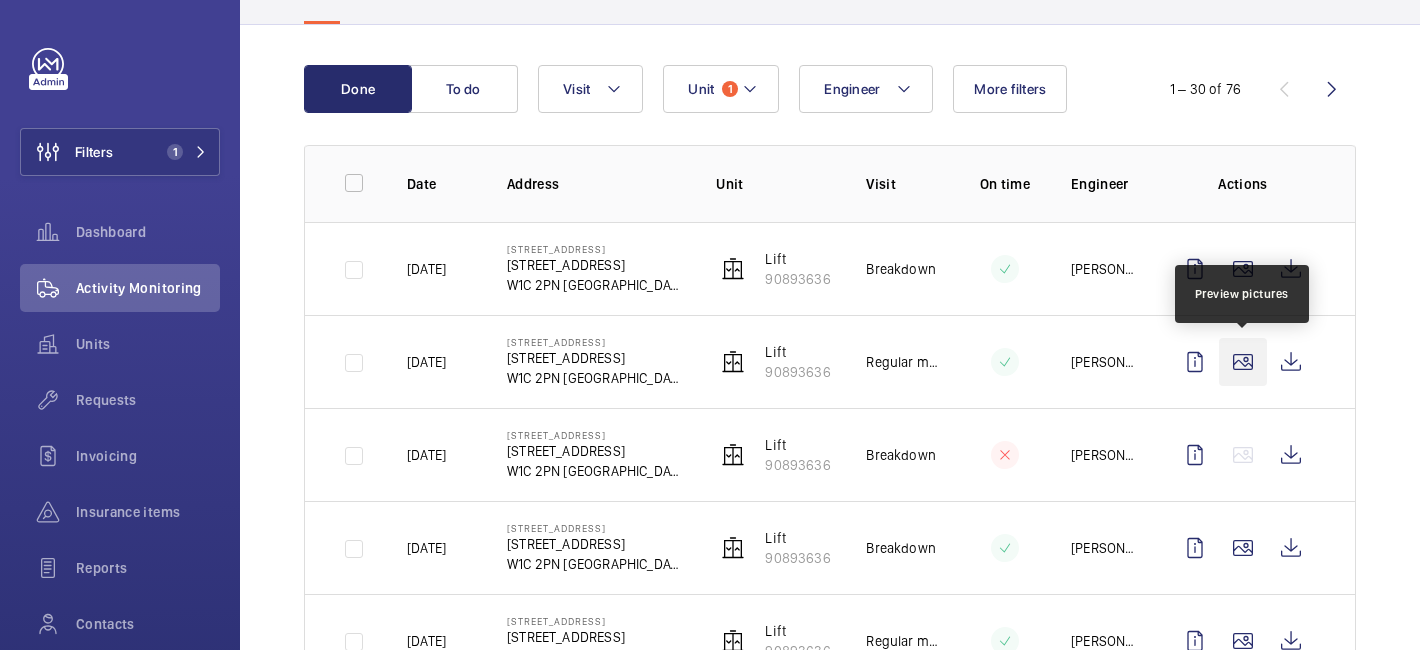 click 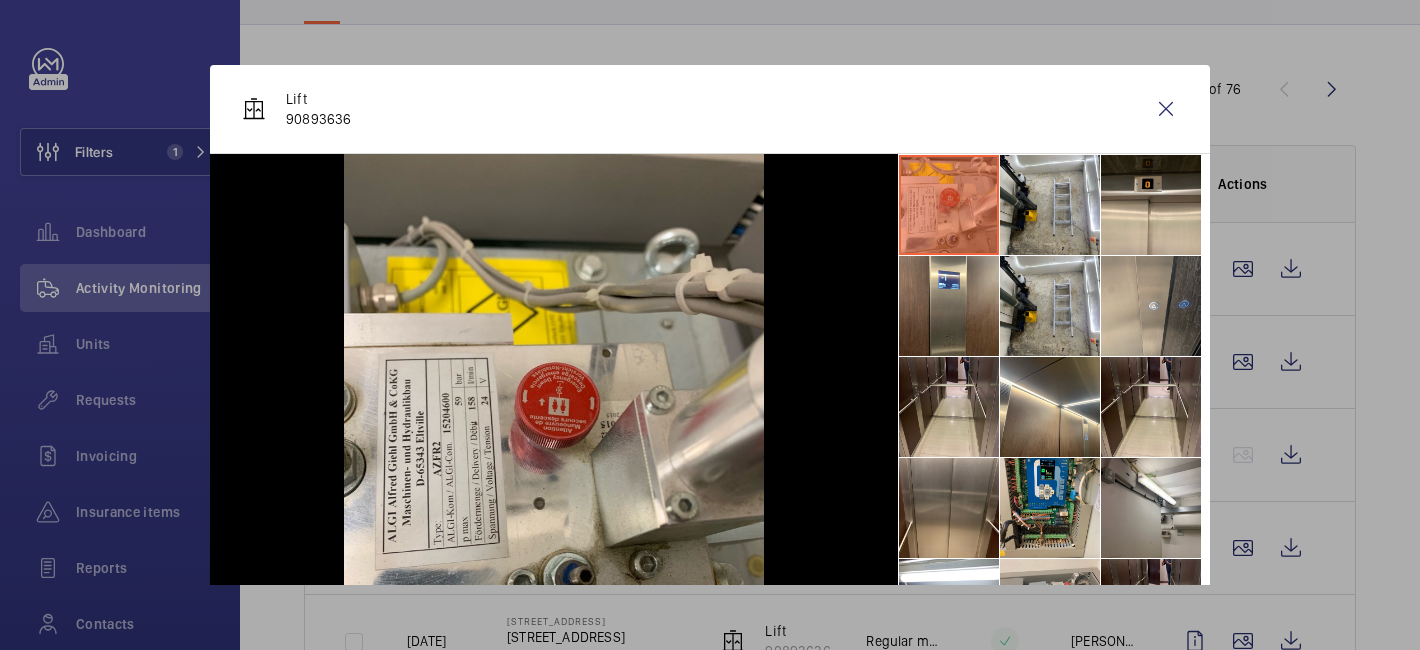 click at bounding box center [710, 325] 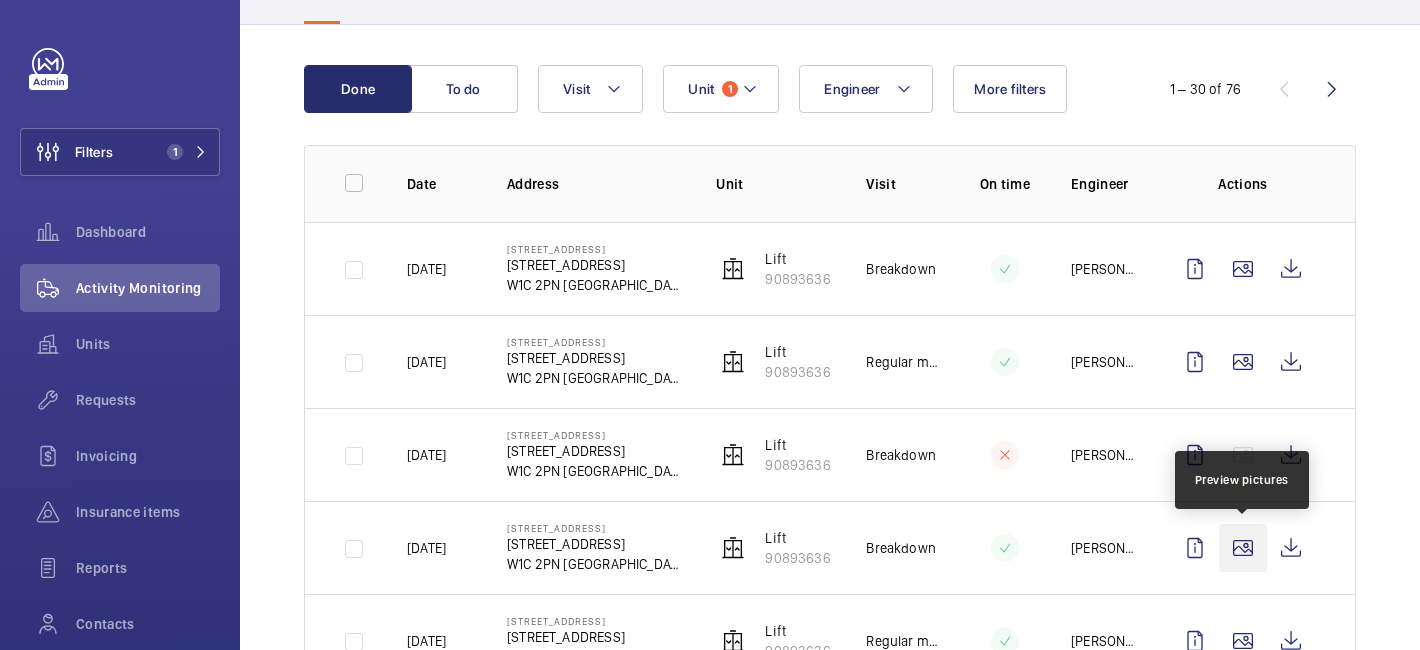click 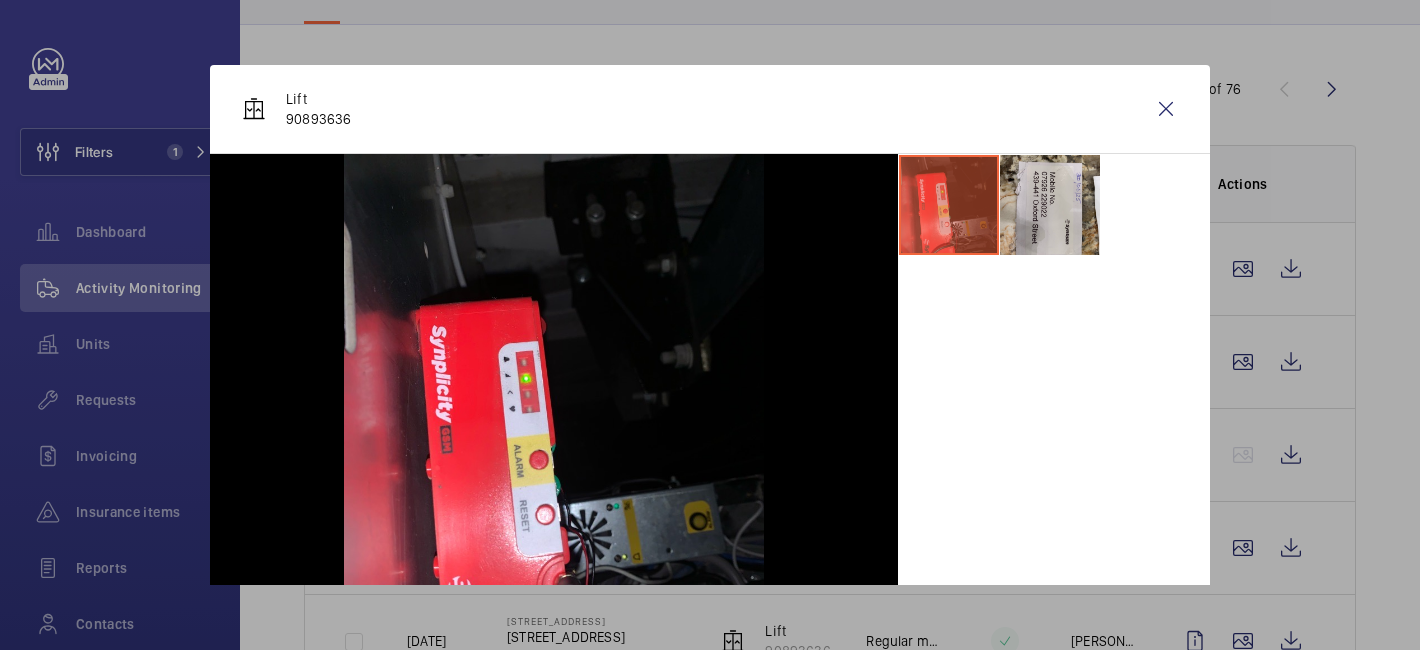 click at bounding box center (710, 325) 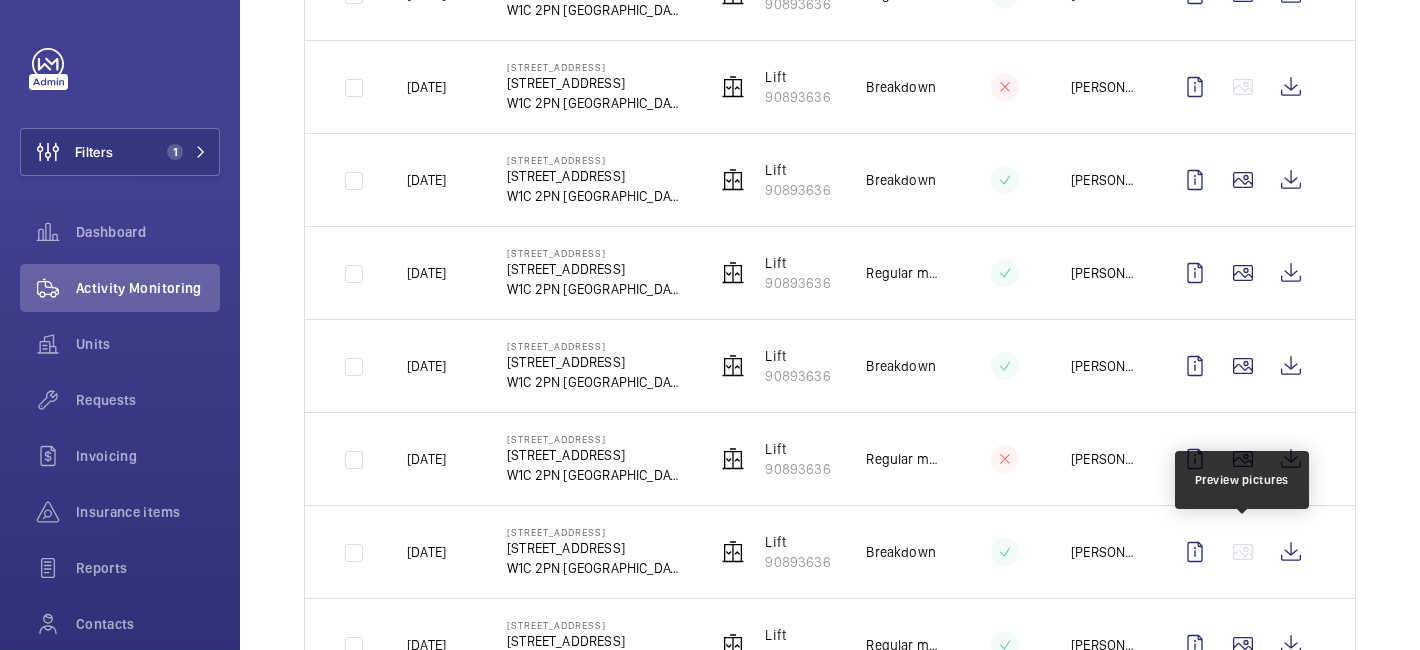 scroll, scrollTop: 584, scrollLeft: 0, axis: vertical 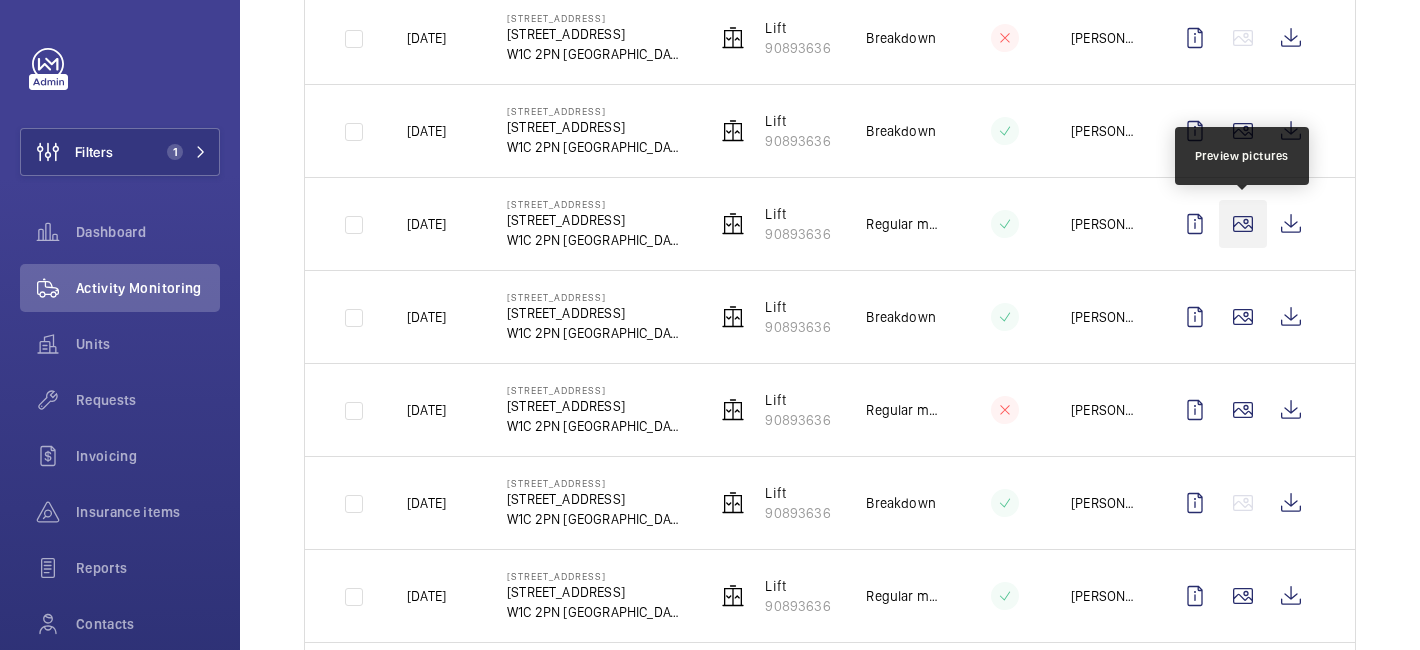 click 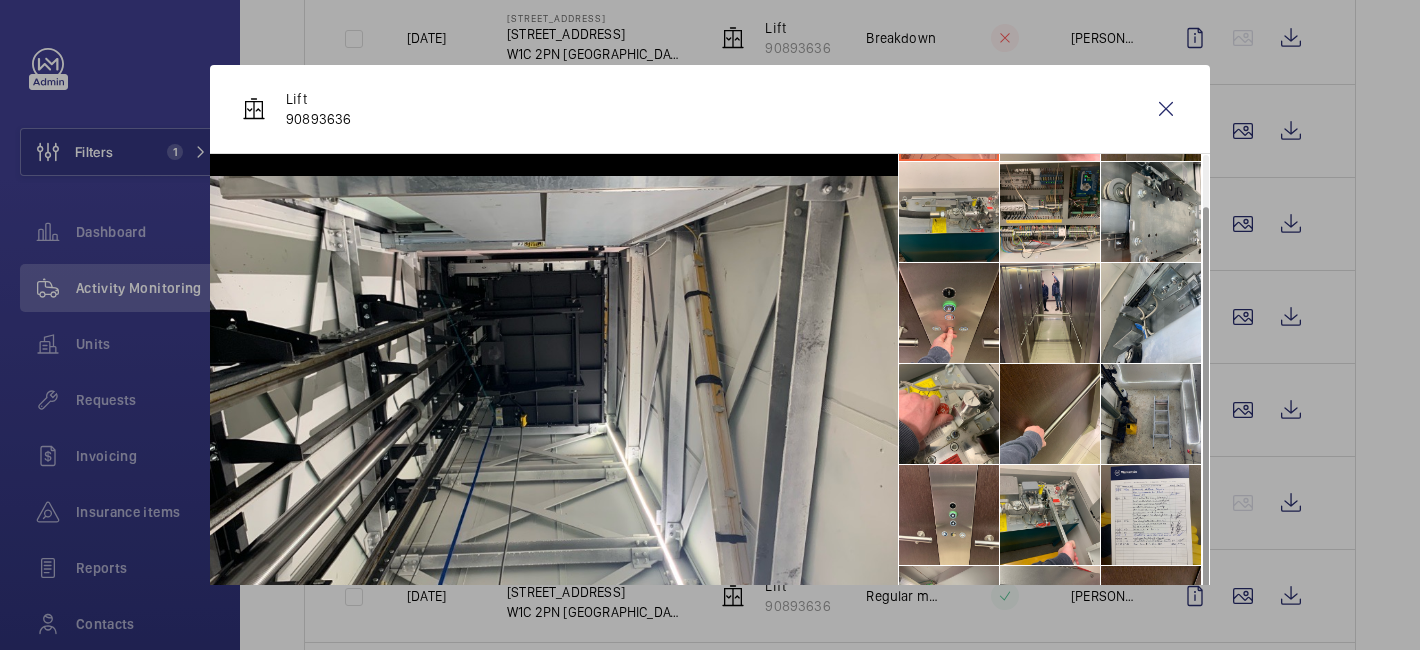 scroll, scrollTop: 148, scrollLeft: 0, axis: vertical 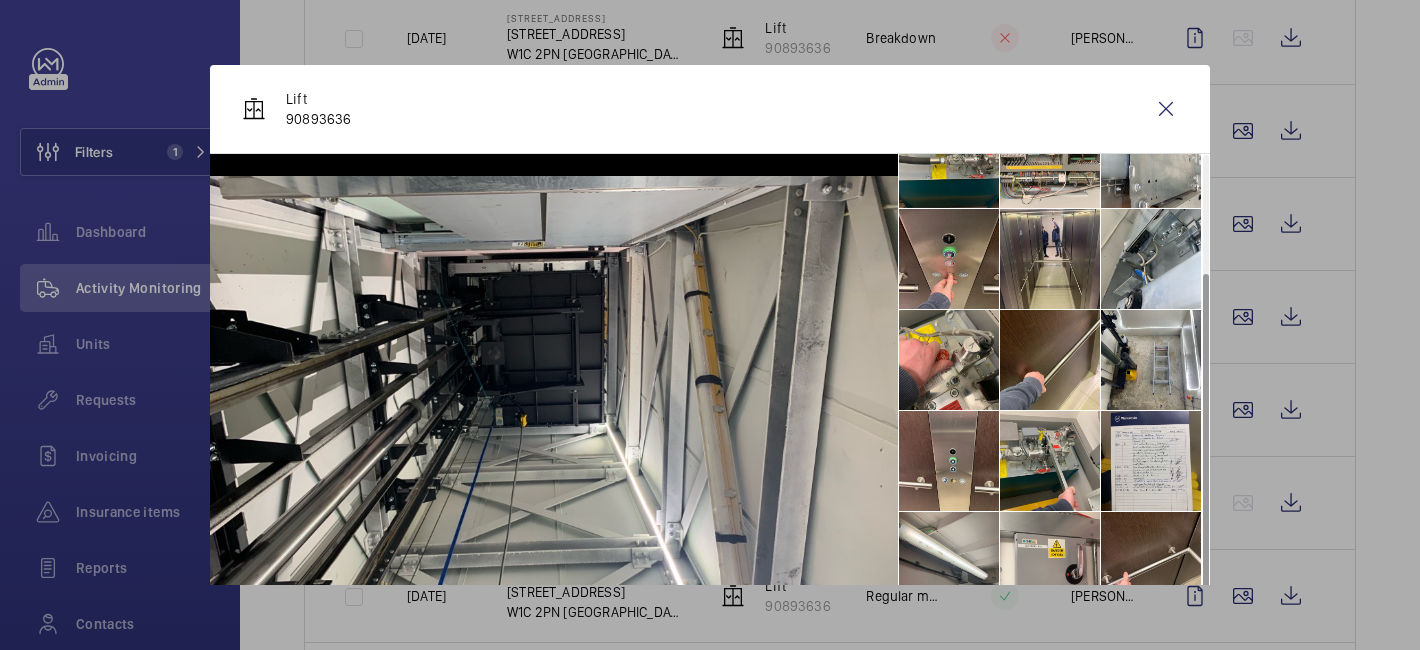 click at bounding box center (710, 325) 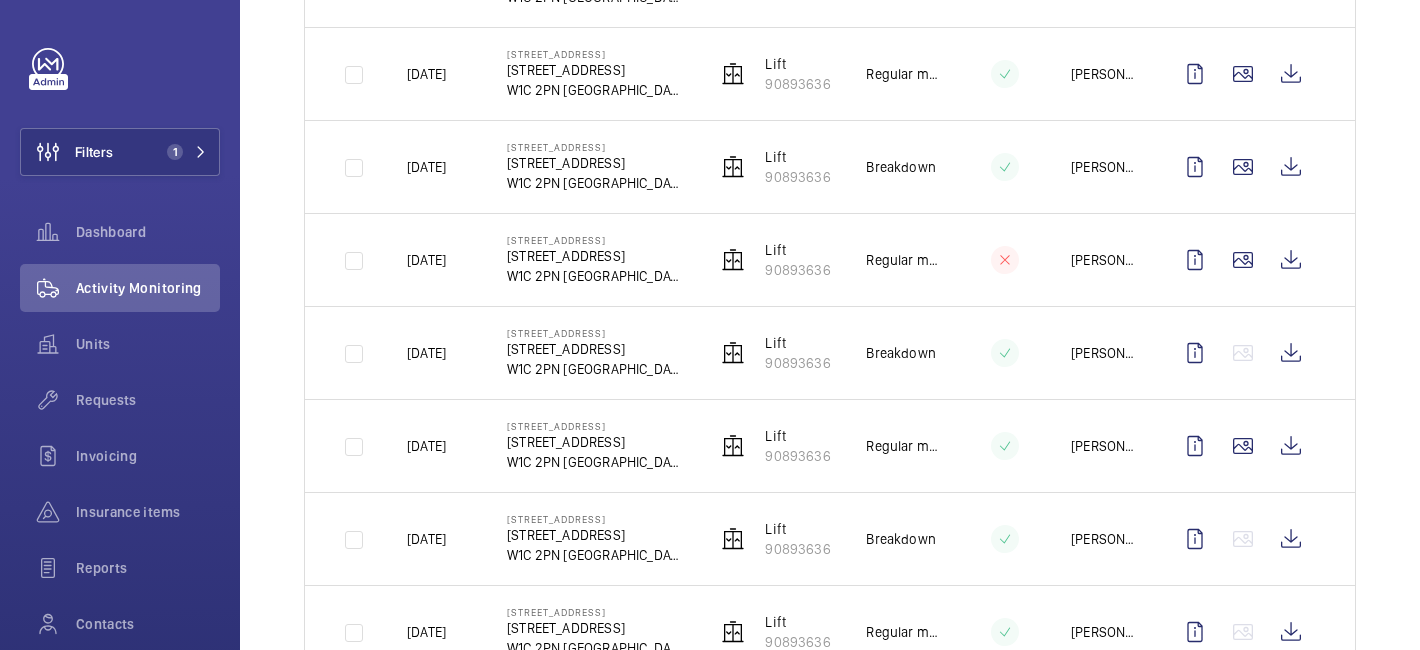scroll, scrollTop: 796, scrollLeft: 0, axis: vertical 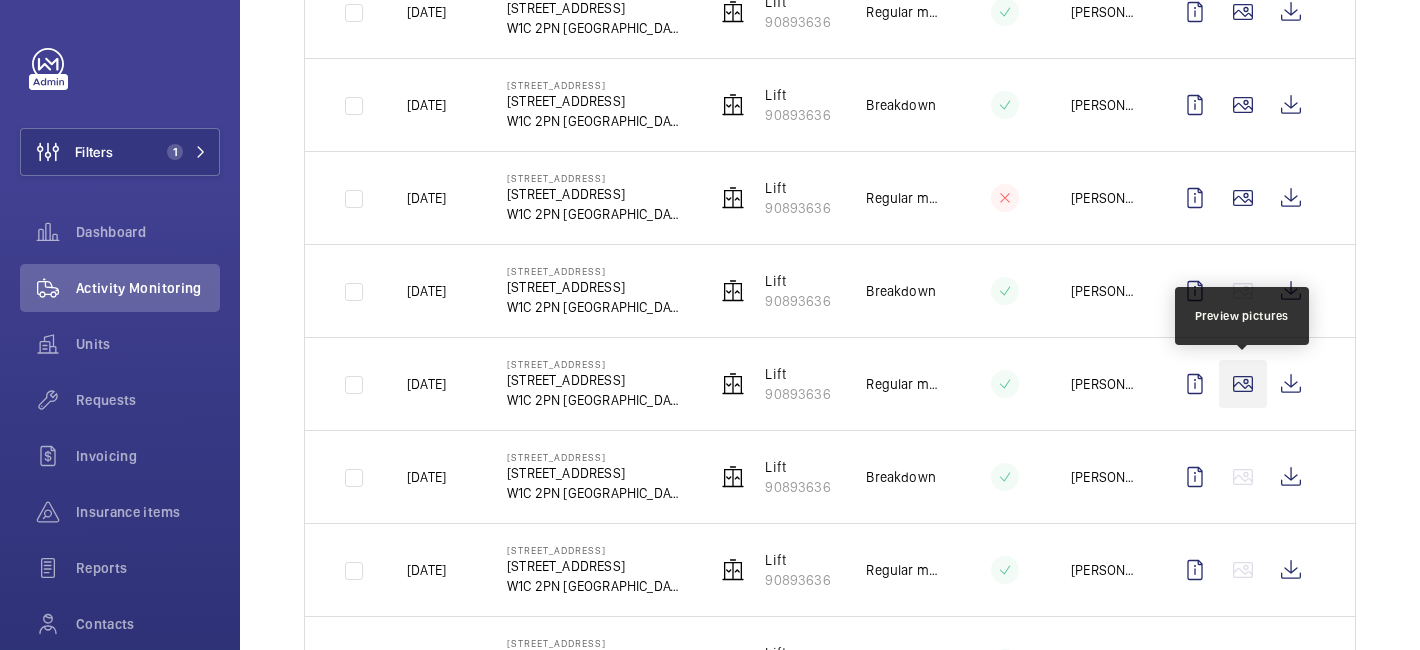click 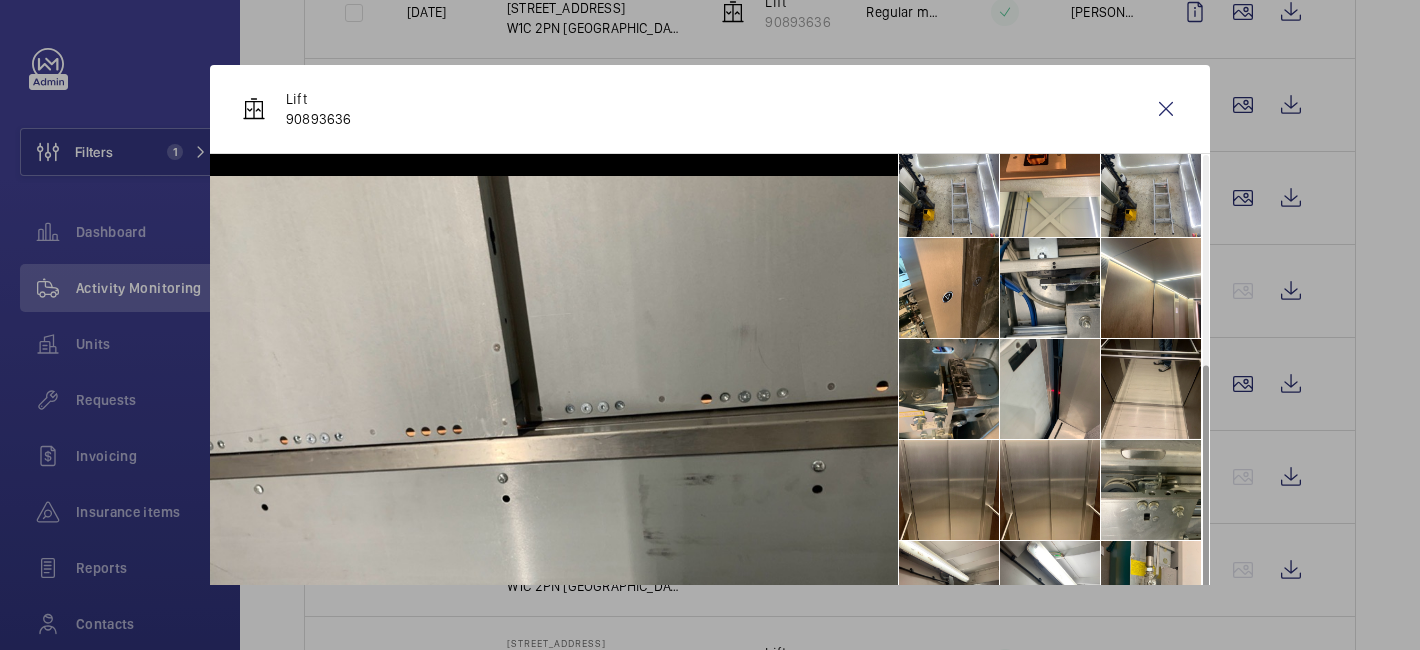 scroll, scrollTop: 350, scrollLeft: 0, axis: vertical 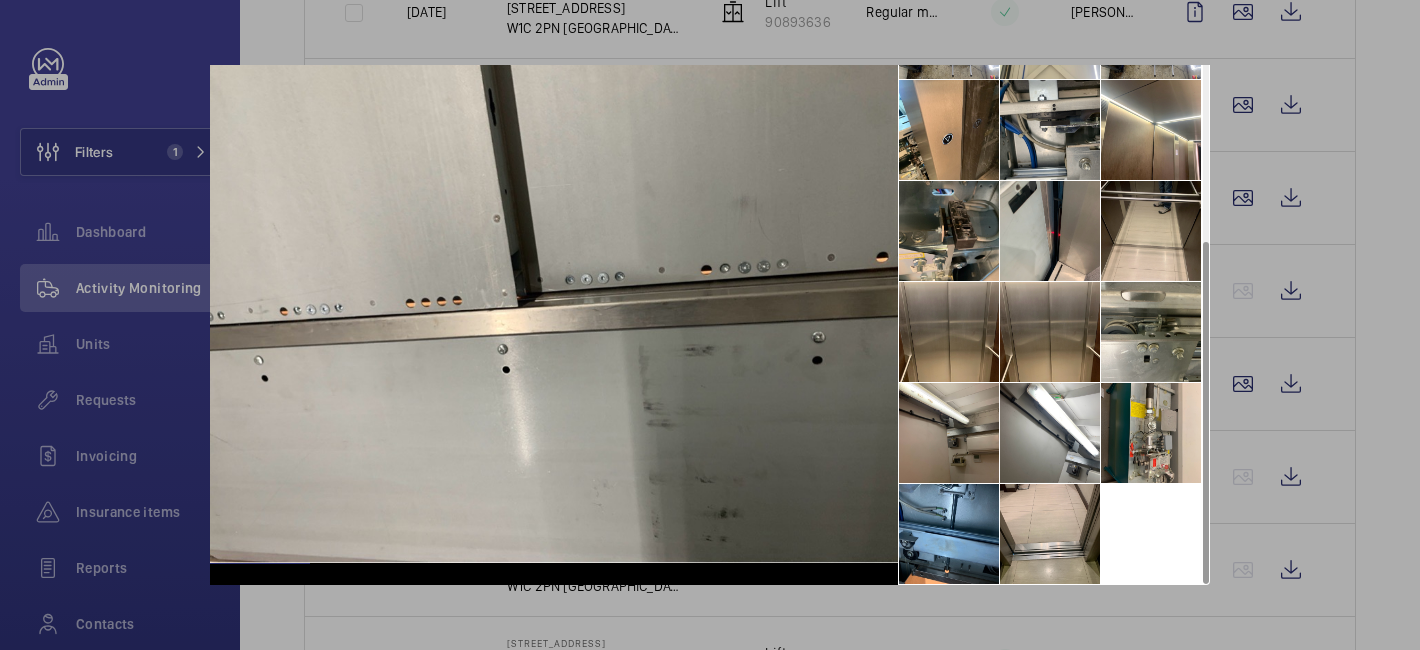click at bounding box center [710, 325] 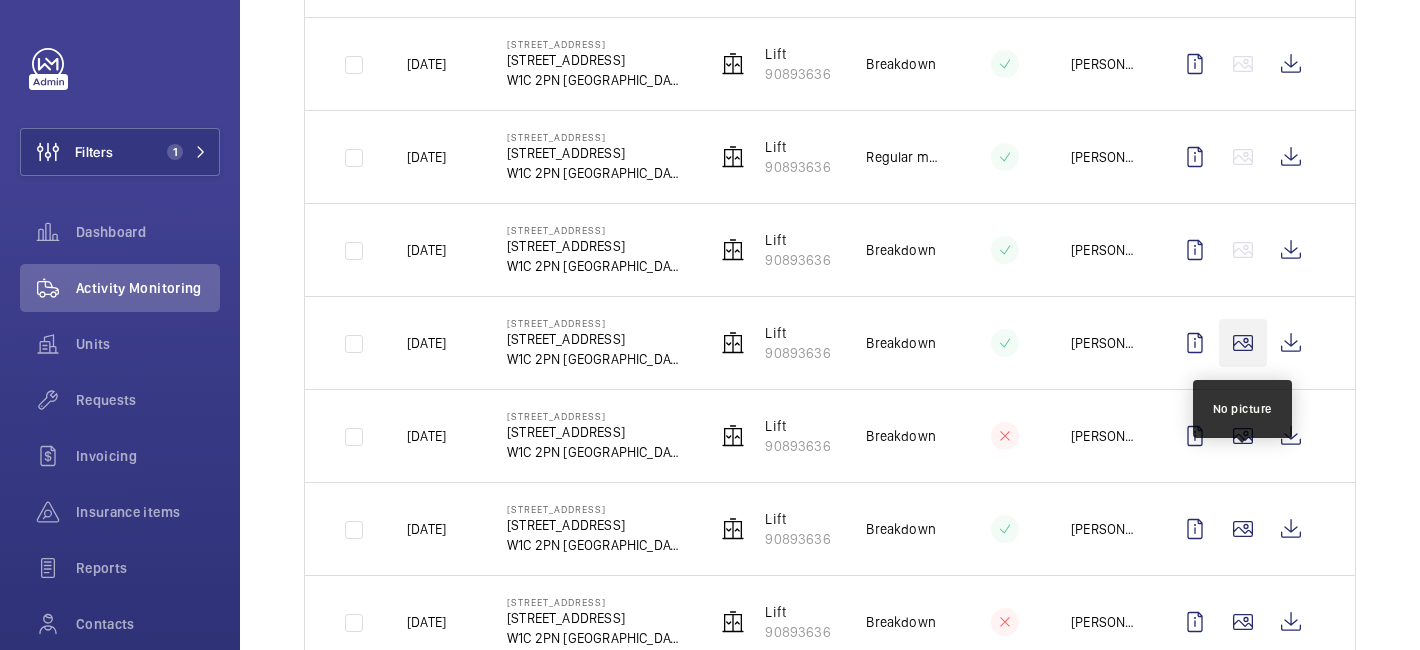 scroll, scrollTop: 1216, scrollLeft: 0, axis: vertical 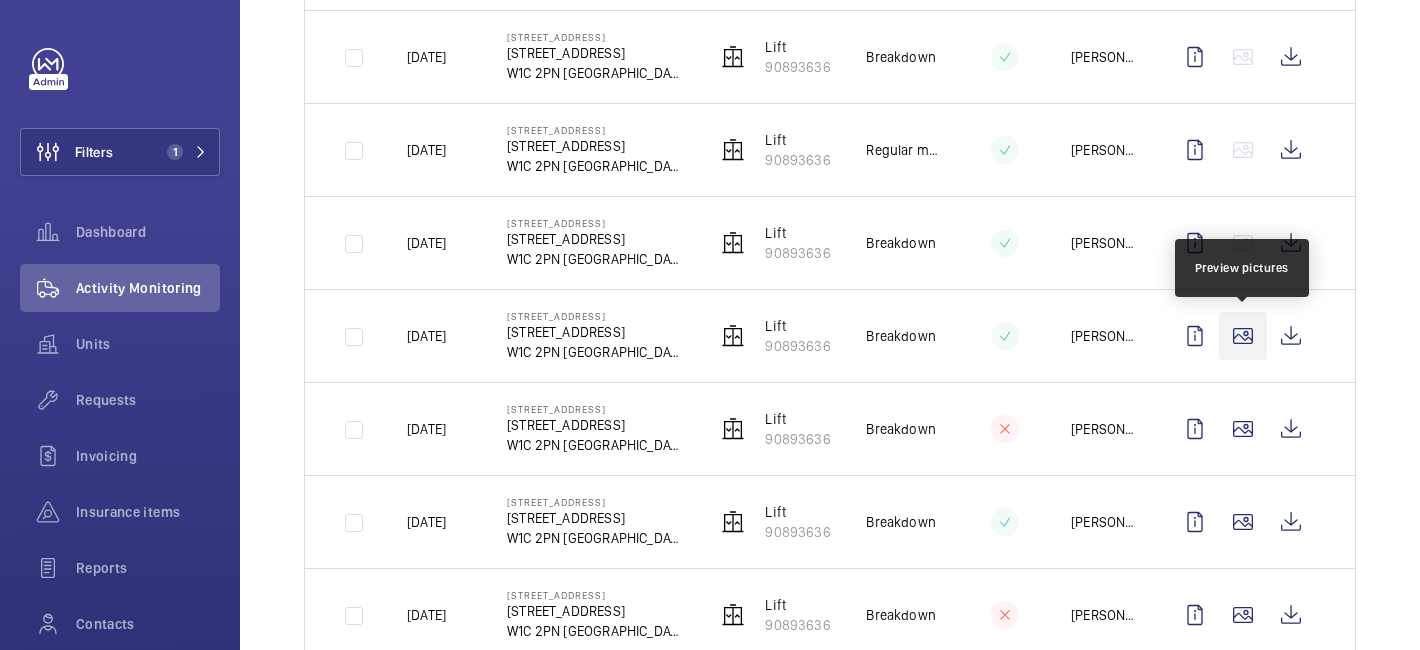 click 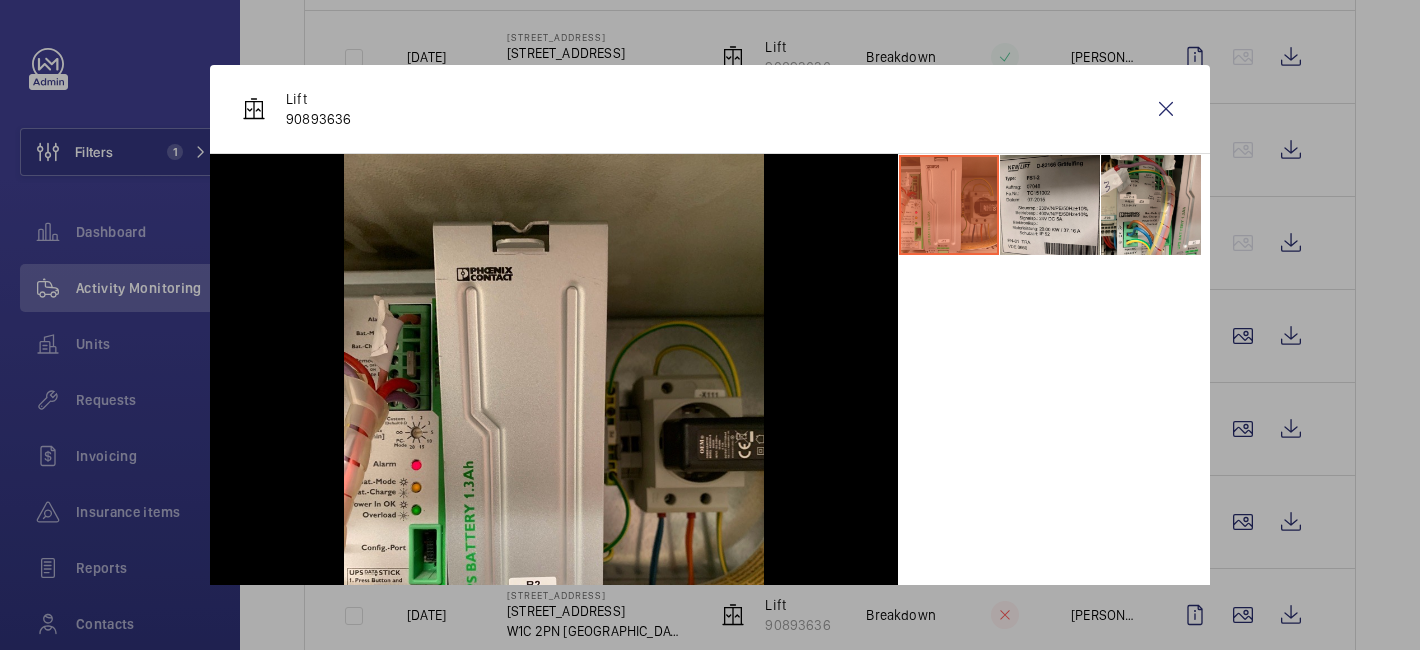 click at bounding box center (710, 325) 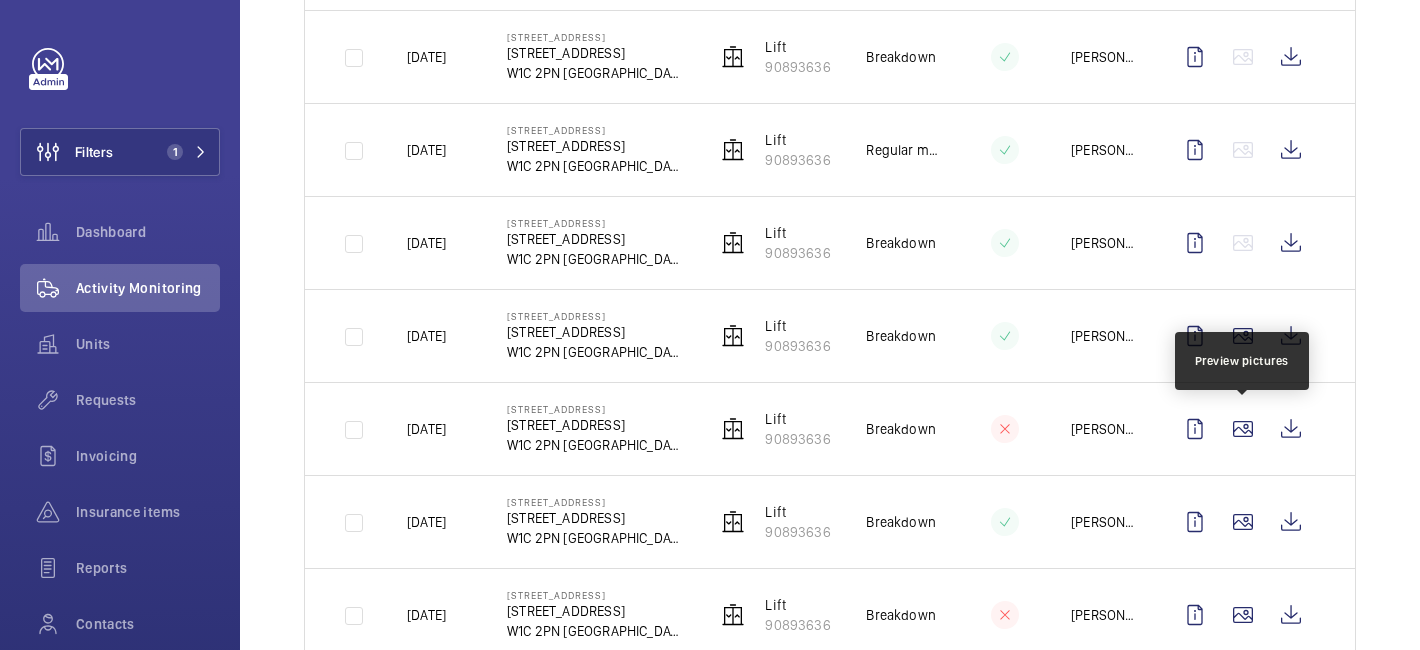 click 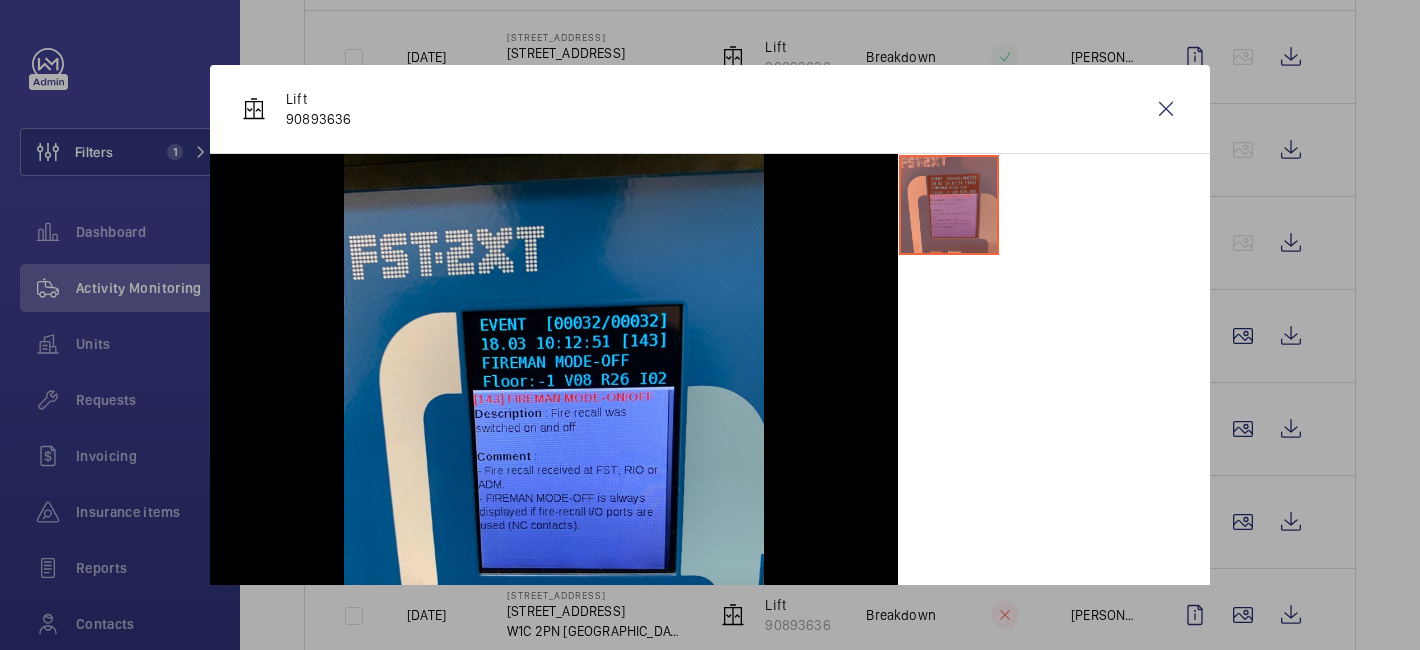 click at bounding box center (710, 325) 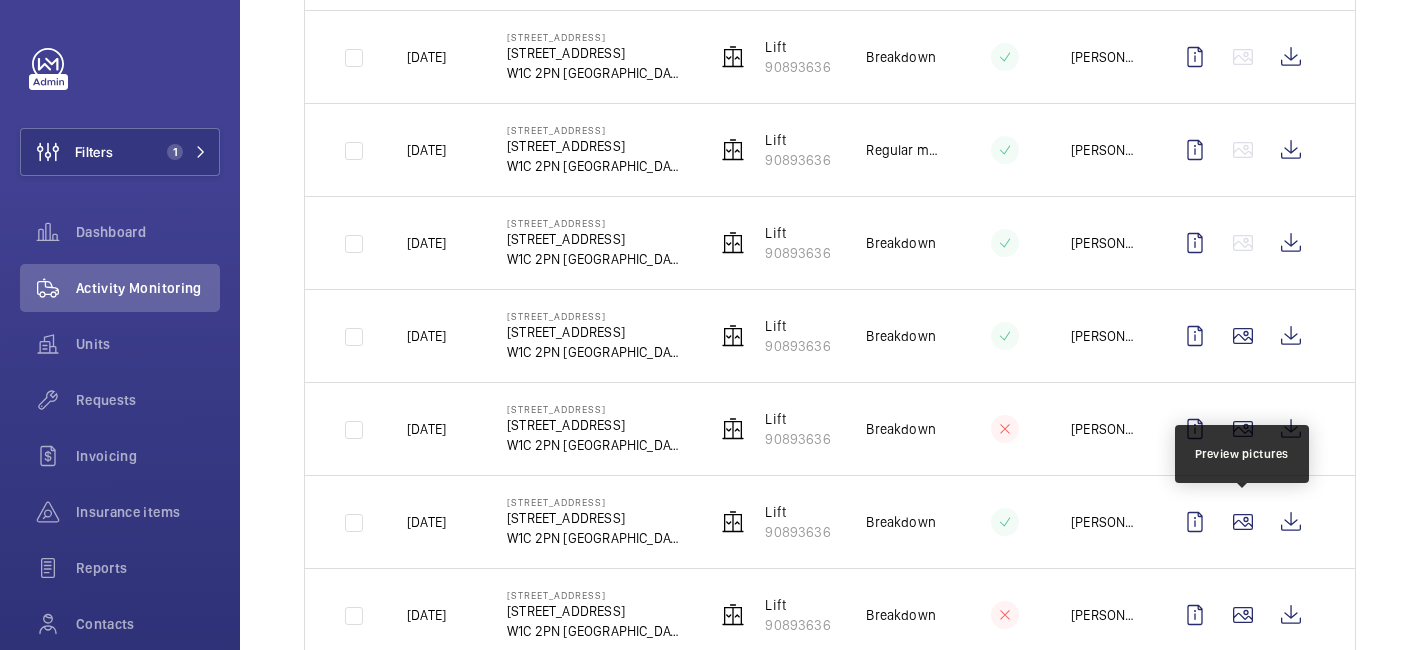 click 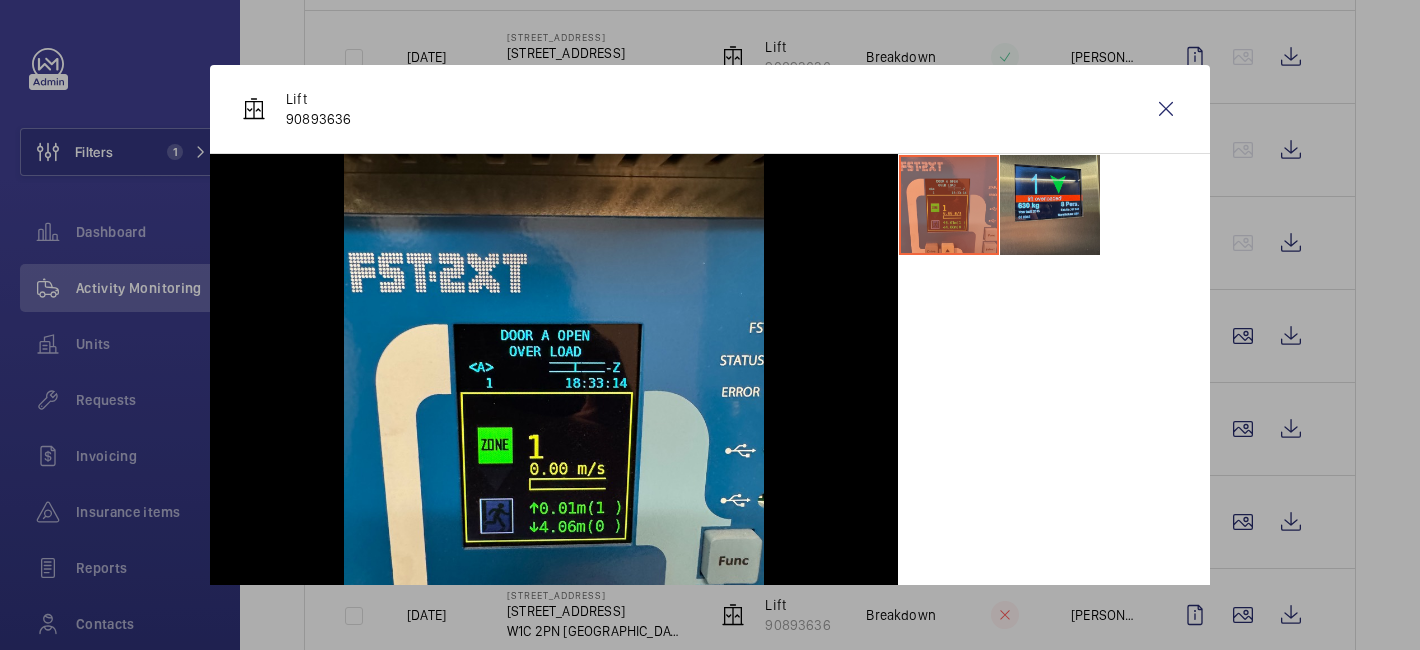 click at bounding box center [710, 325] 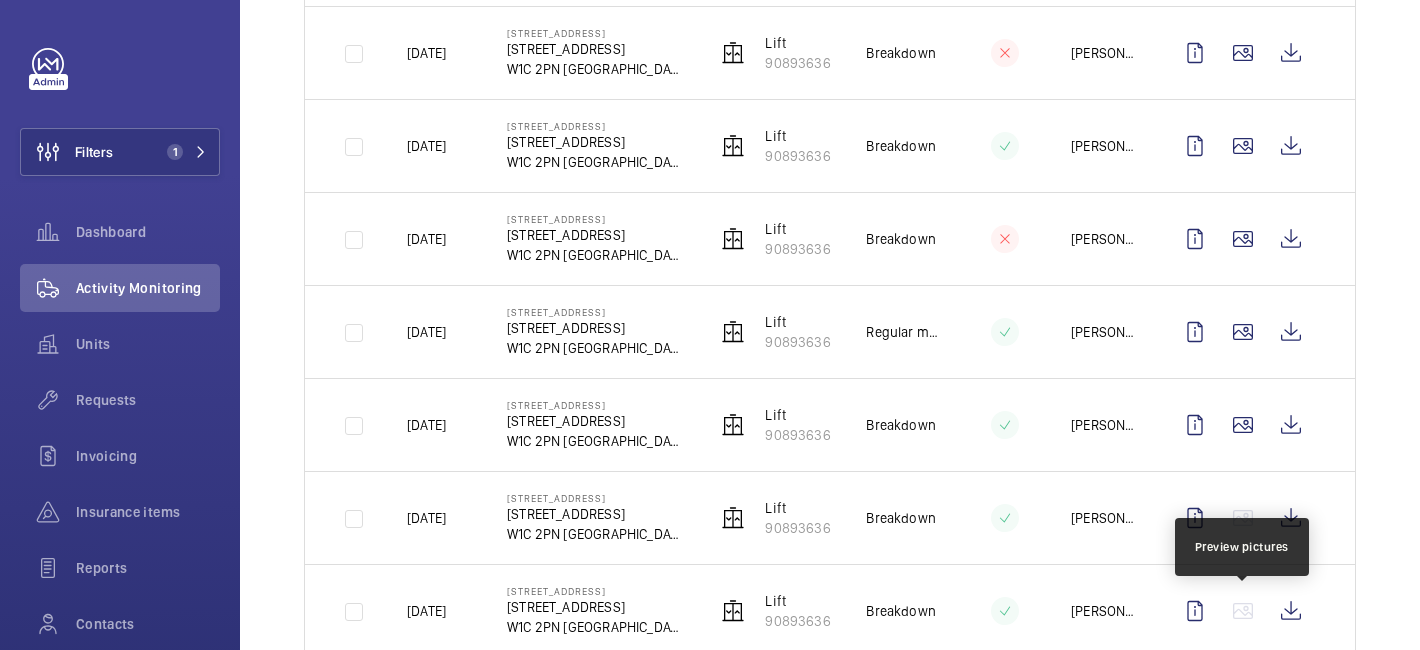 scroll, scrollTop: 1642, scrollLeft: 0, axis: vertical 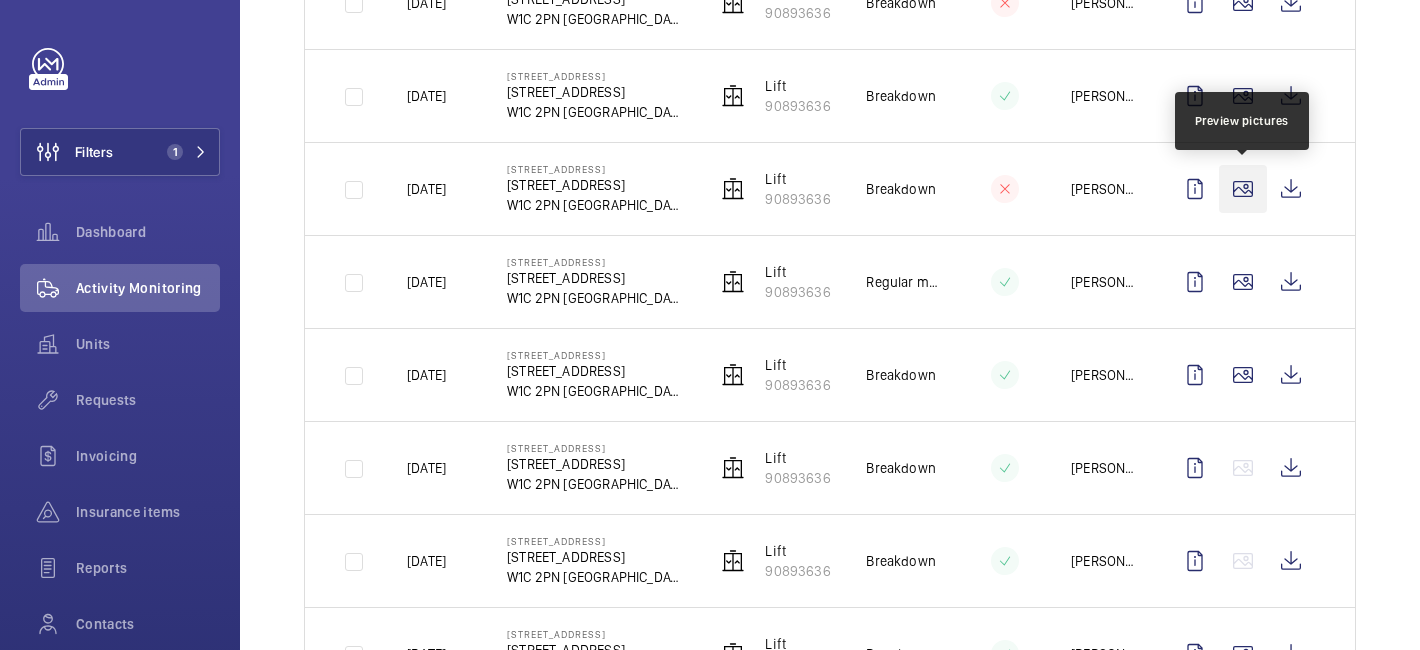 click 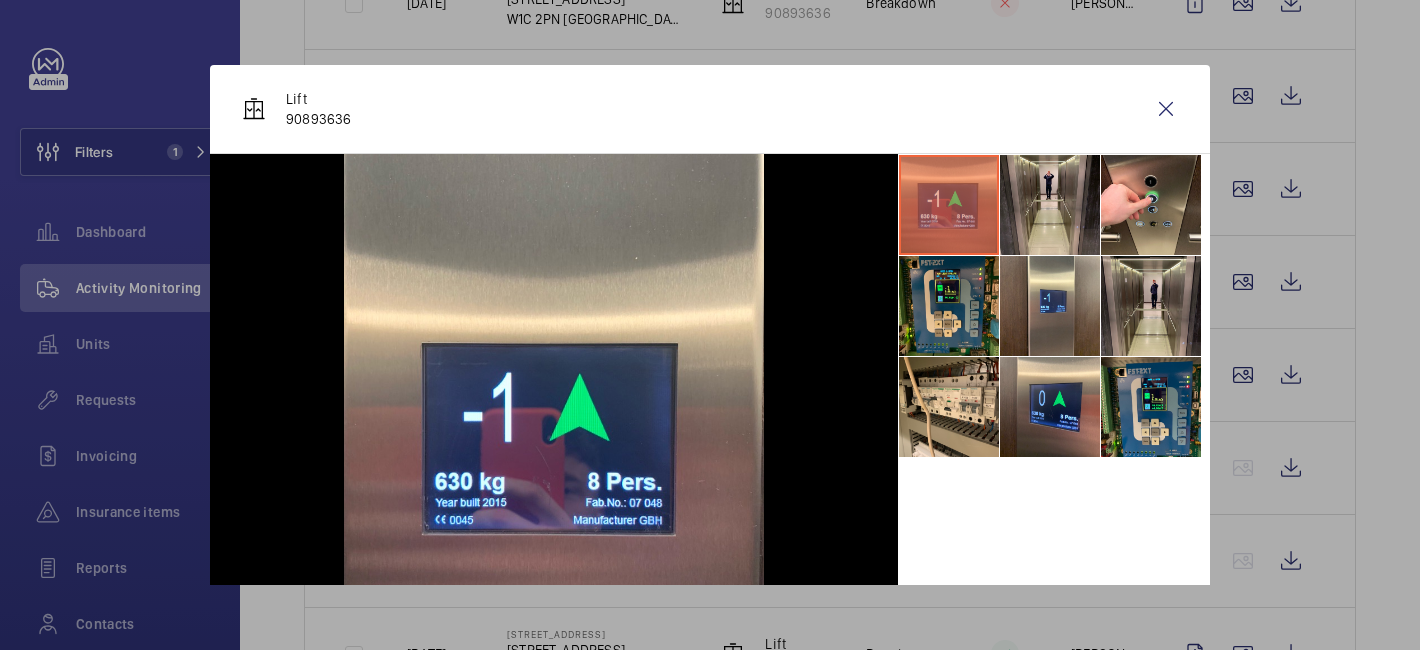 click at bounding box center (710, 325) 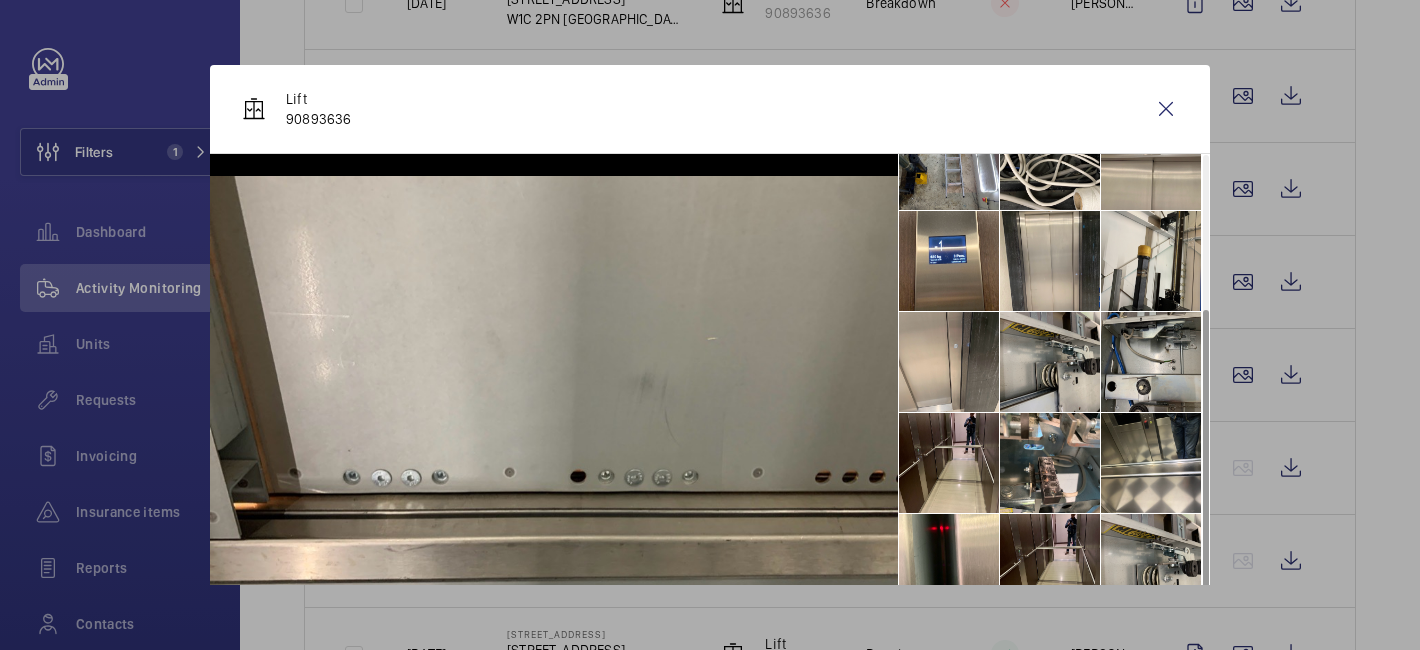 scroll, scrollTop: 251, scrollLeft: 0, axis: vertical 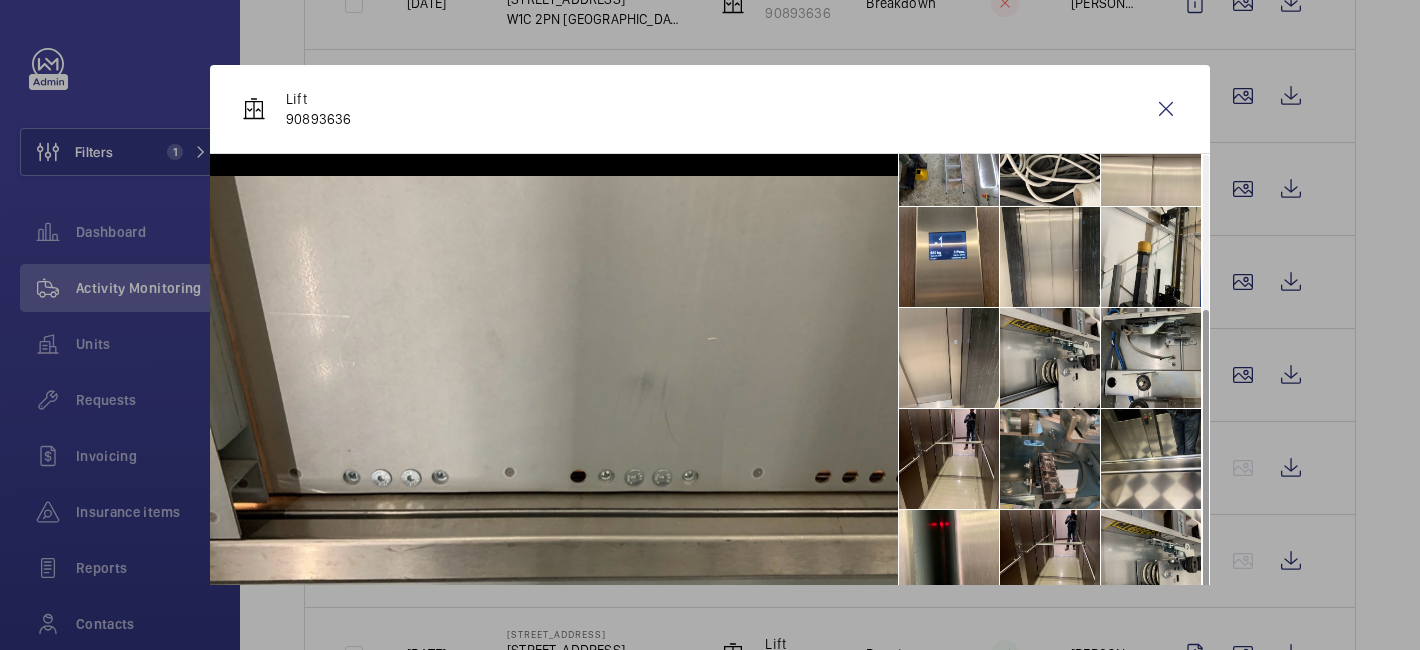 click at bounding box center [1050, 459] 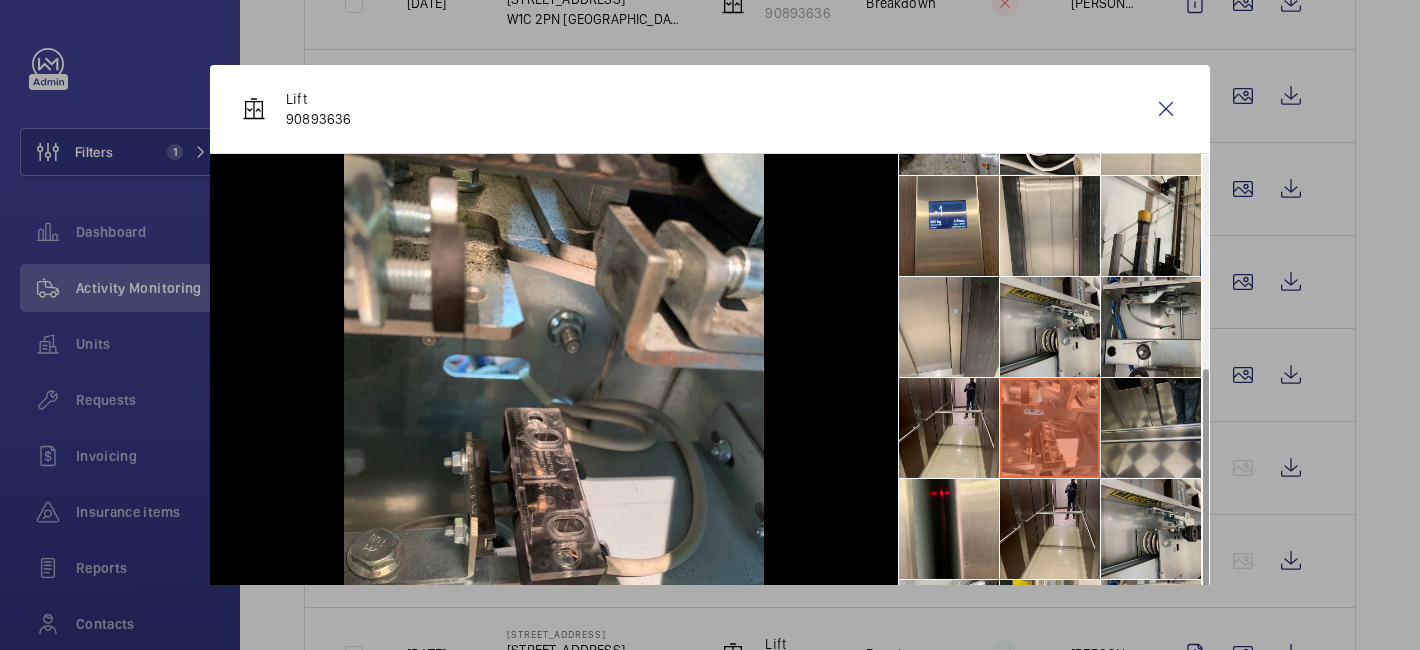 scroll, scrollTop: 350, scrollLeft: 0, axis: vertical 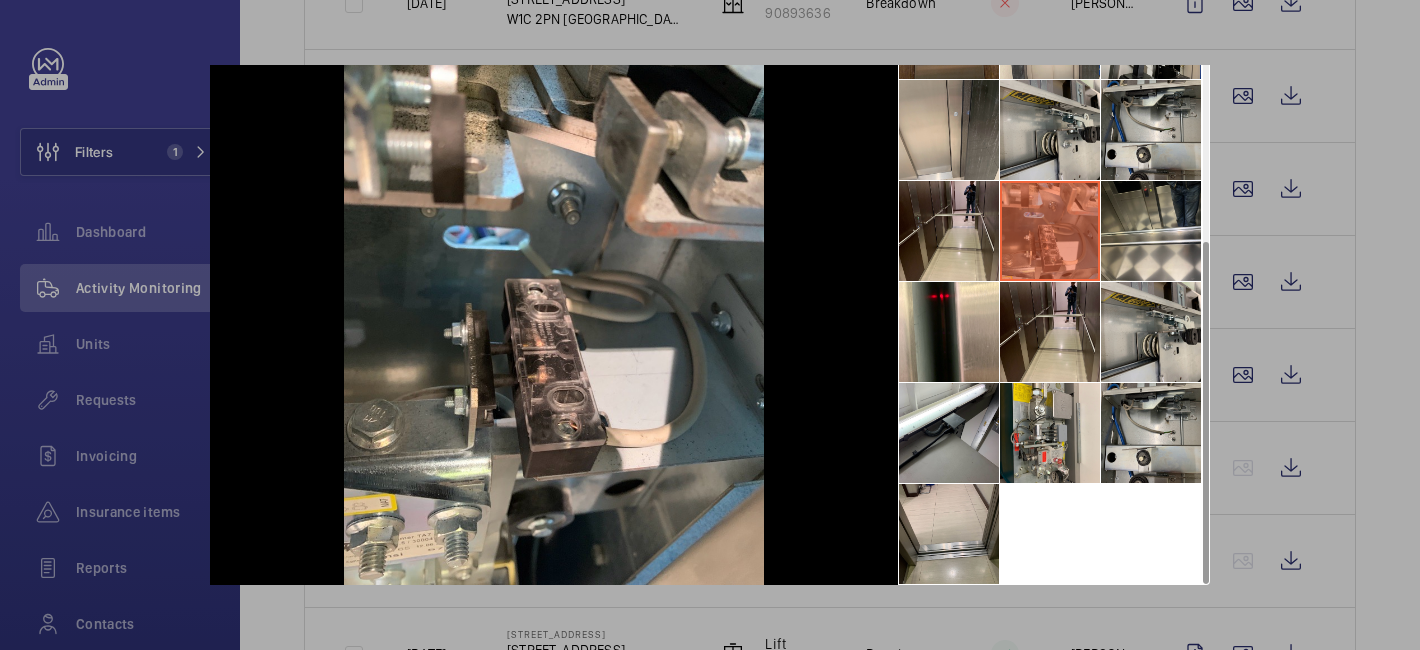 click at bounding box center [710, 325] 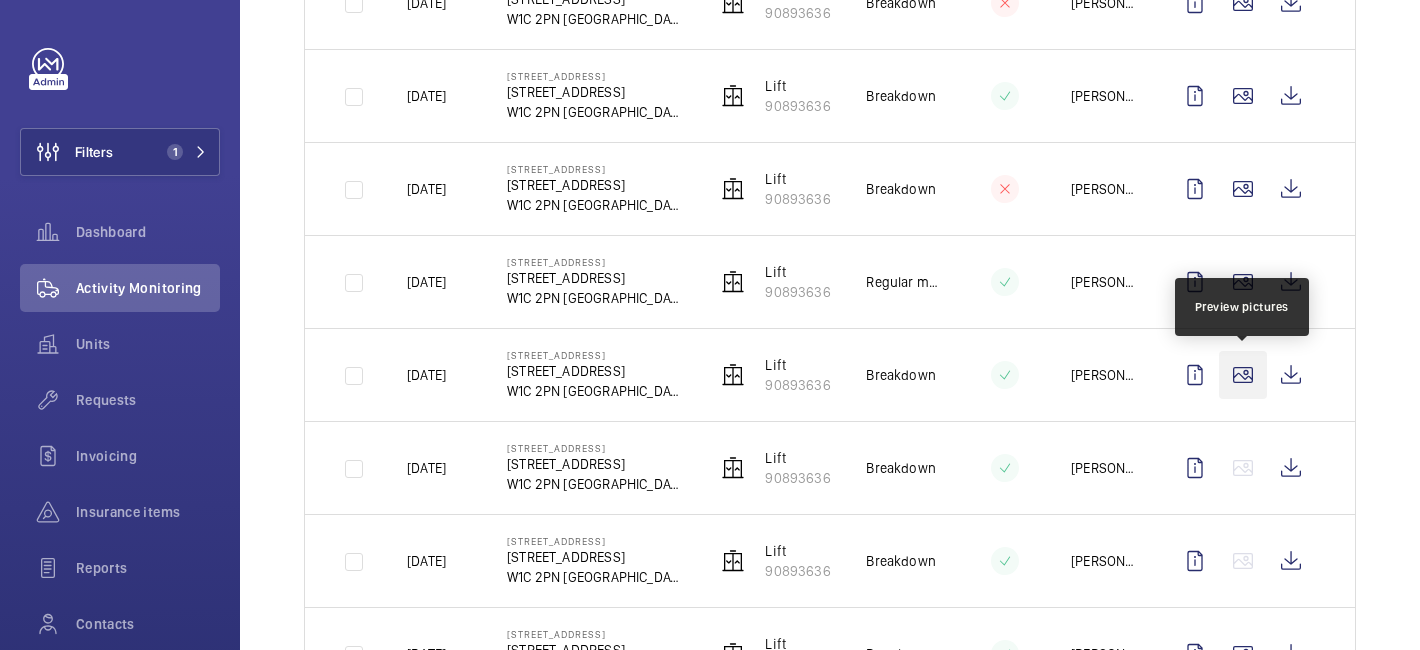 click 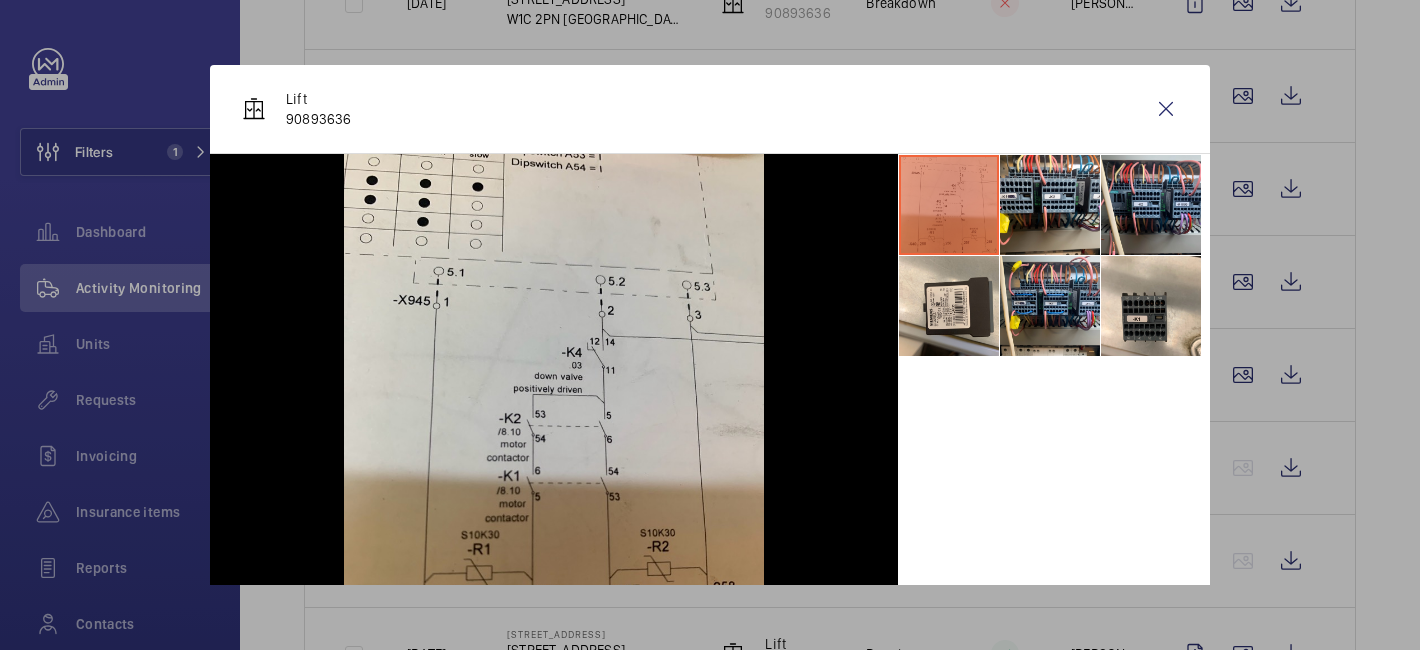 click at bounding box center [710, 325] 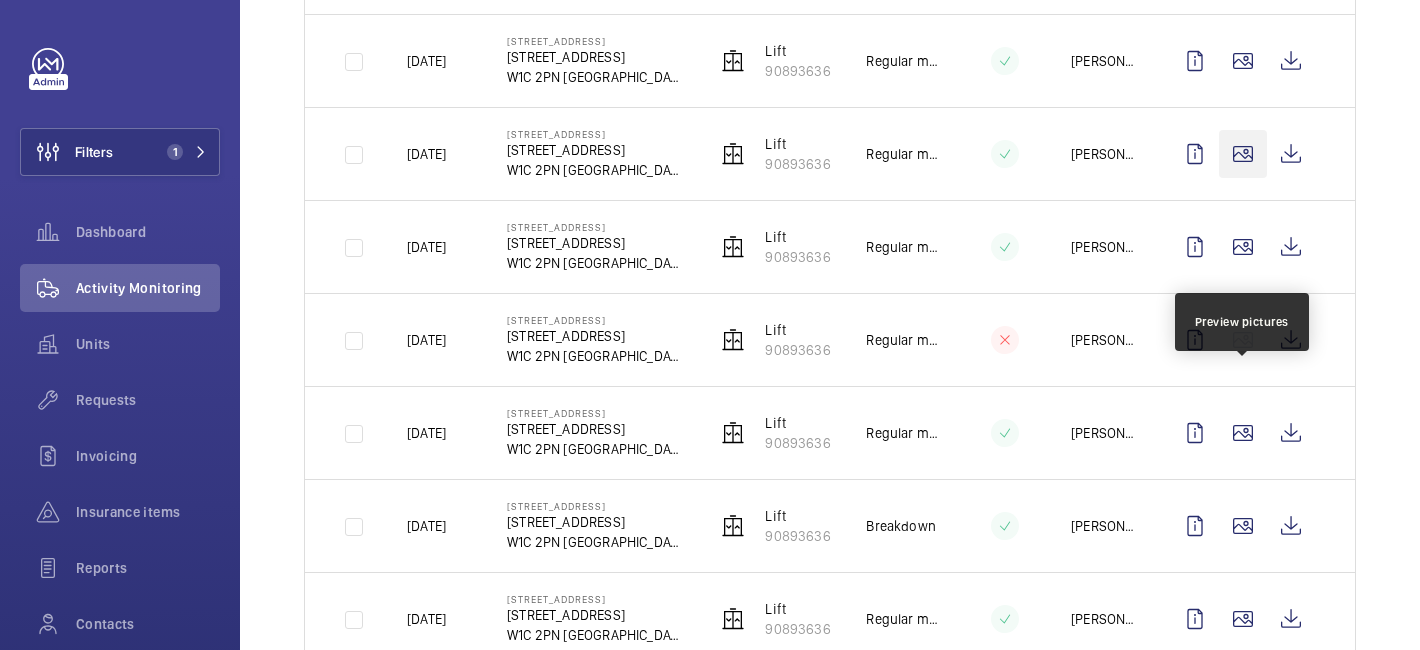scroll, scrollTop: 2578, scrollLeft: 0, axis: vertical 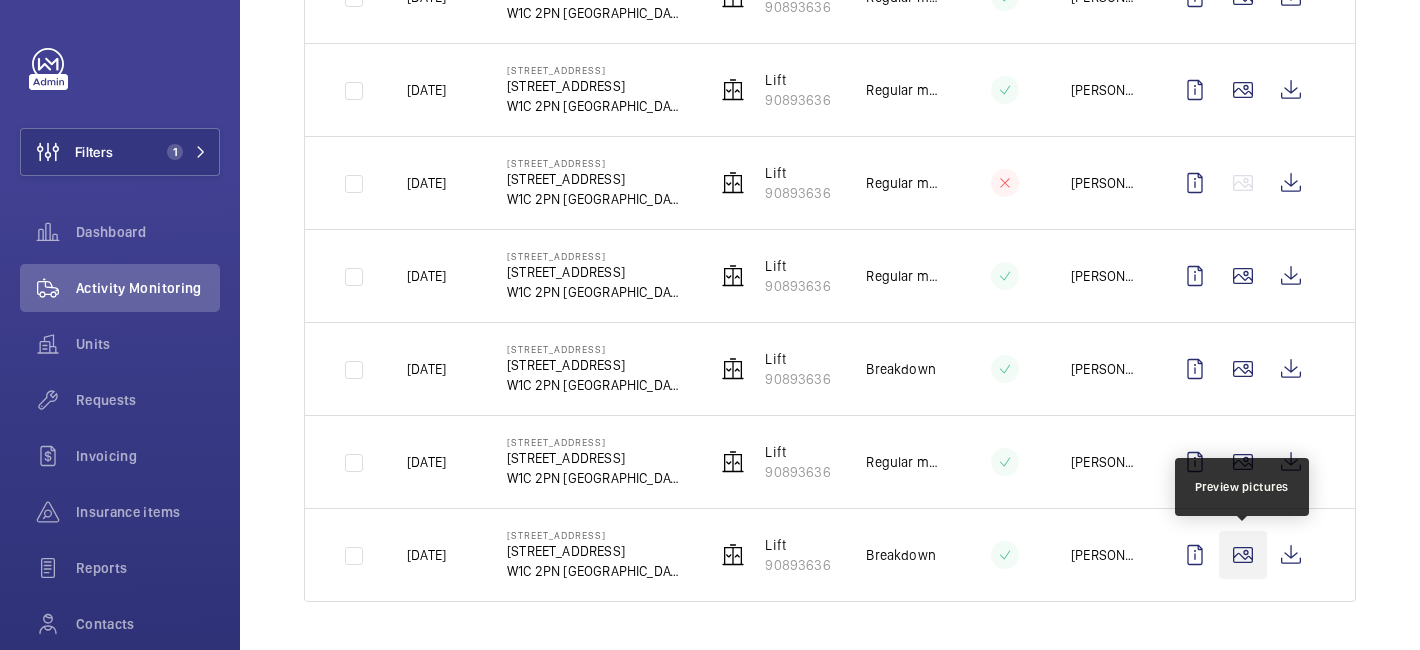 click 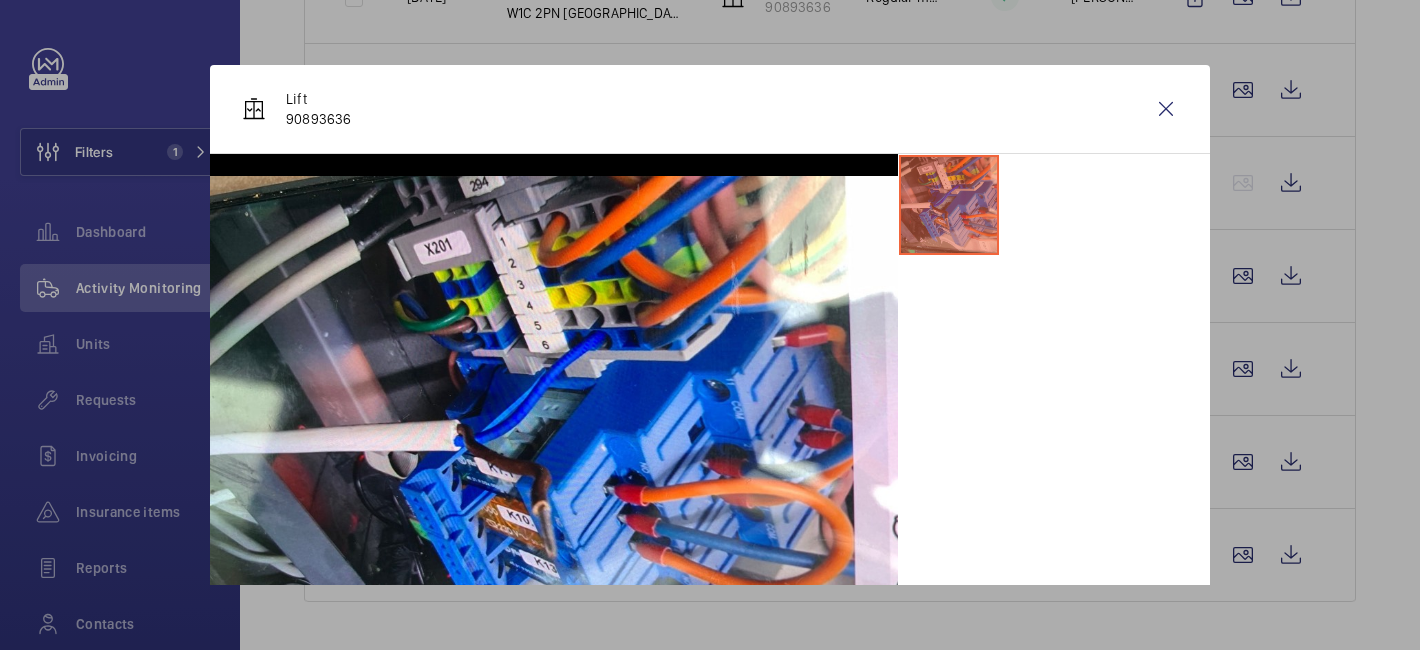 click at bounding box center [710, 325] 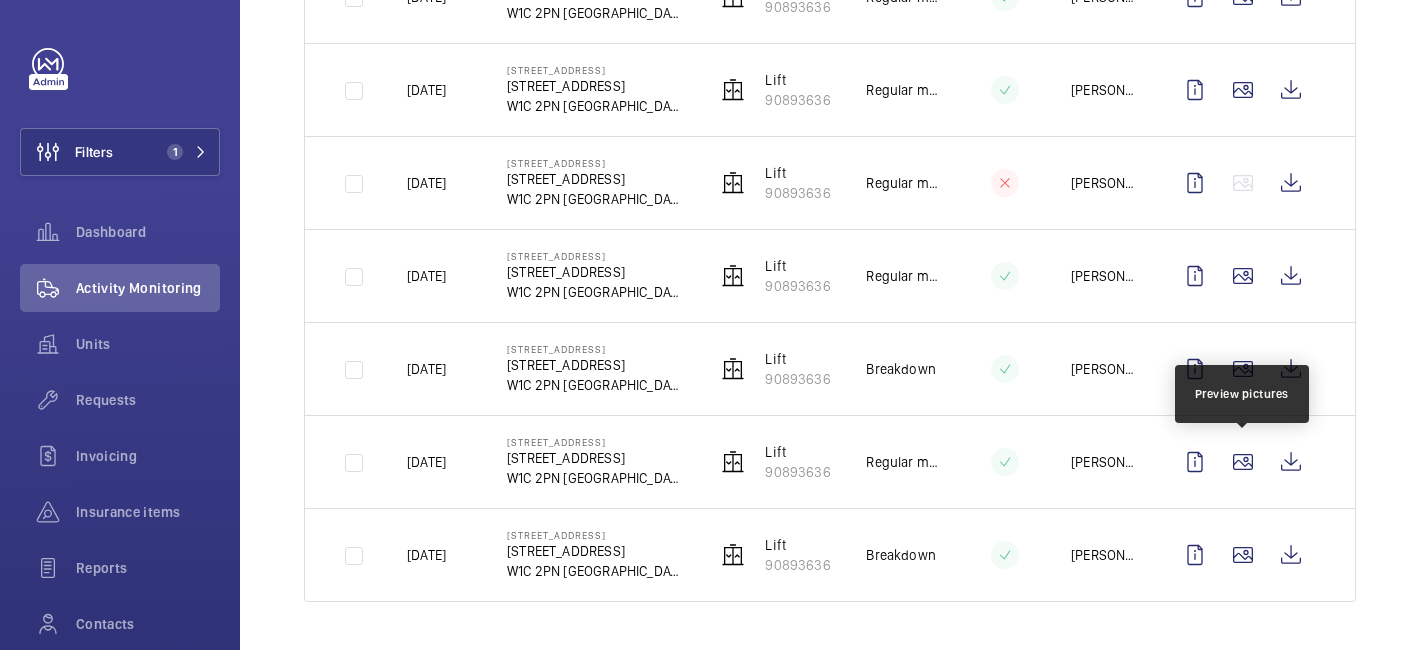 click 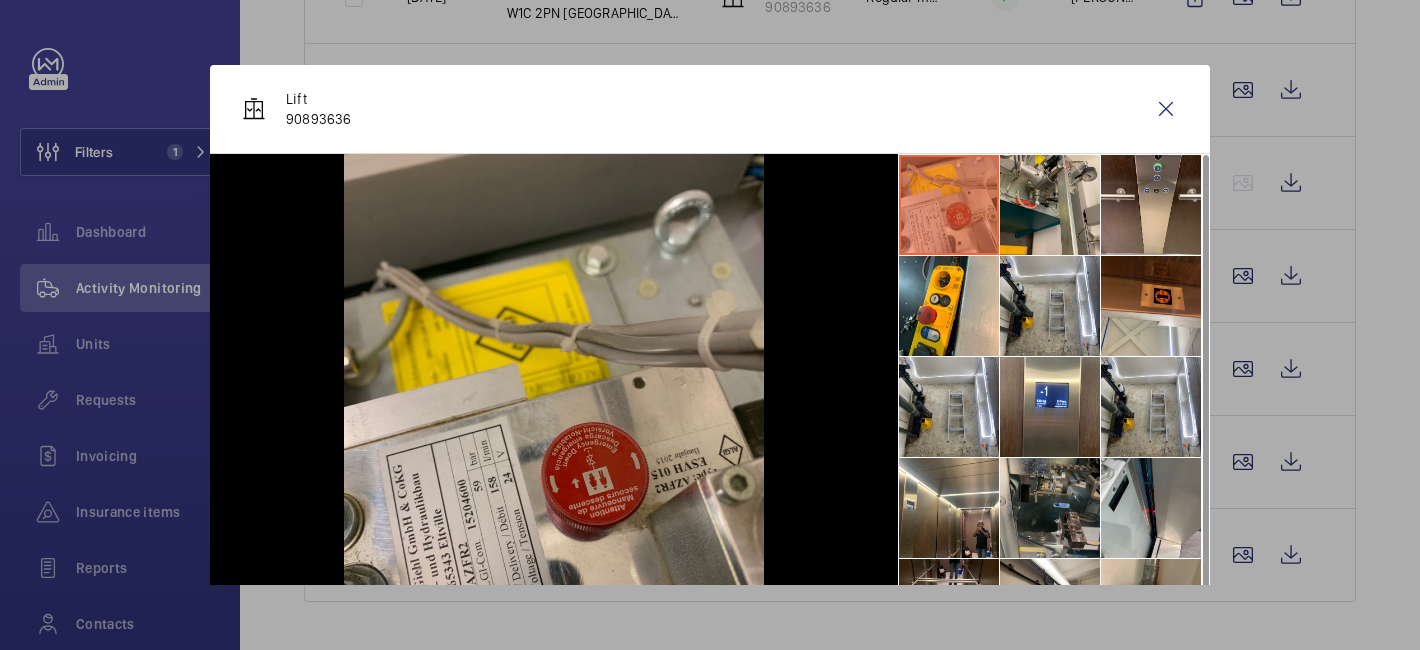 scroll, scrollTop: 47, scrollLeft: 0, axis: vertical 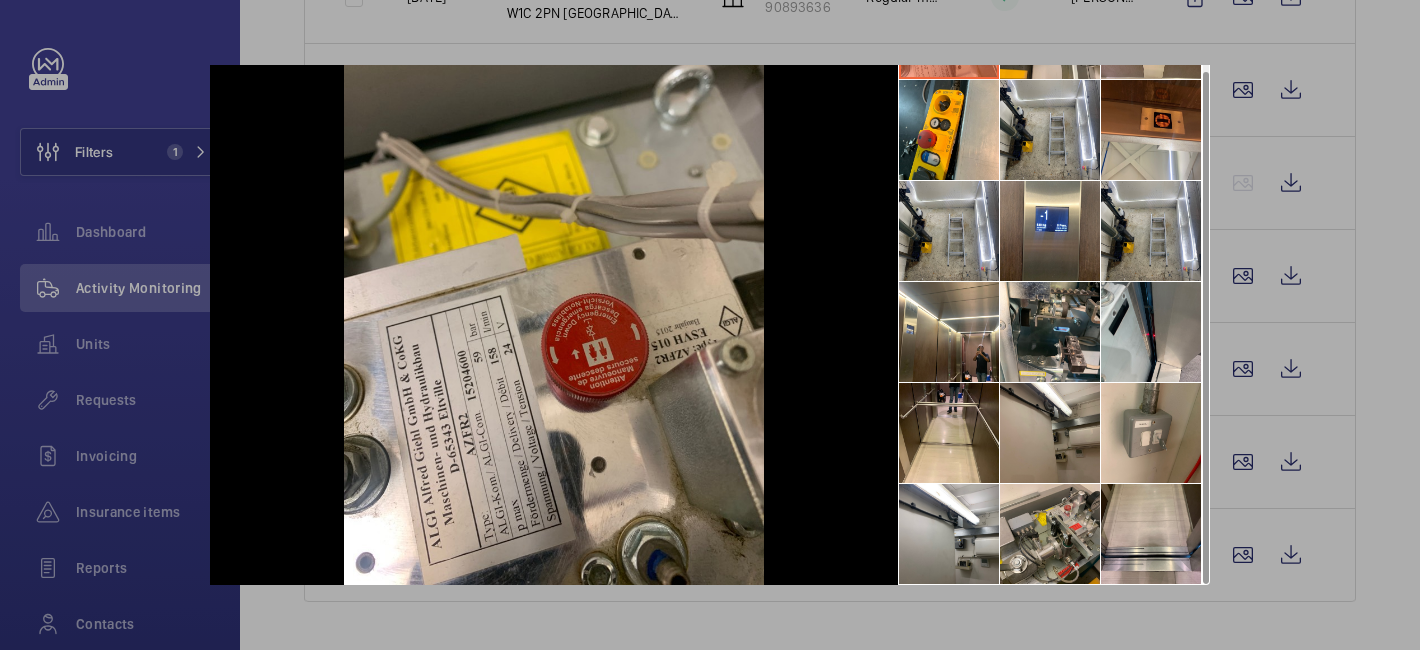 click at bounding box center [710, 325] 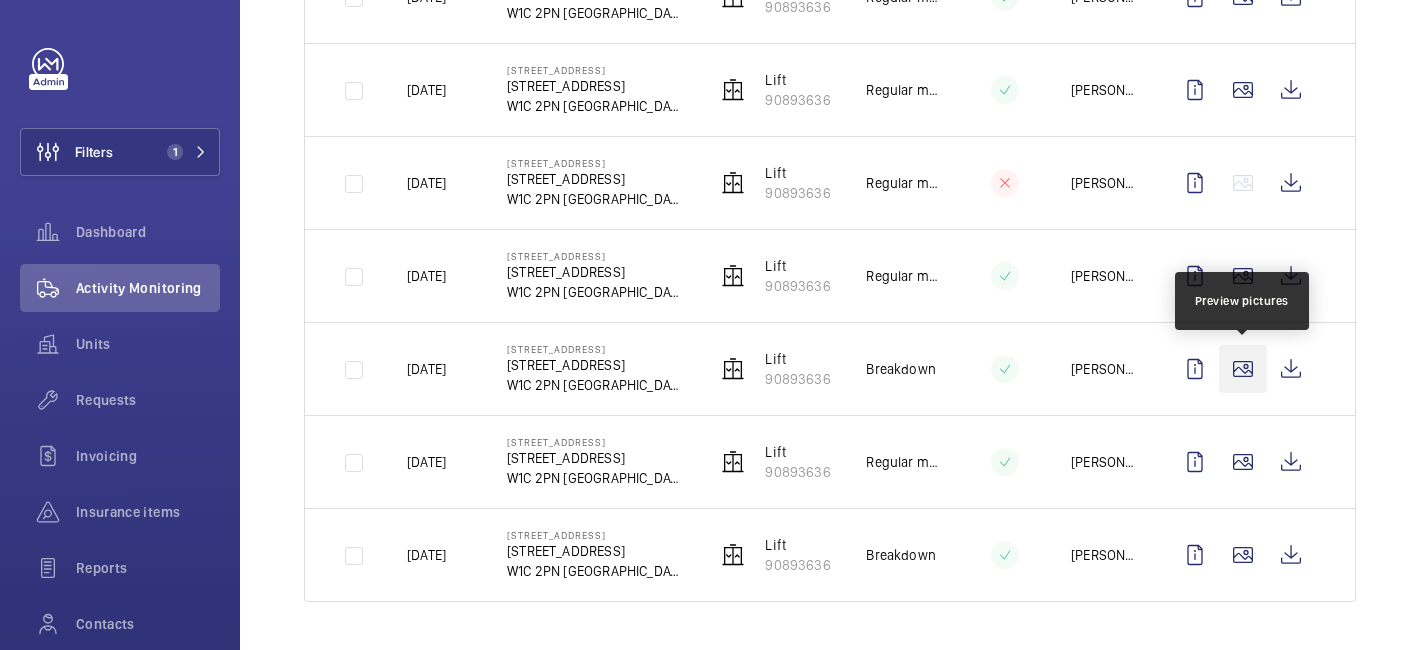 click 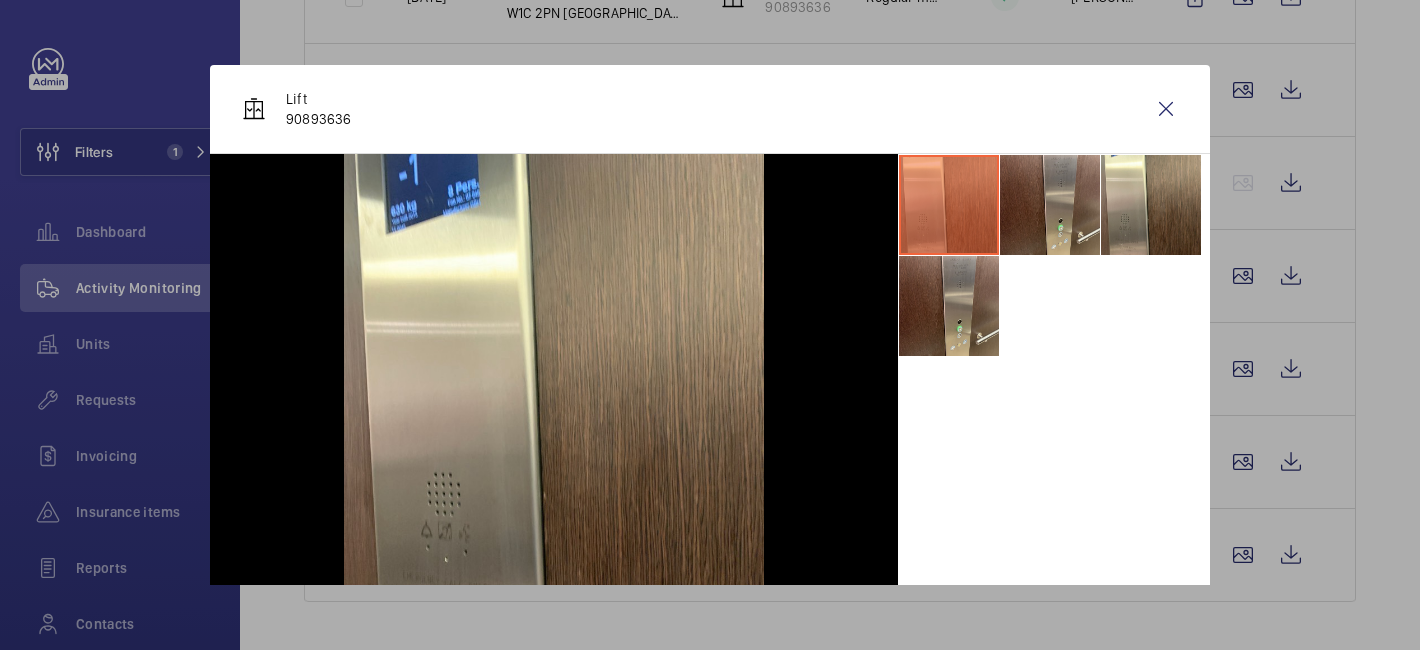 click at bounding box center (710, 325) 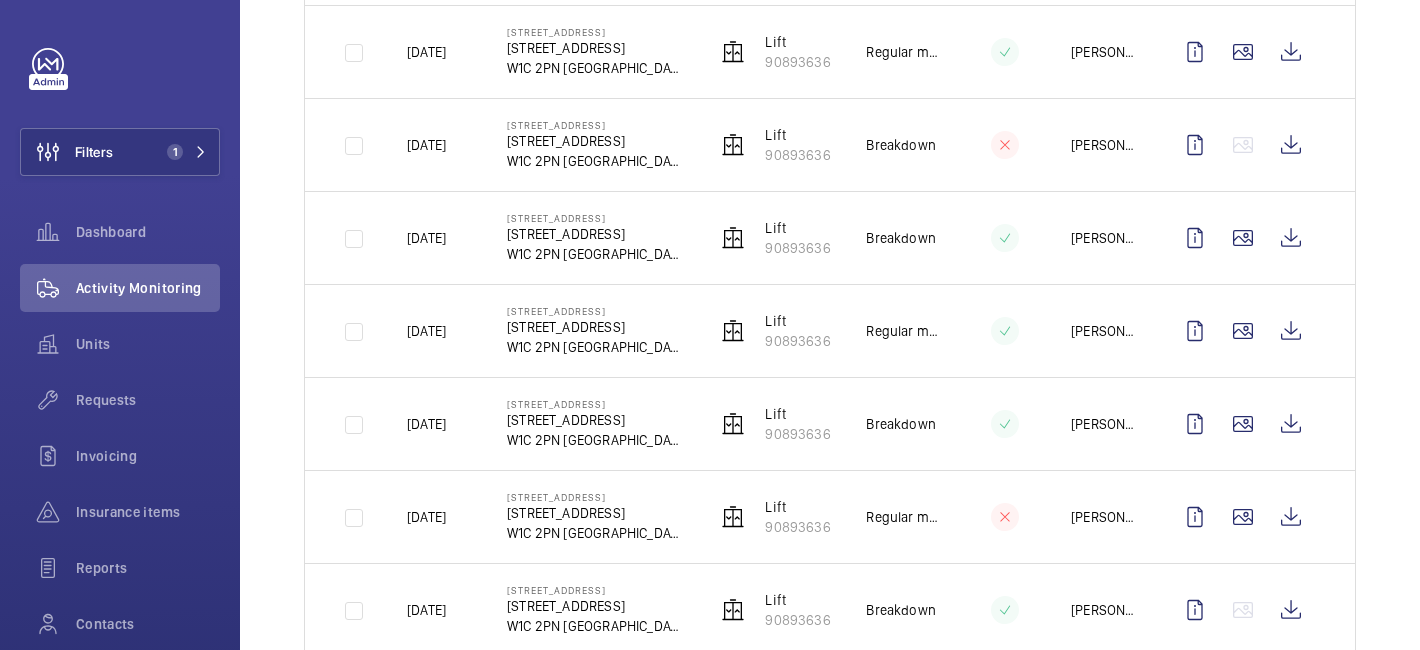 scroll, scrollTop: 0, scrollLeft: 0, axis: both 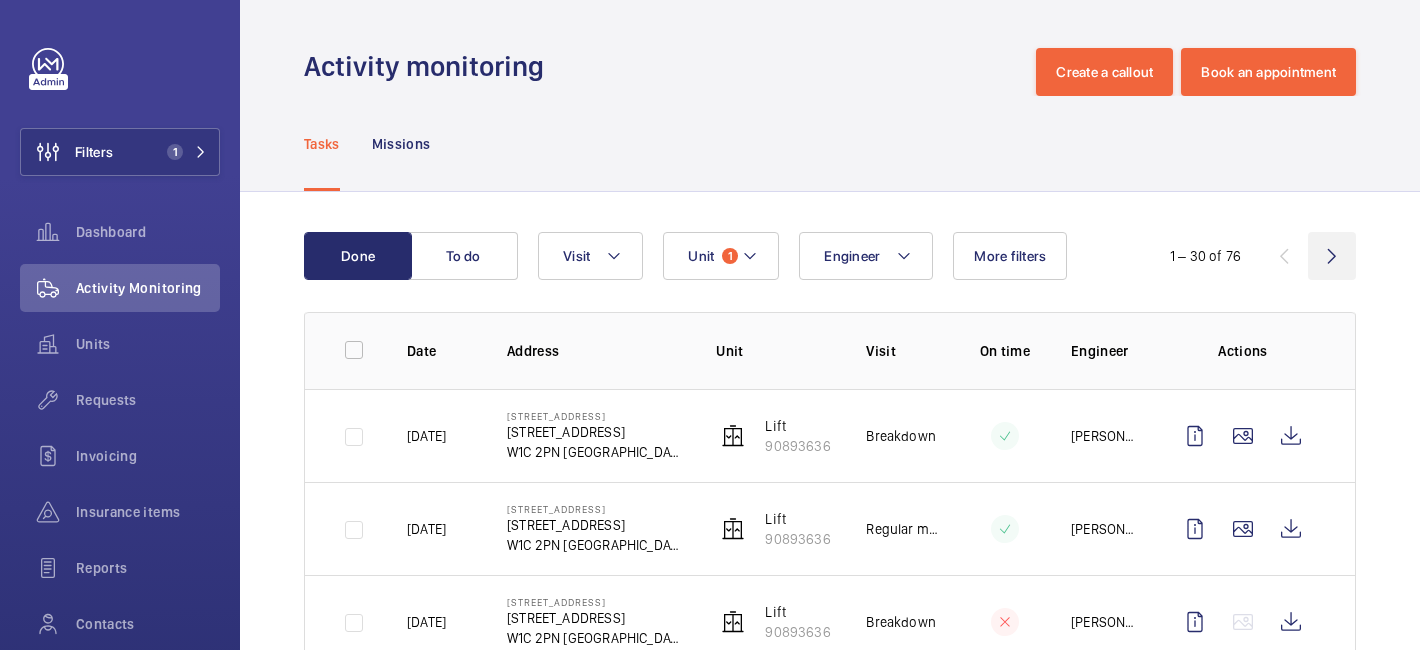 click 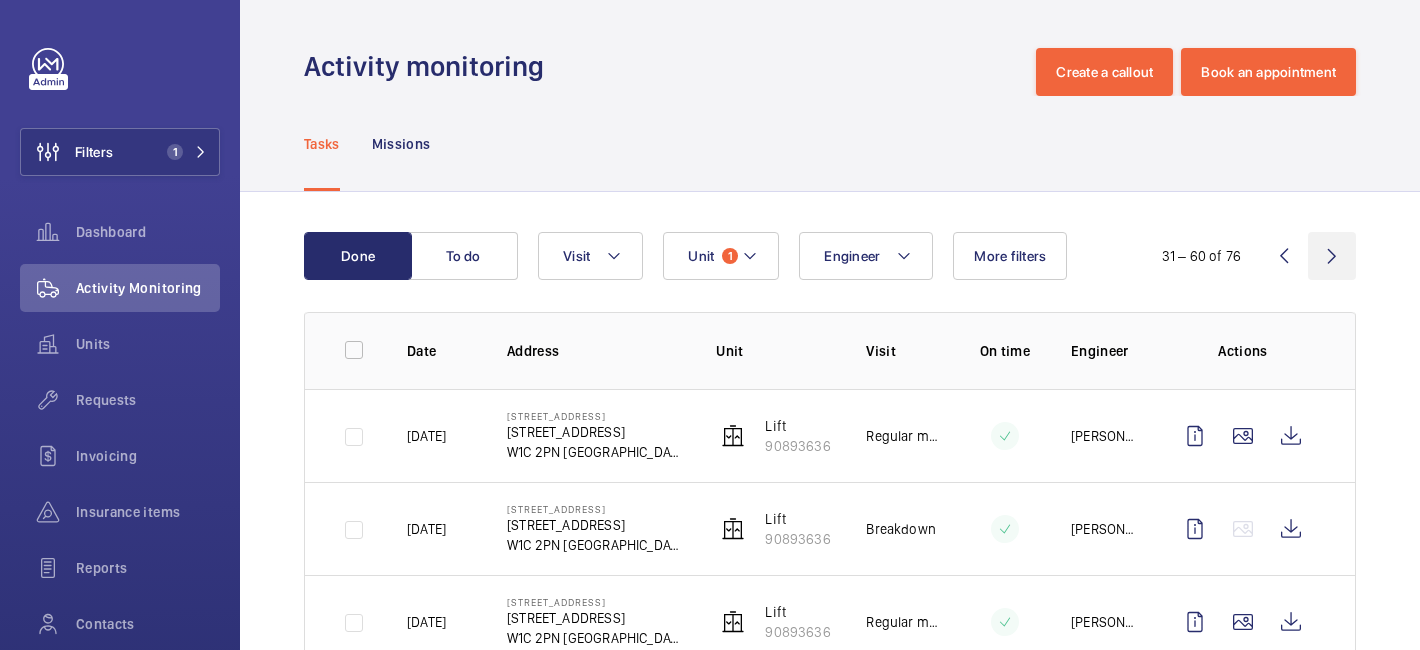click 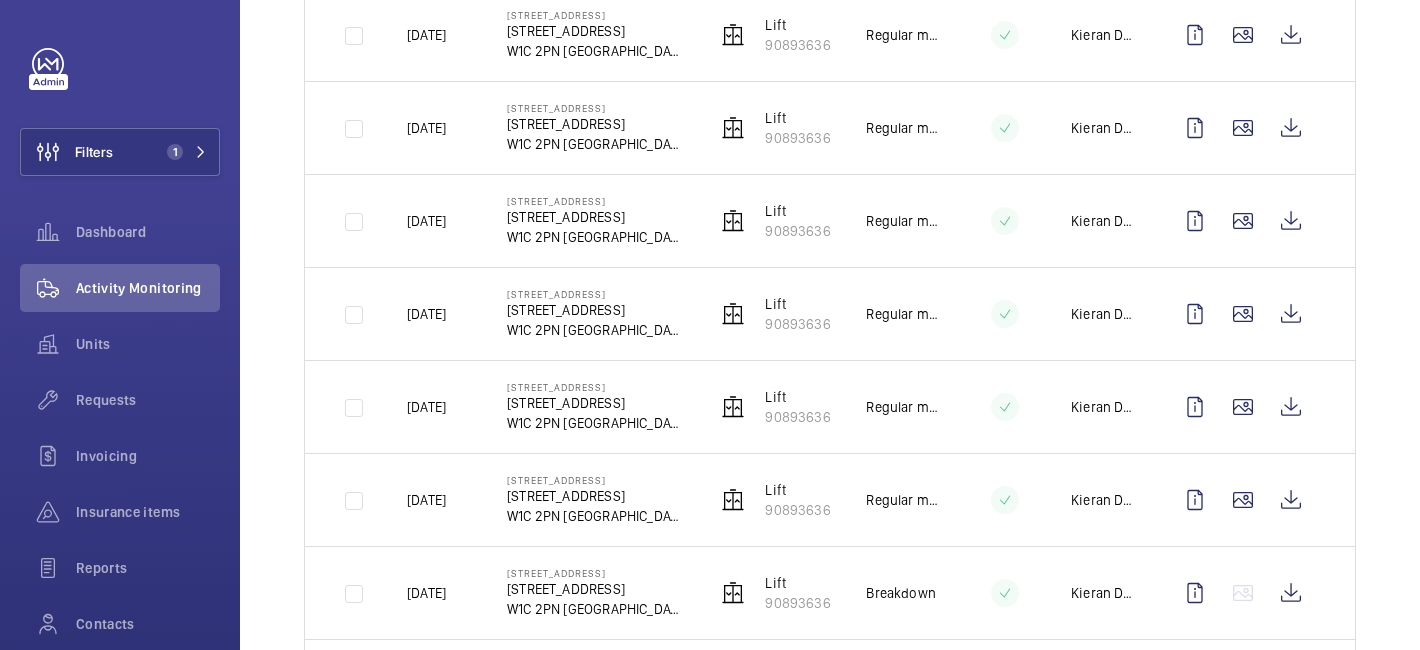 scroll, scrollTop: 1276, scrollLeft: 0, axis: vertical 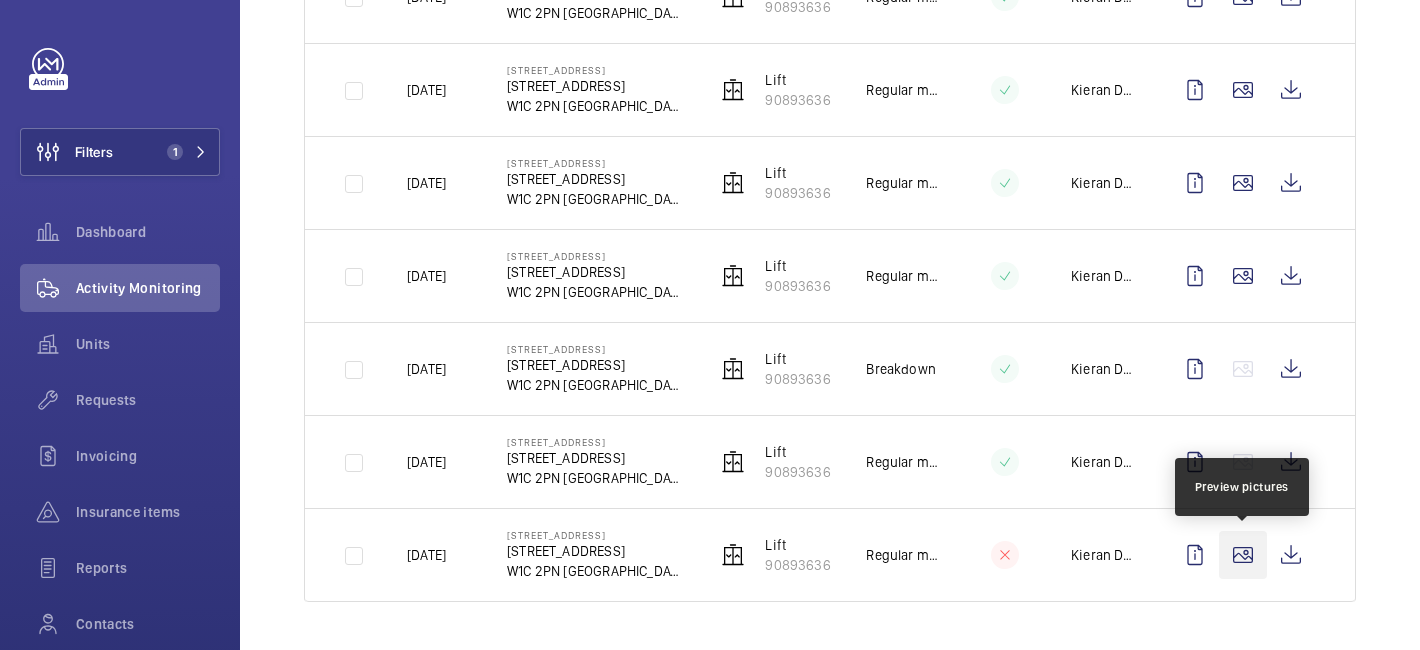 click 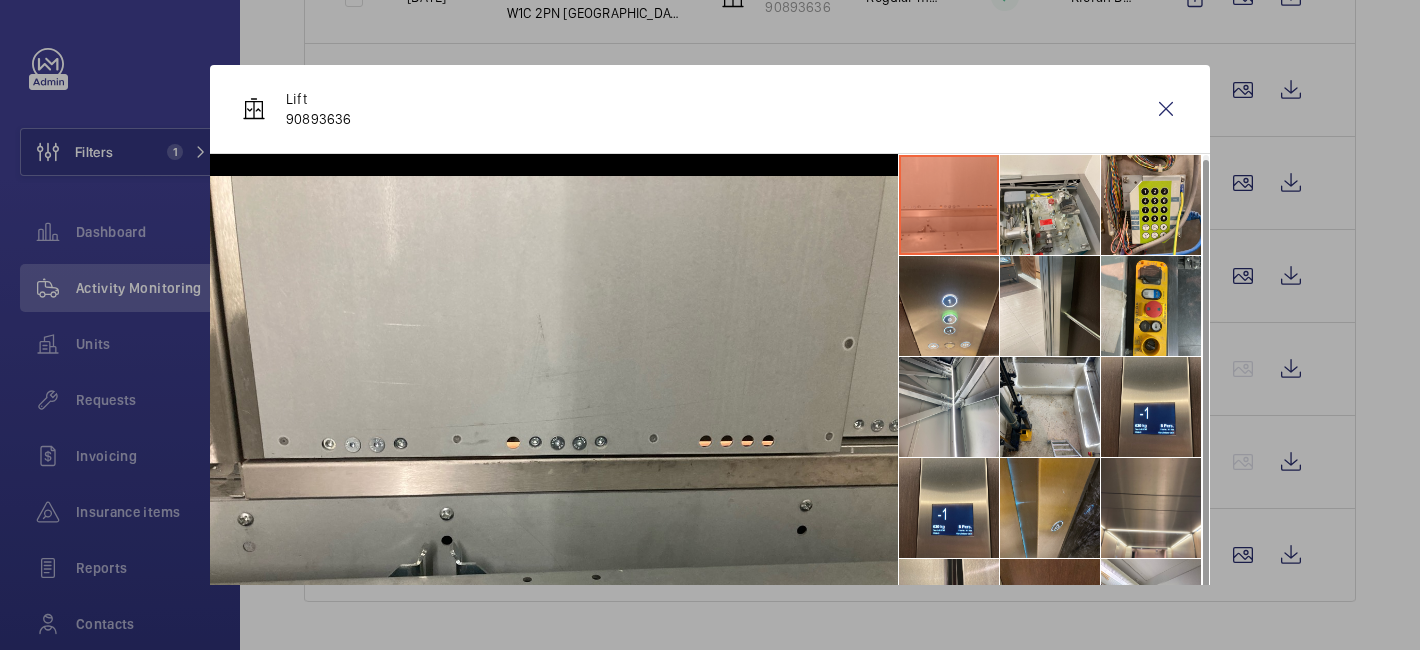 scroll, scrollTop: 47, scrollLeft: 0, axis: vertical 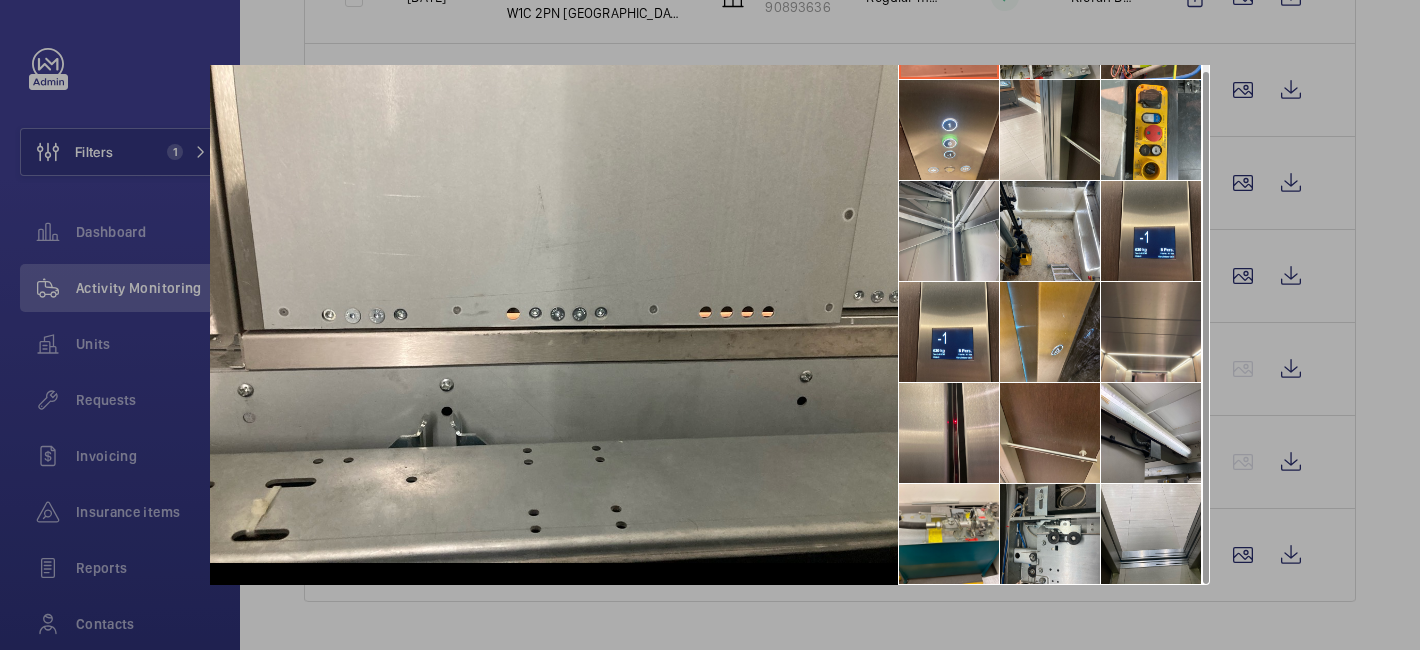 click at bounding box center [710, 325] 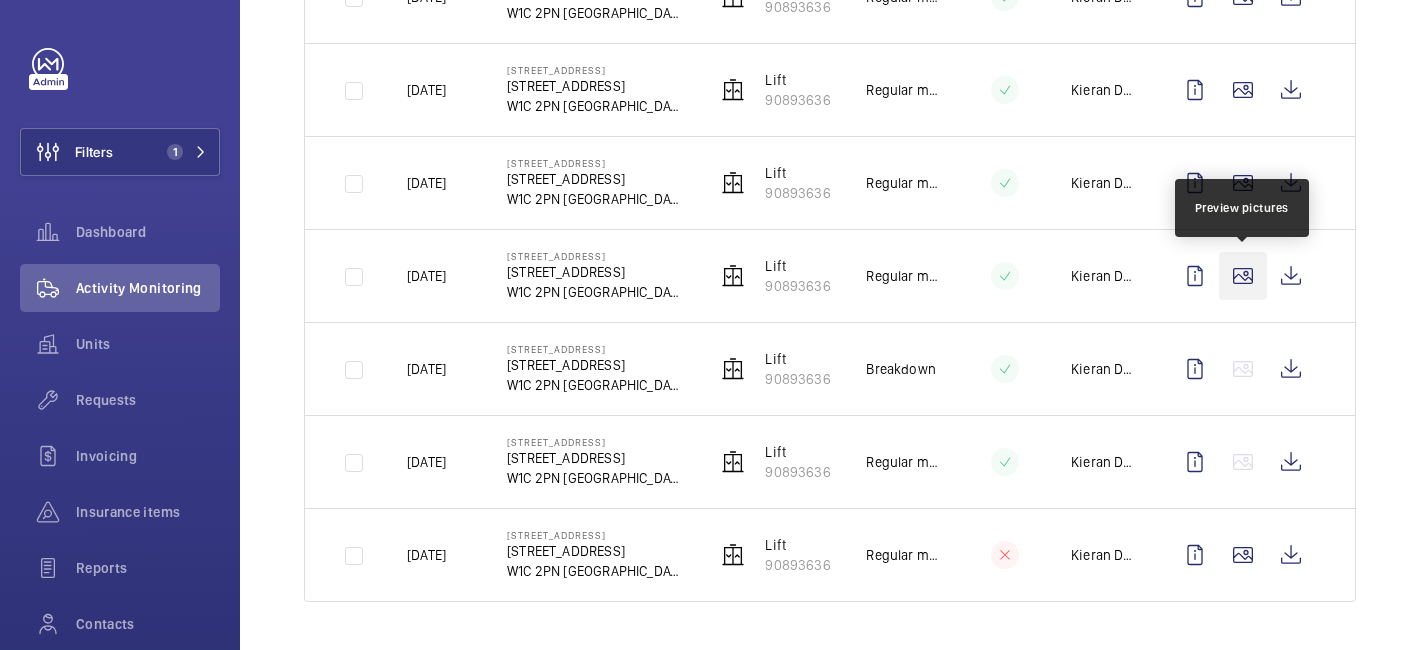 click 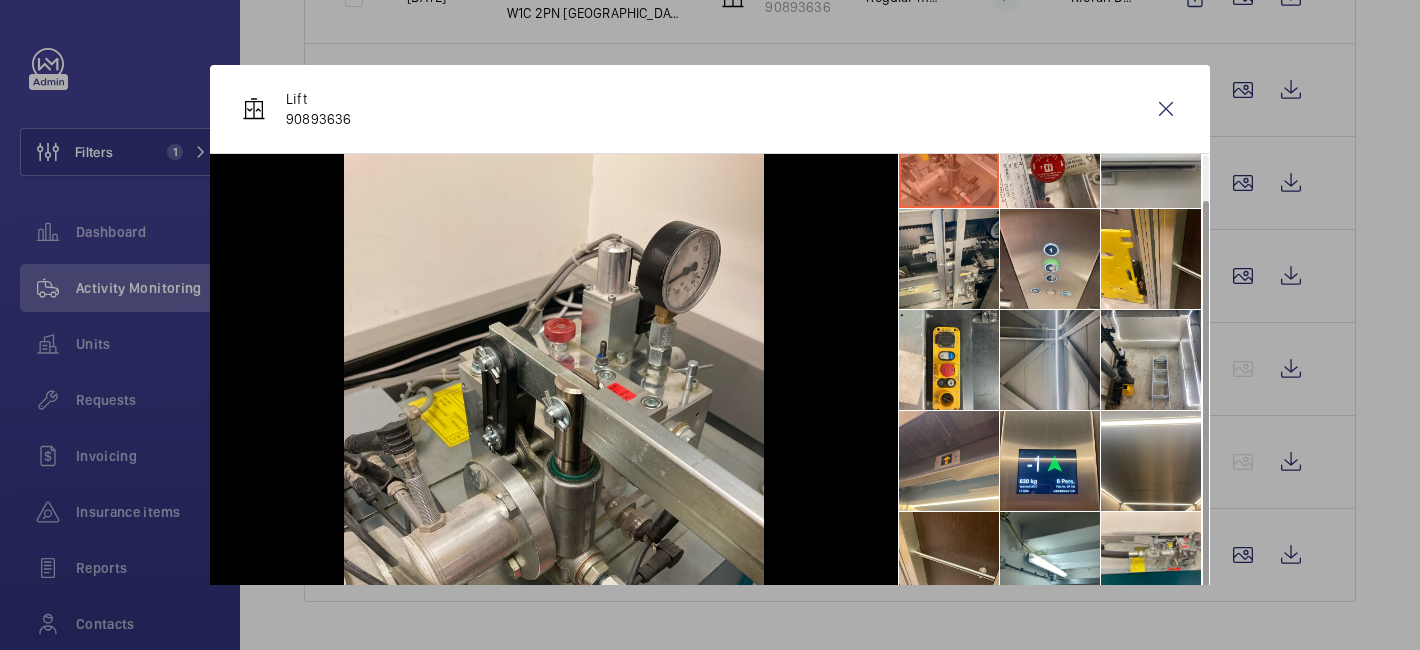 scroll, scrollTop: 0, scrollLeft: 0, axis: both 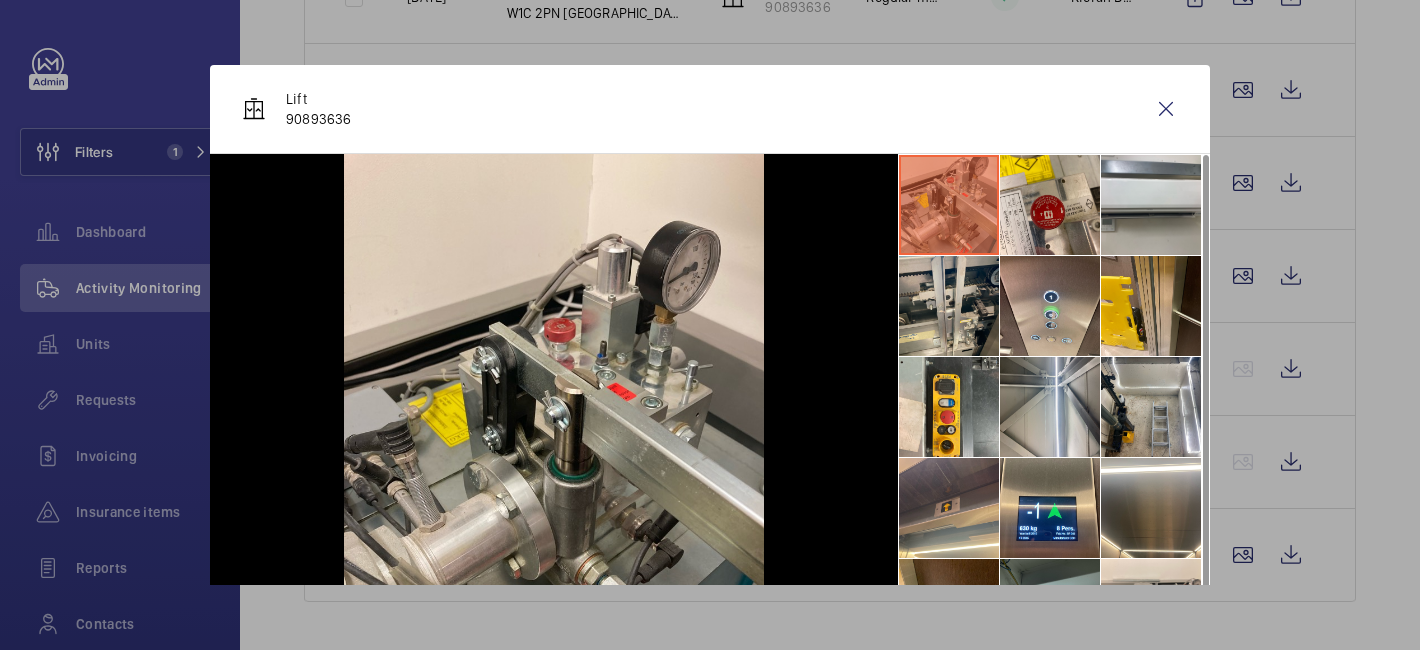 click at bounding box center [710, 325] 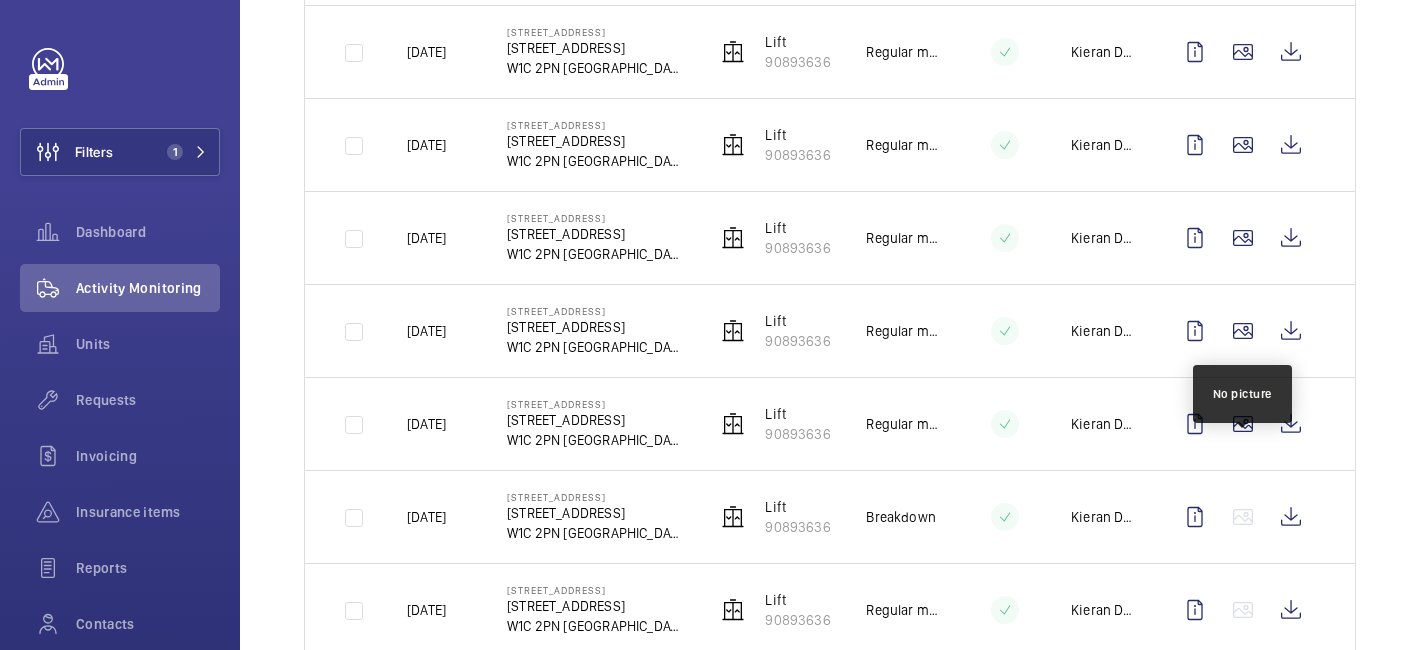 scroll, scrollTop: 970, scrollLeft: 0, axis: vertical 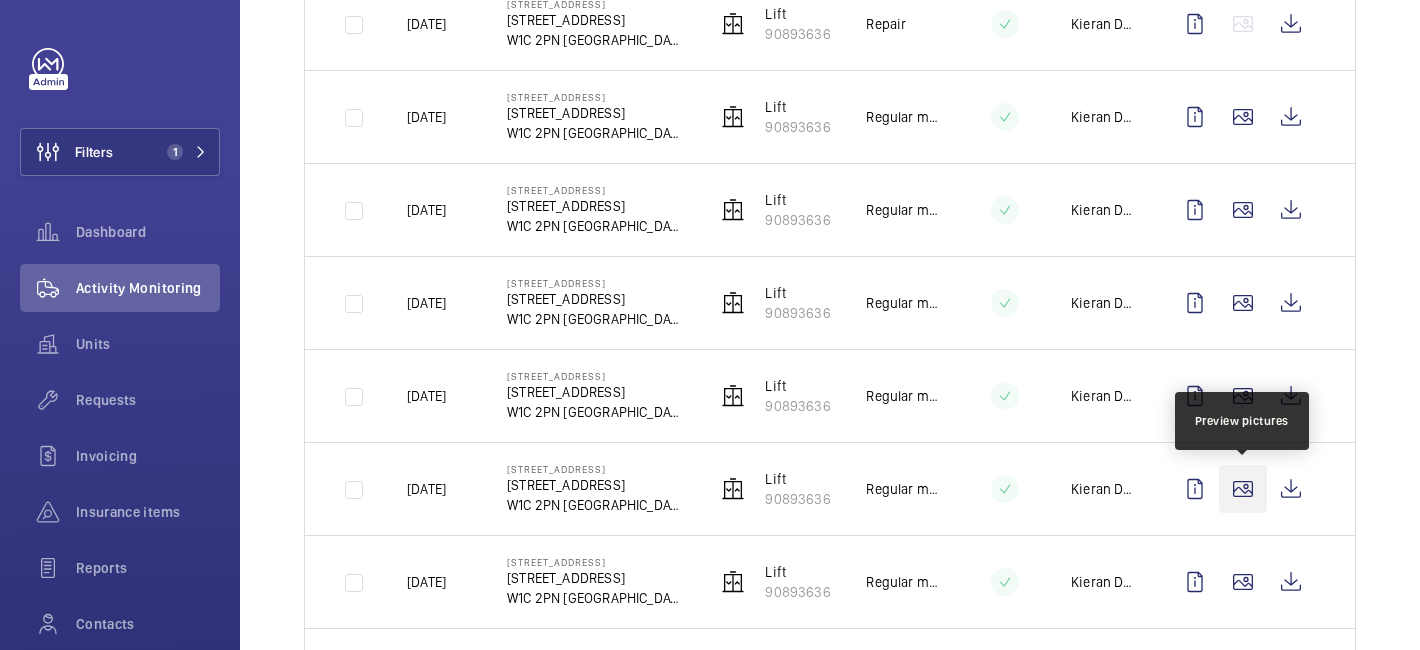click 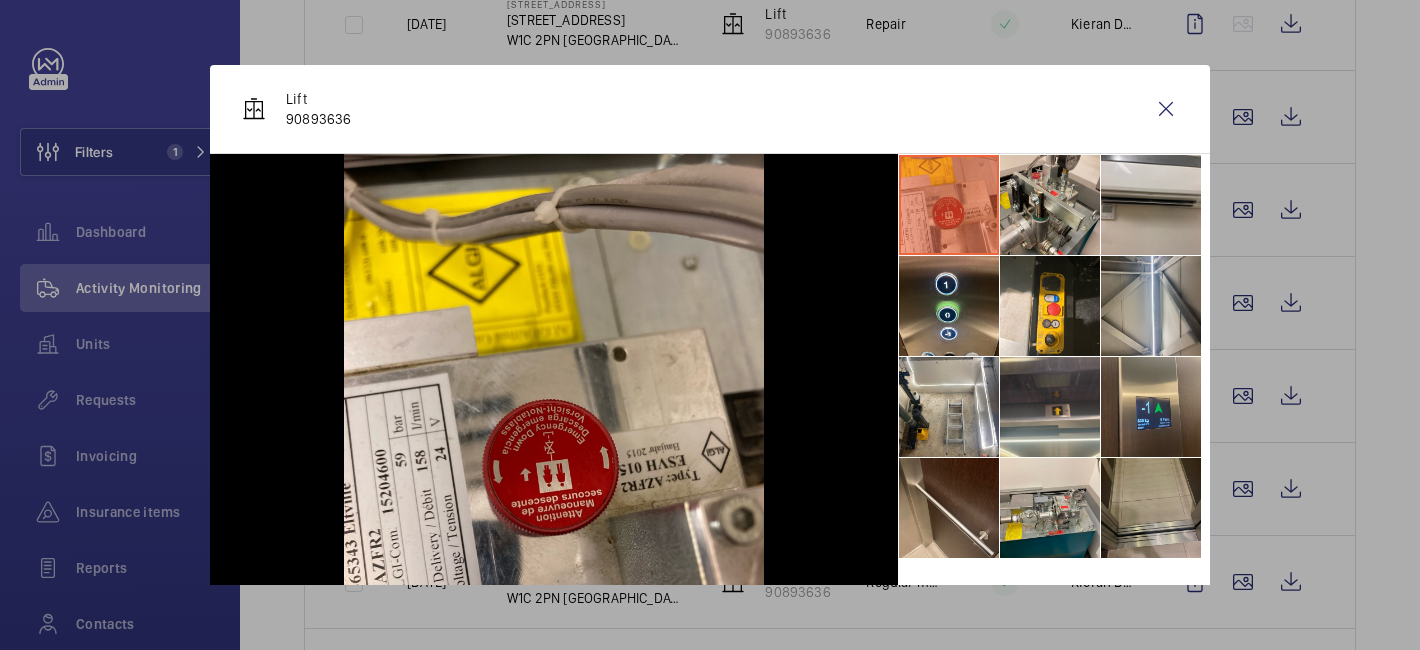 scroll, scrollTop: 129, scrollLeft: 0, axis: vertical 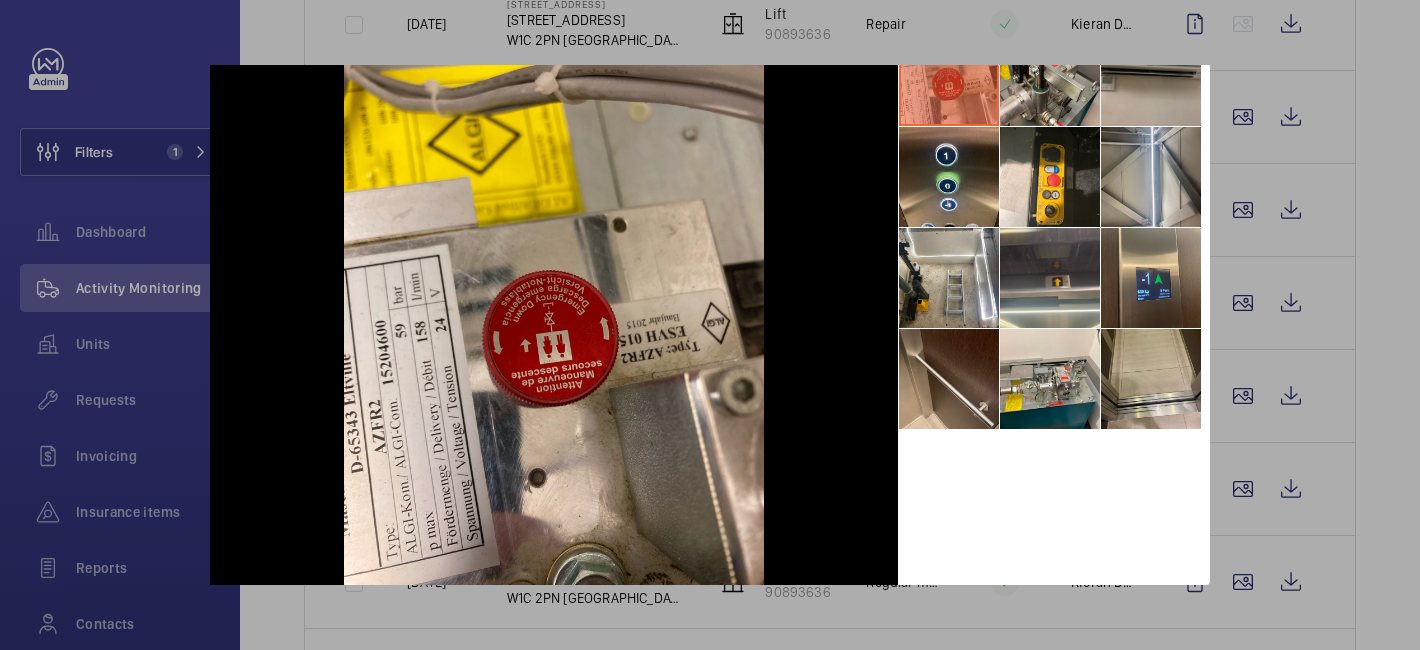 click at bounding box center (710, 325) 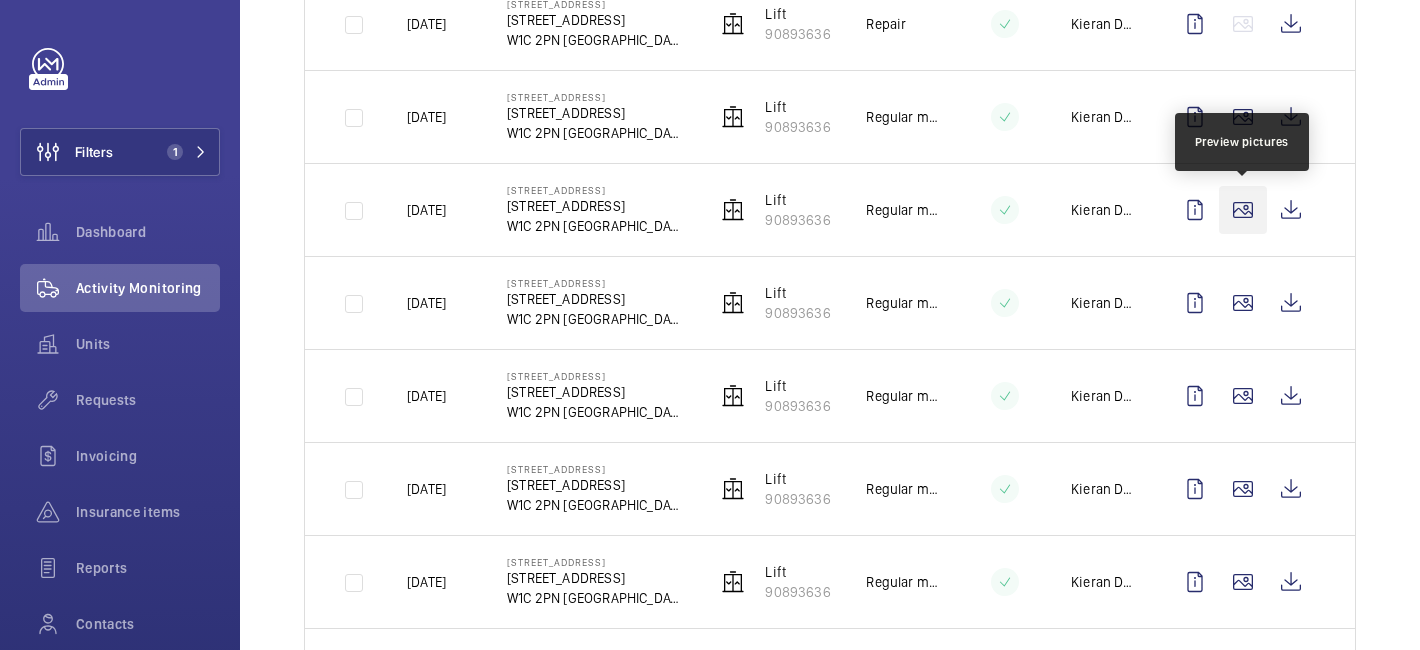 click 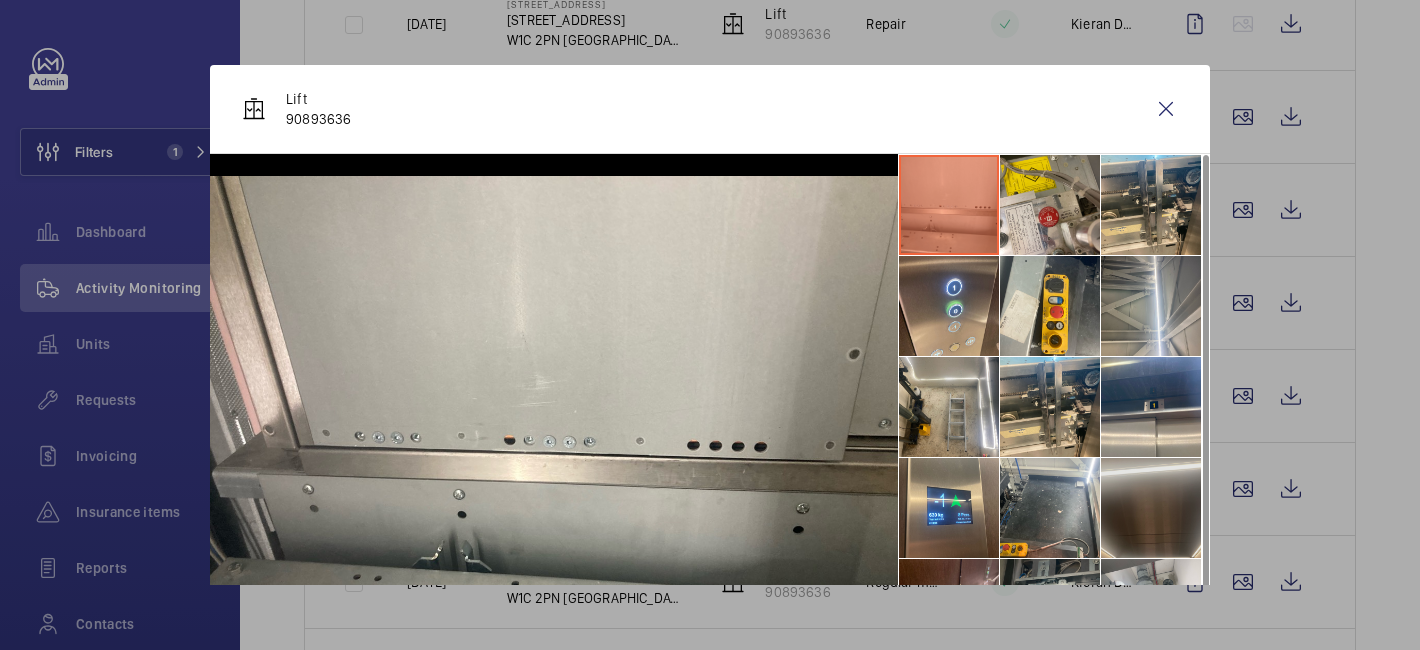 scroll, scrollTop: 47, scrollLeft: 0, axis: vertical 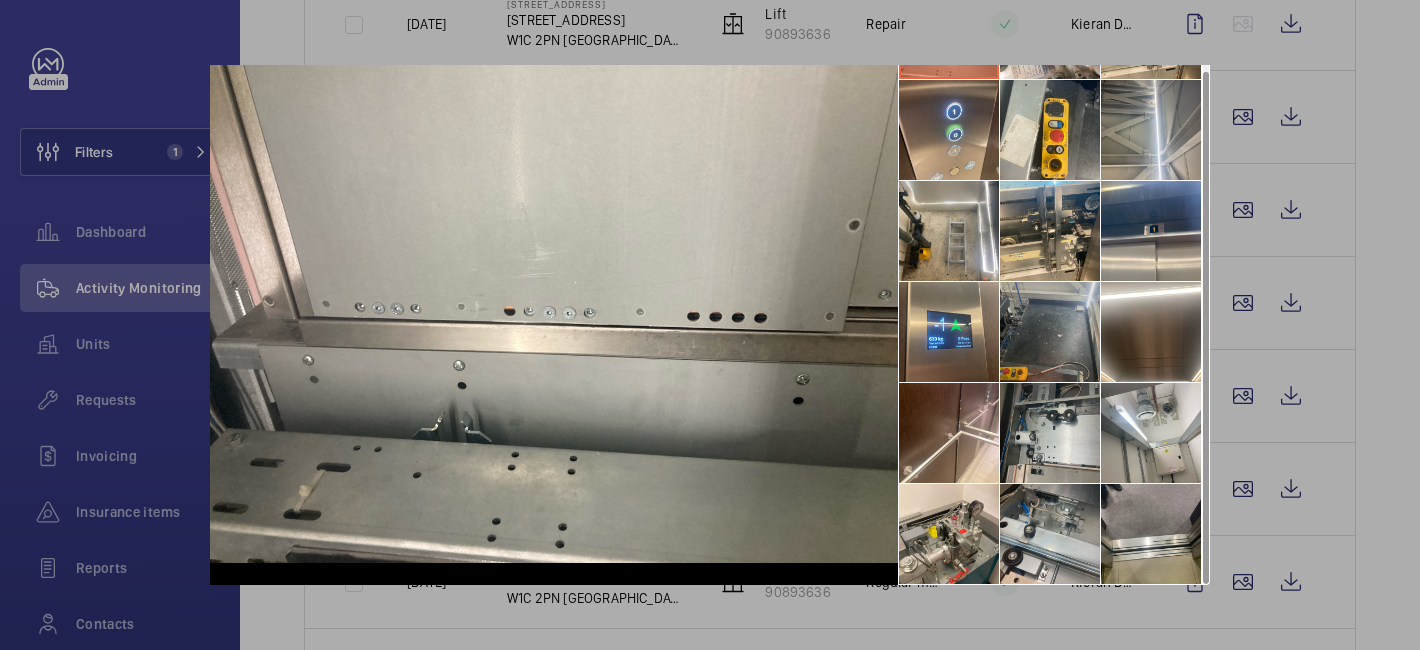 click at bounding box center (1050, 332) 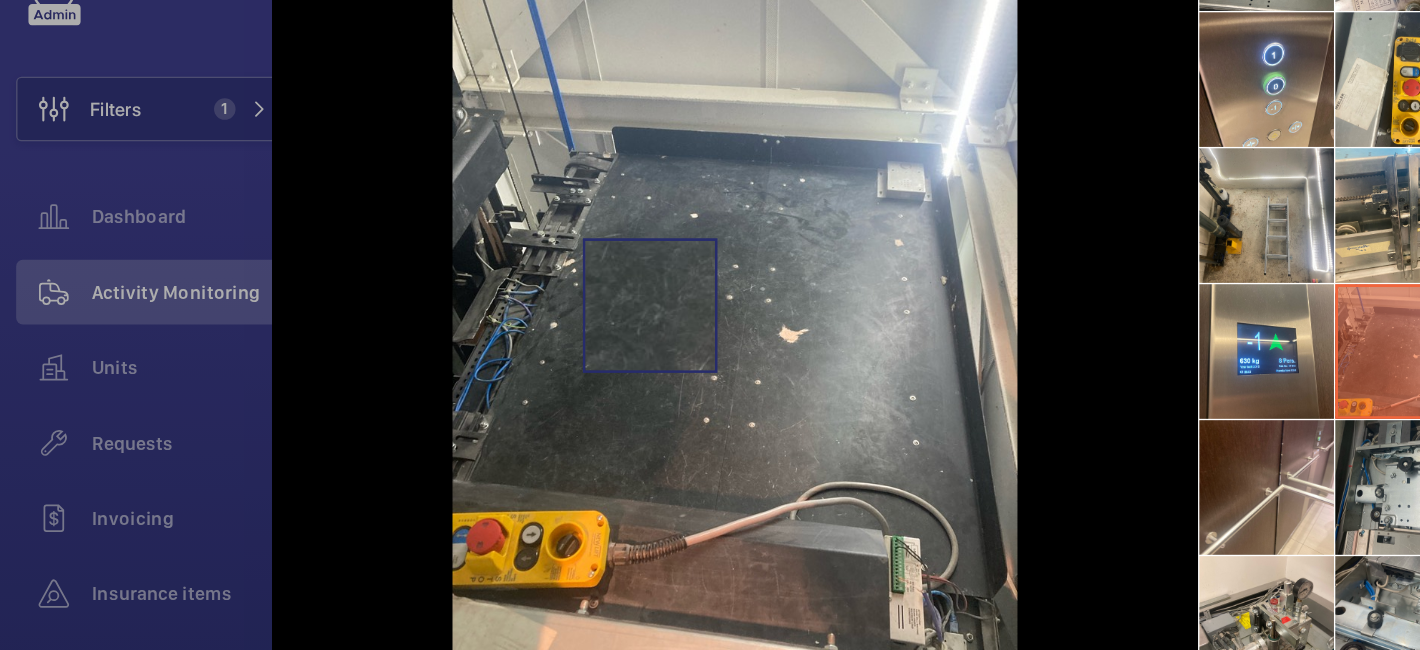 click at bounding box center [554, 305] 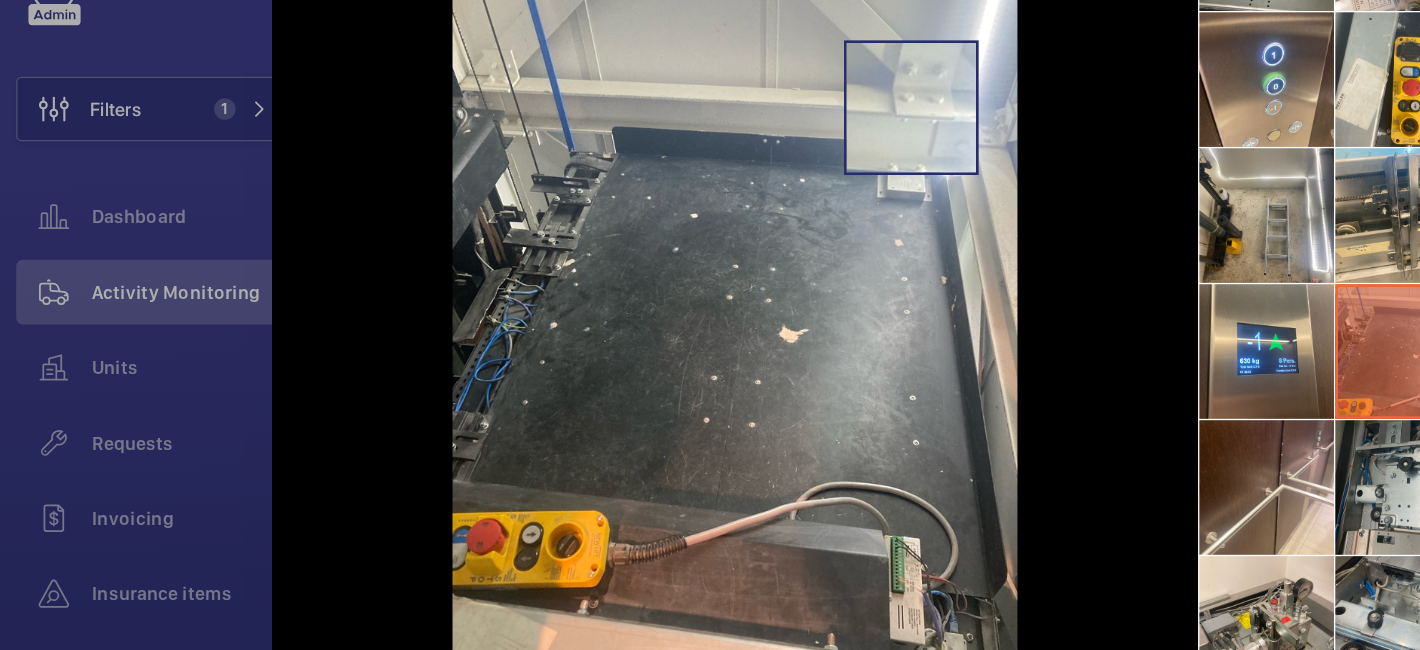 click at bounding box center (554, 305) 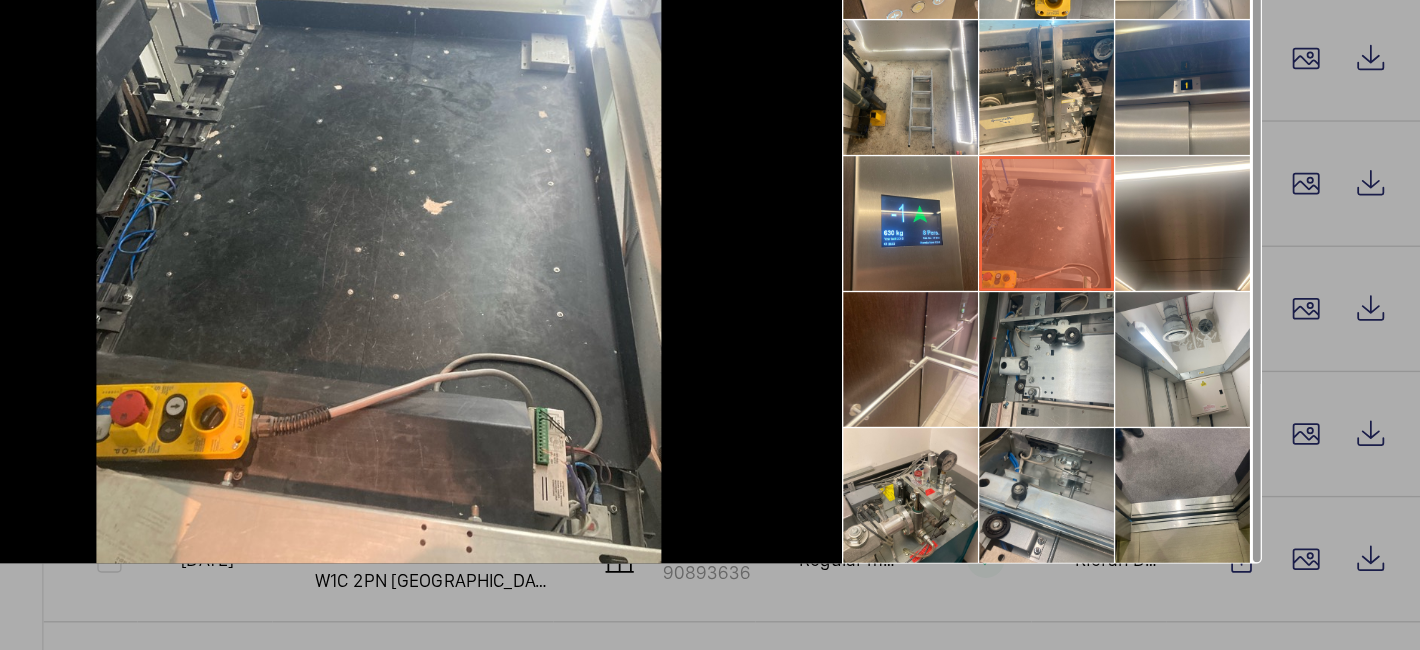 scroll, scrollTop: 0, scrollLeft: 0, axis: both 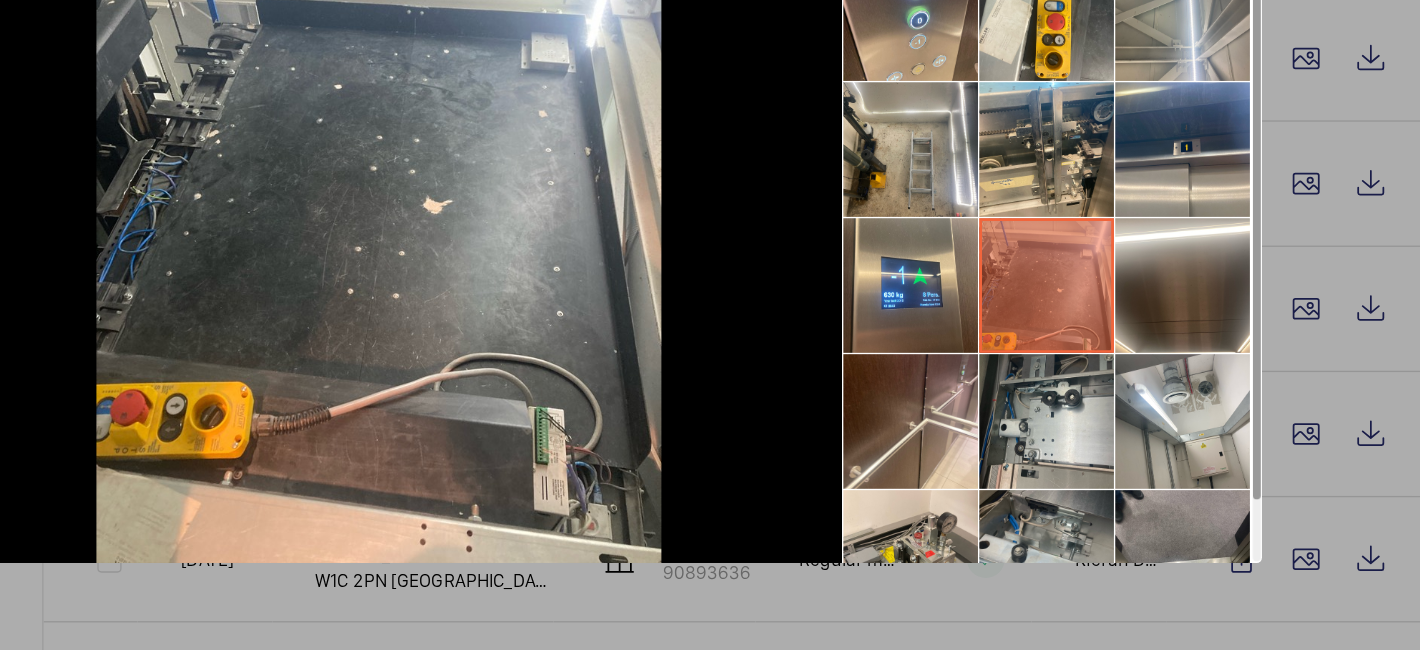 click at bounding box center [710, 325] 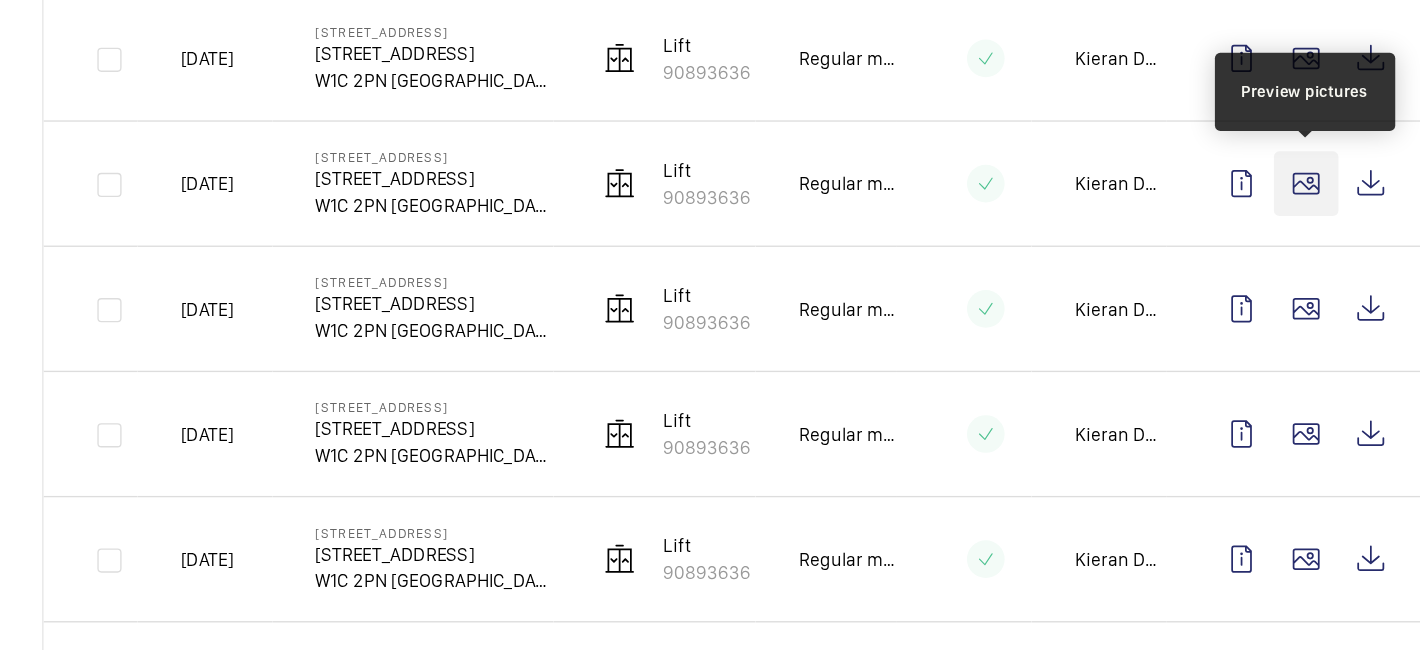 click 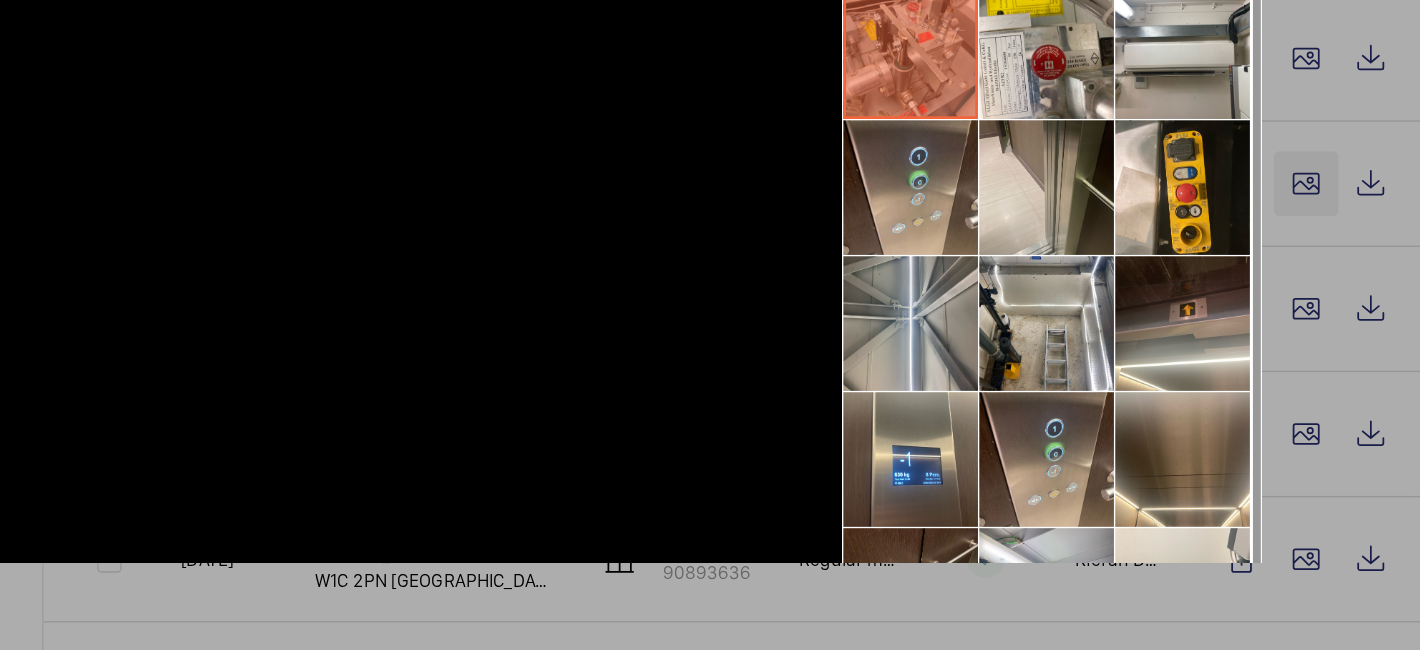 scroll, scrollTop: 0, scrollLeft: 0, axis: both 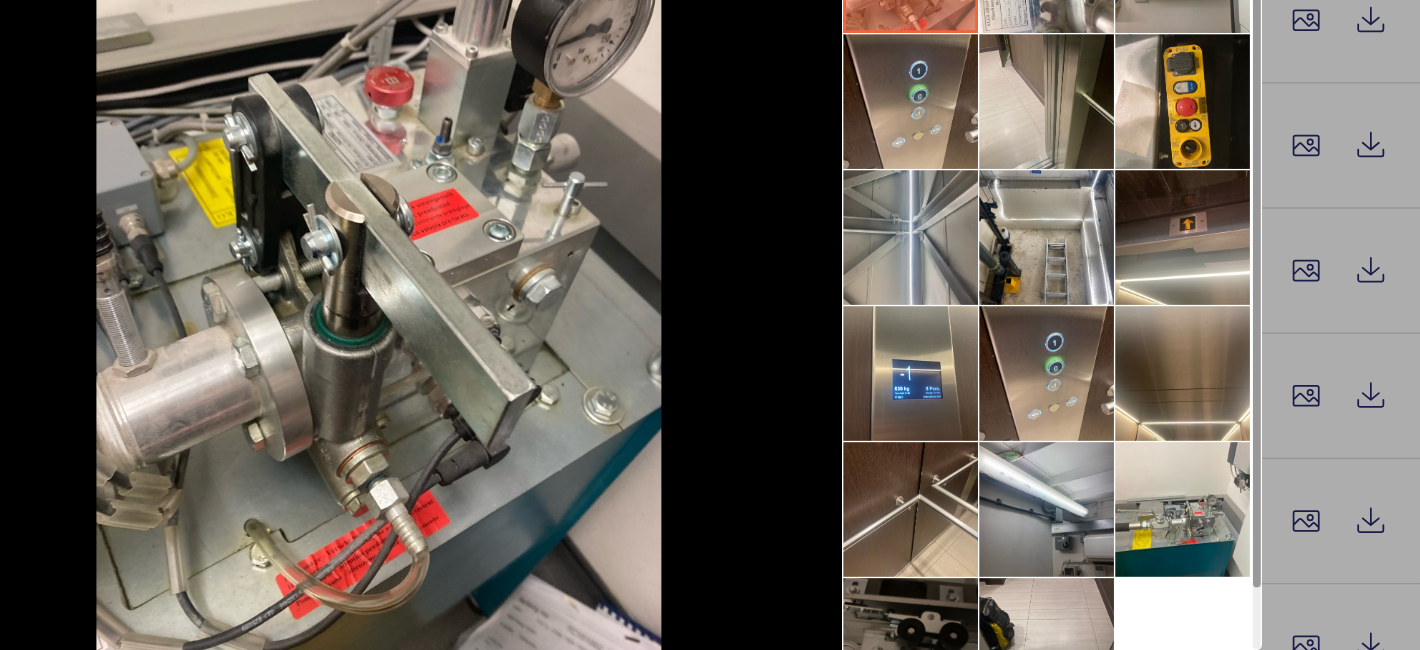 click at bounding box center (710, 325) 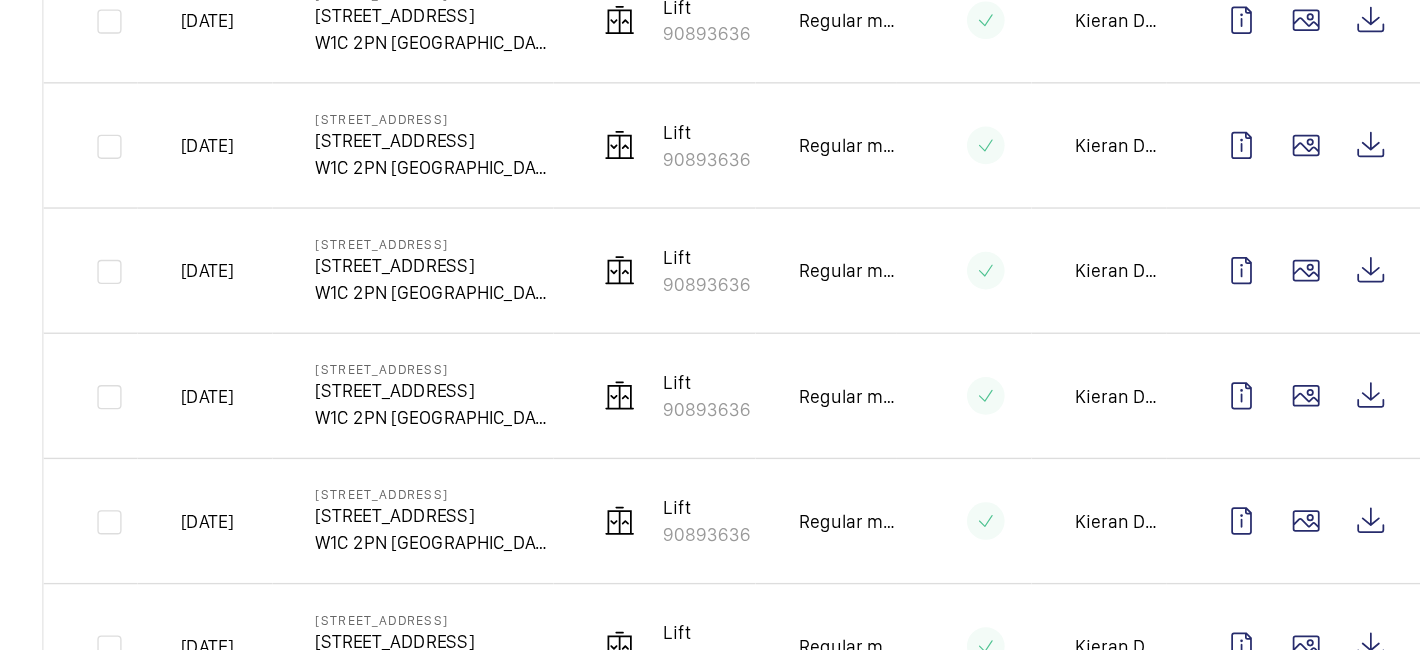 scroll, scrollTop: 722, scrollLeft: 0, axis: vertical 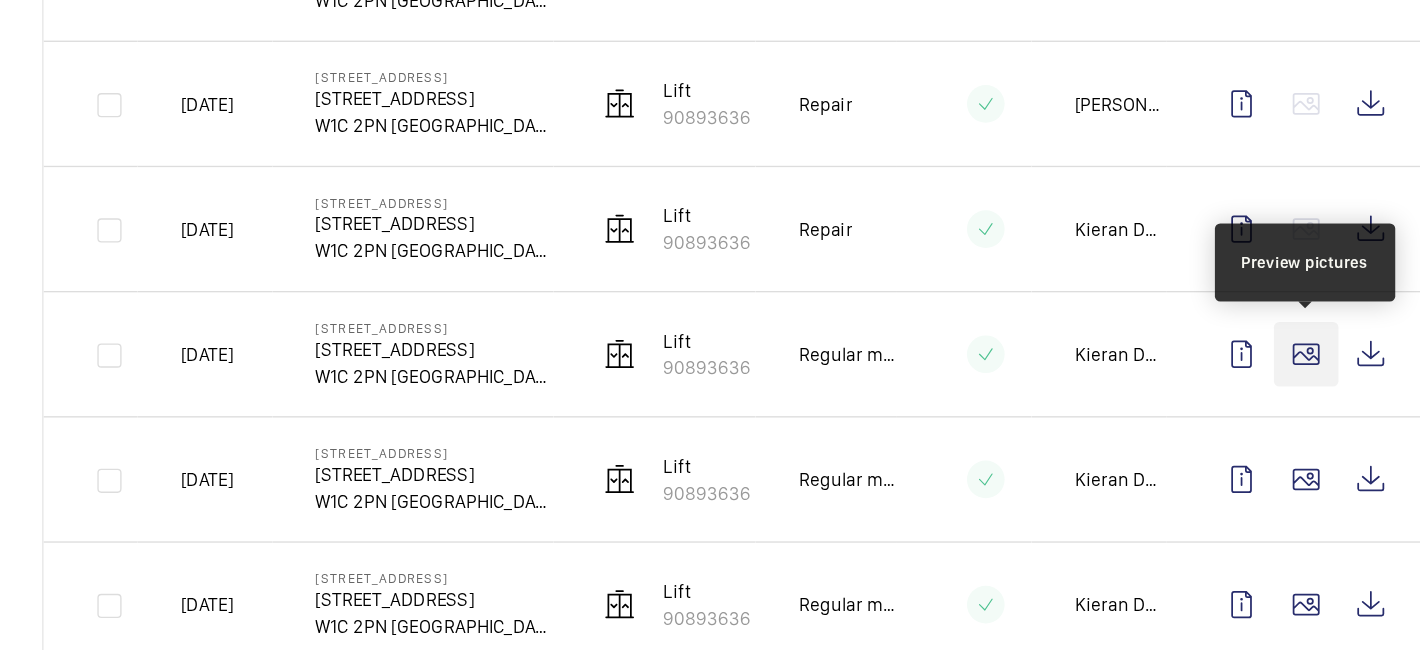 click 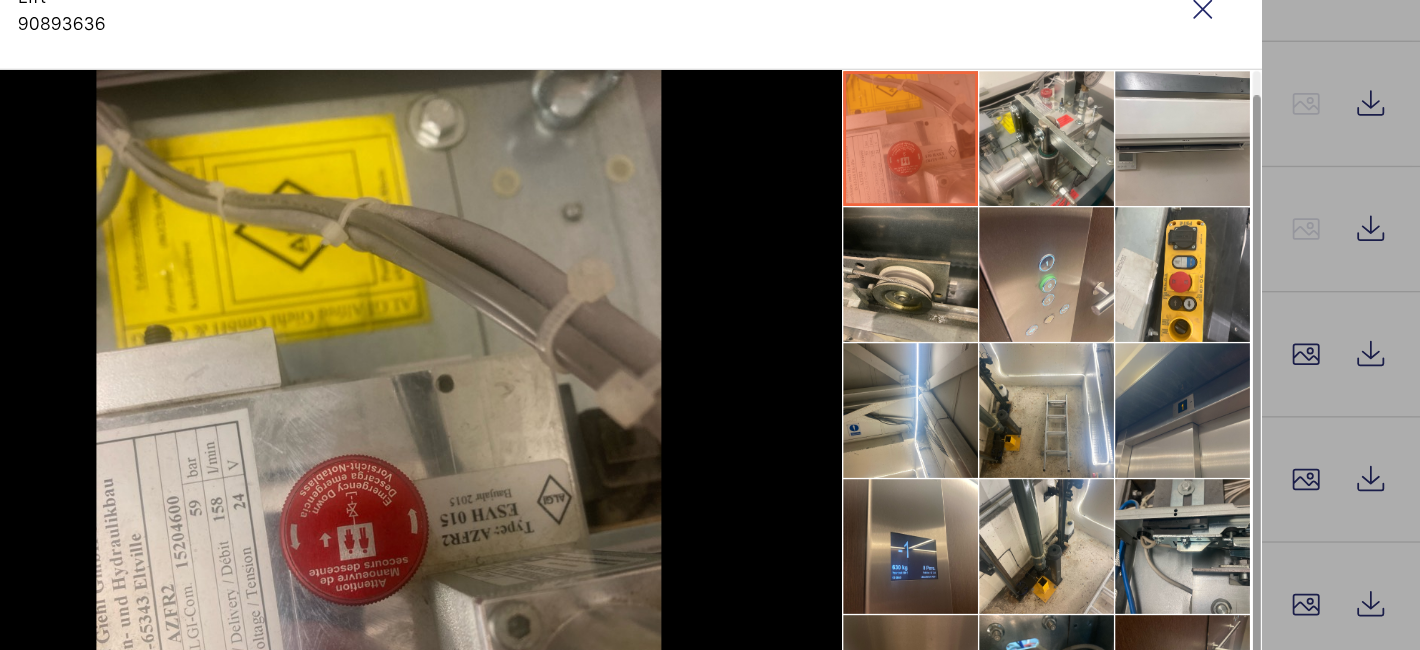 scroll, scrollTop: 148, scrollLeft: 0, axis: vertical 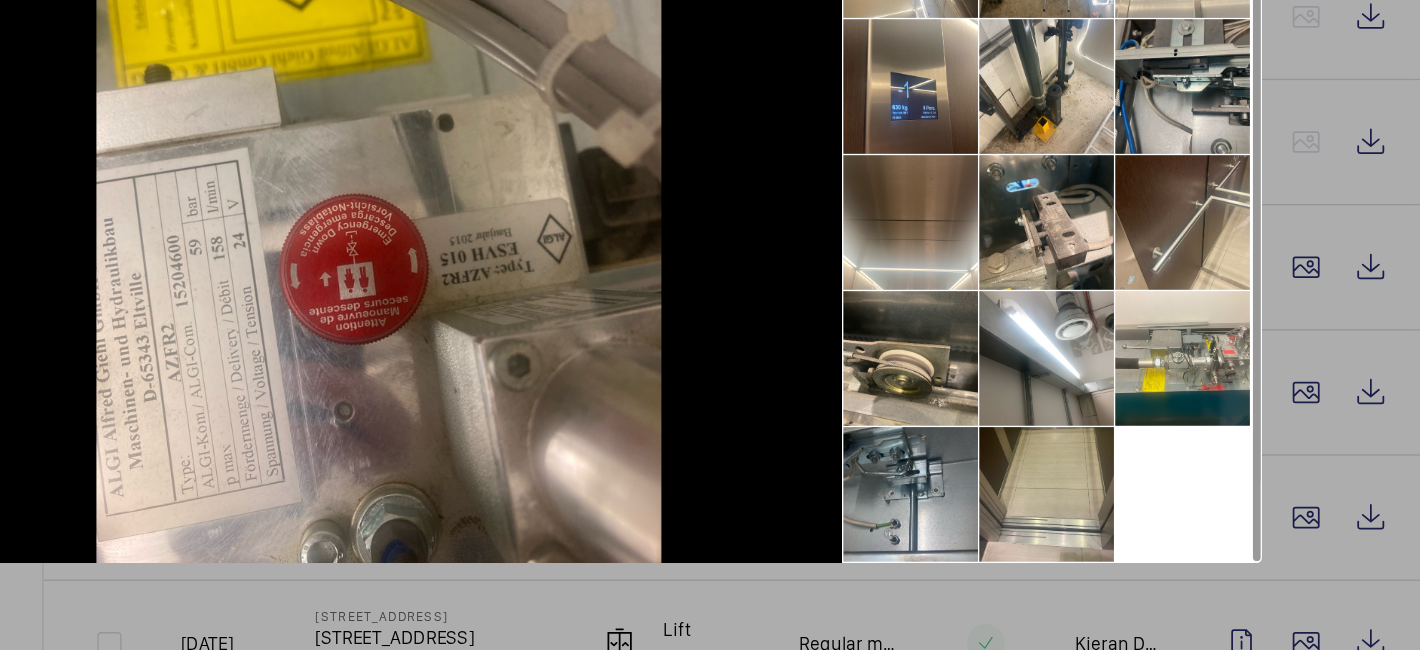 click at bounding box center (710, 325) 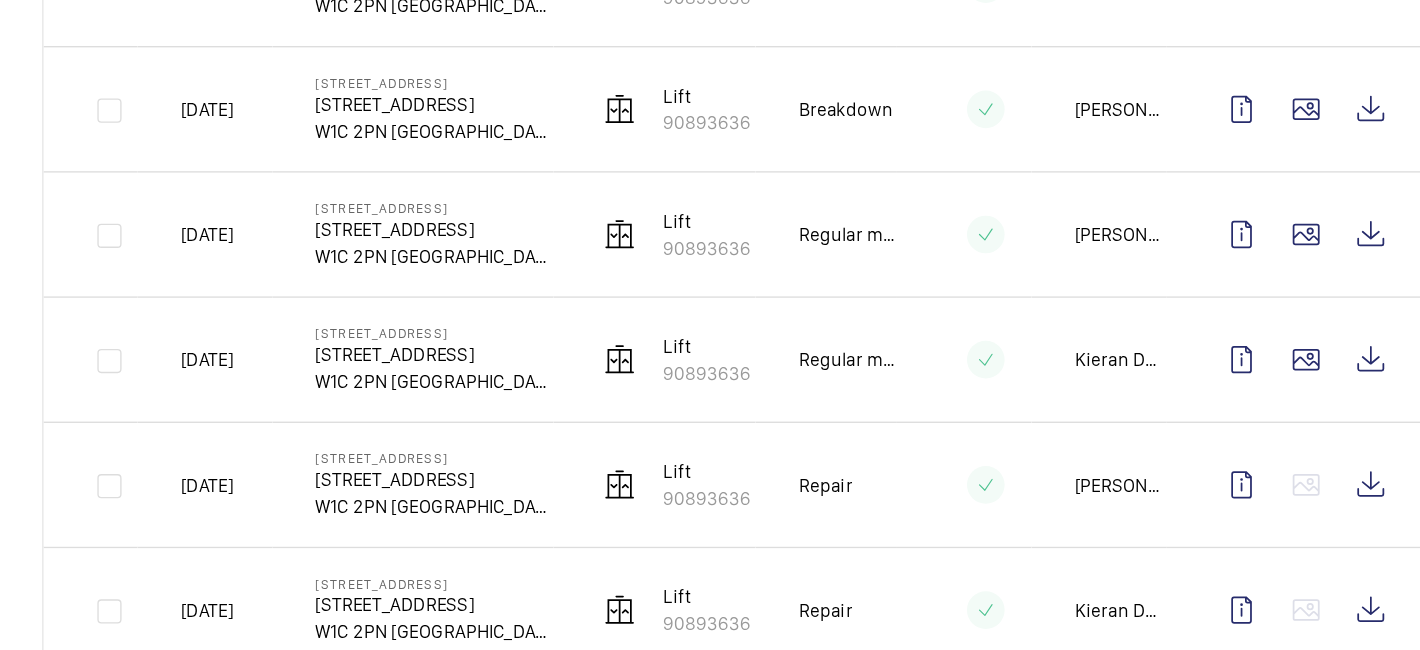 scroll, scrollTop: 340, scrollLeft: 0, axis: vertical 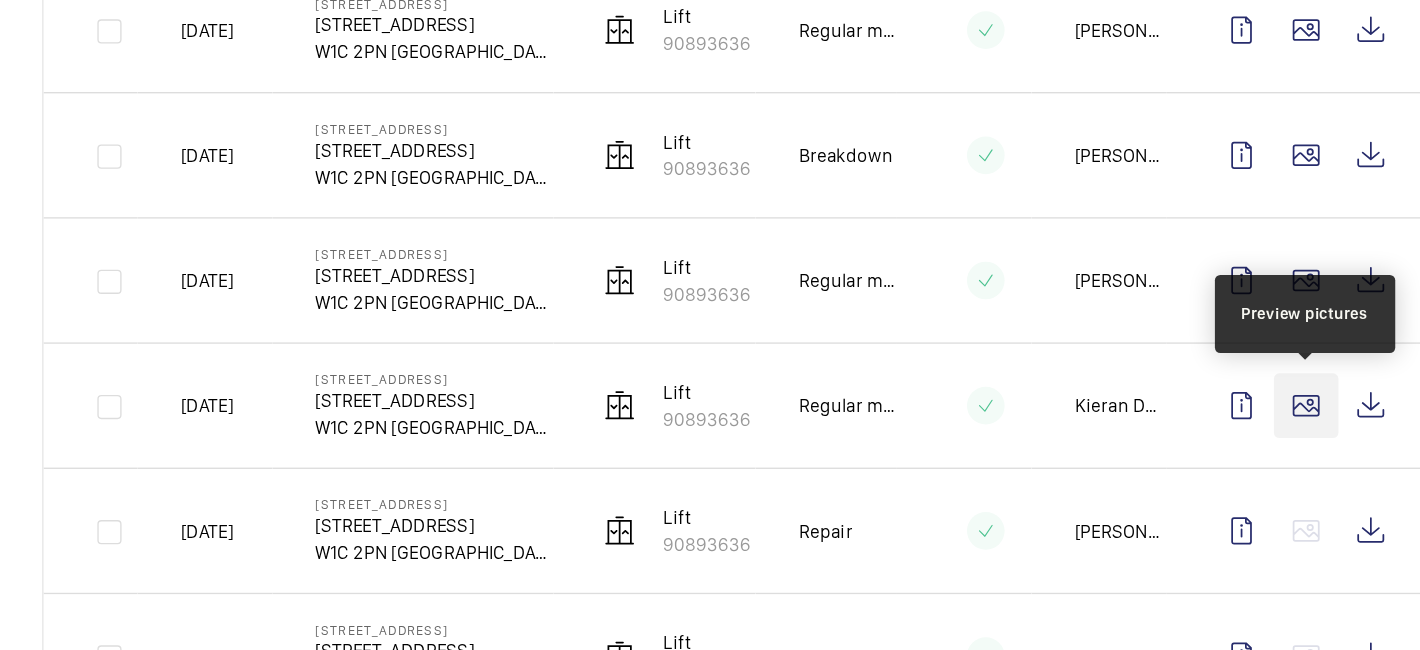 click 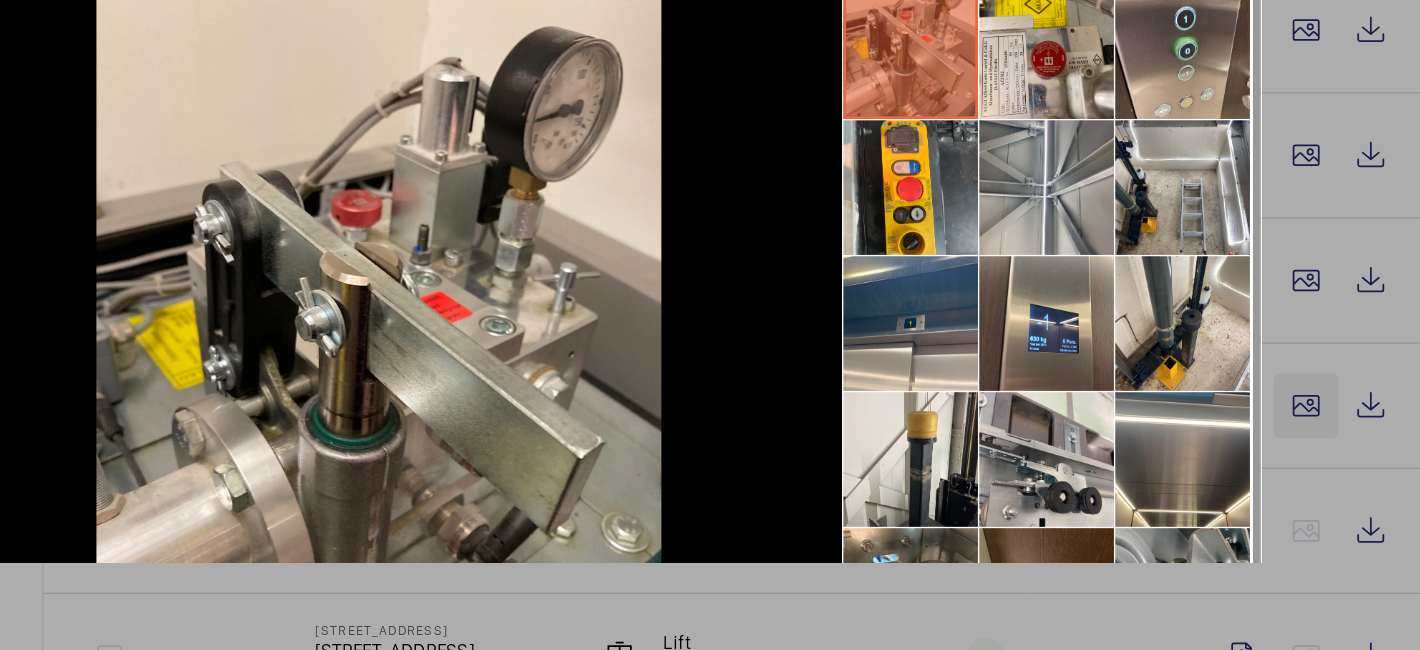 scroll, scrollTop: 0, scrollLeft: 0, axis: both 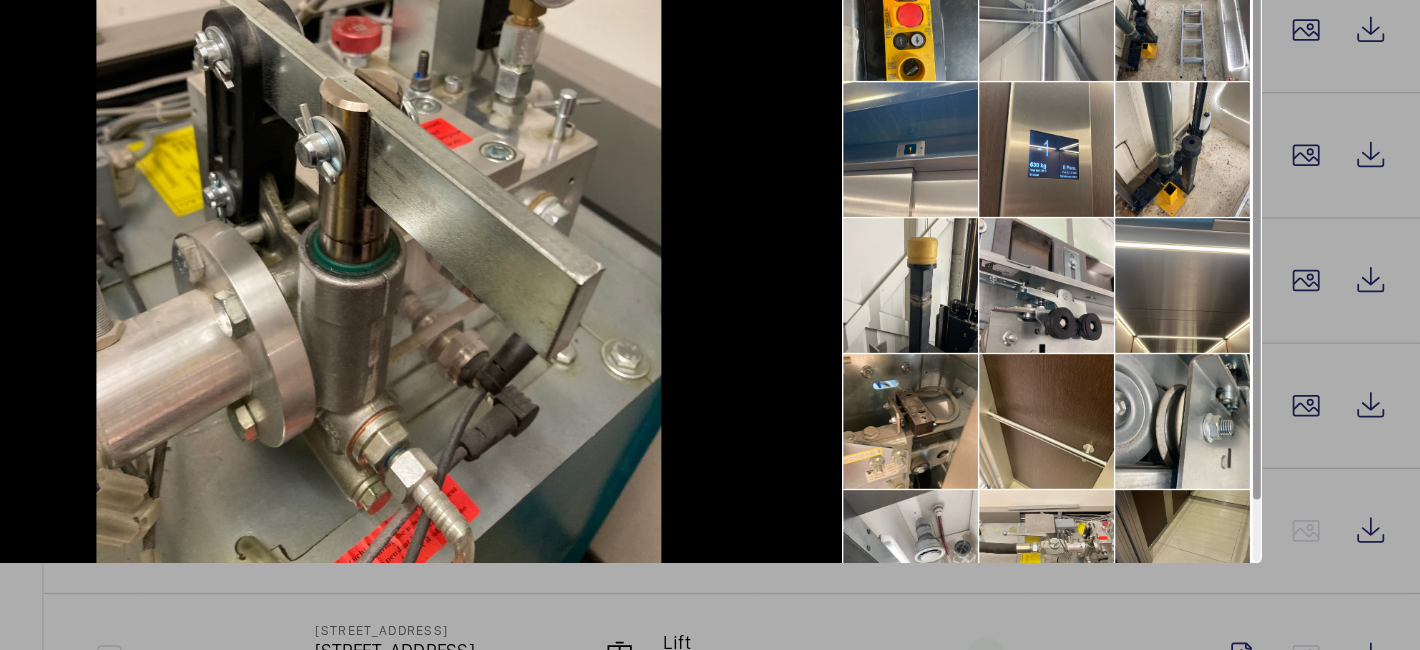 click at bounding box center [710, 325] 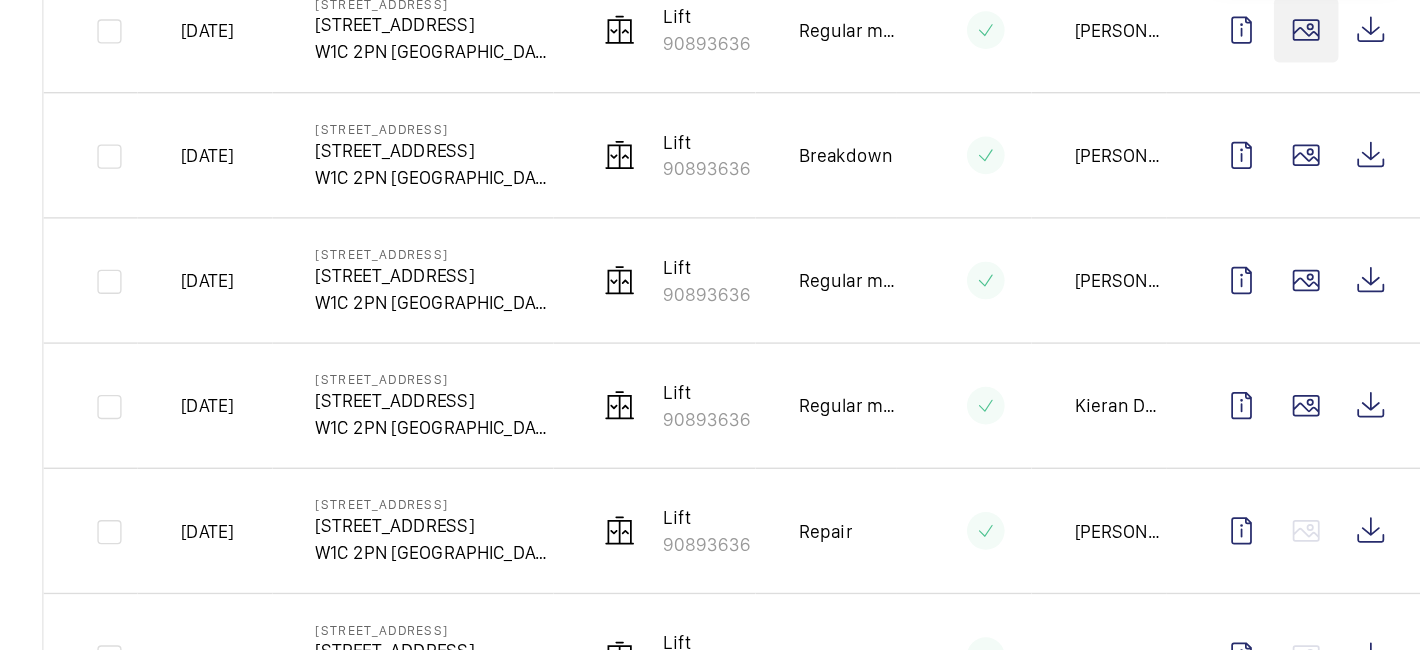 click 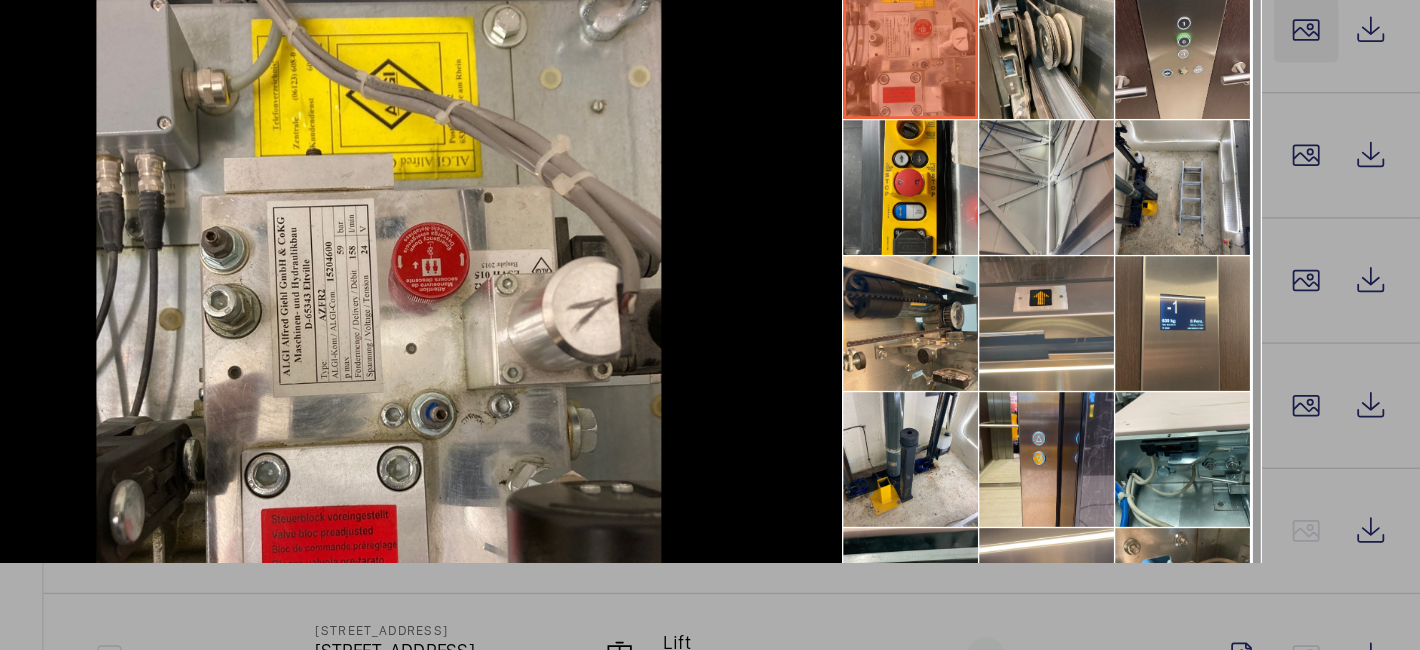 scroll, scrollTop: 0, scrollLeft: 0, axis: both 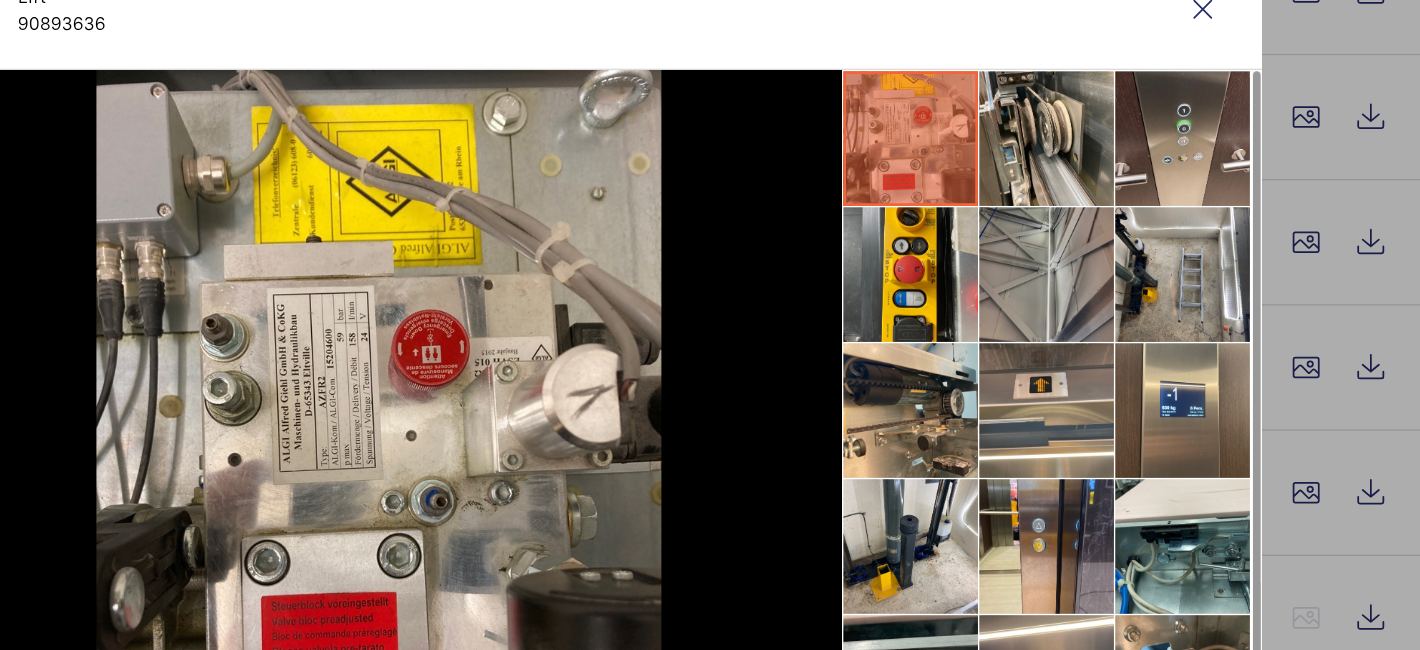 click at bounding box center (1050, 306) 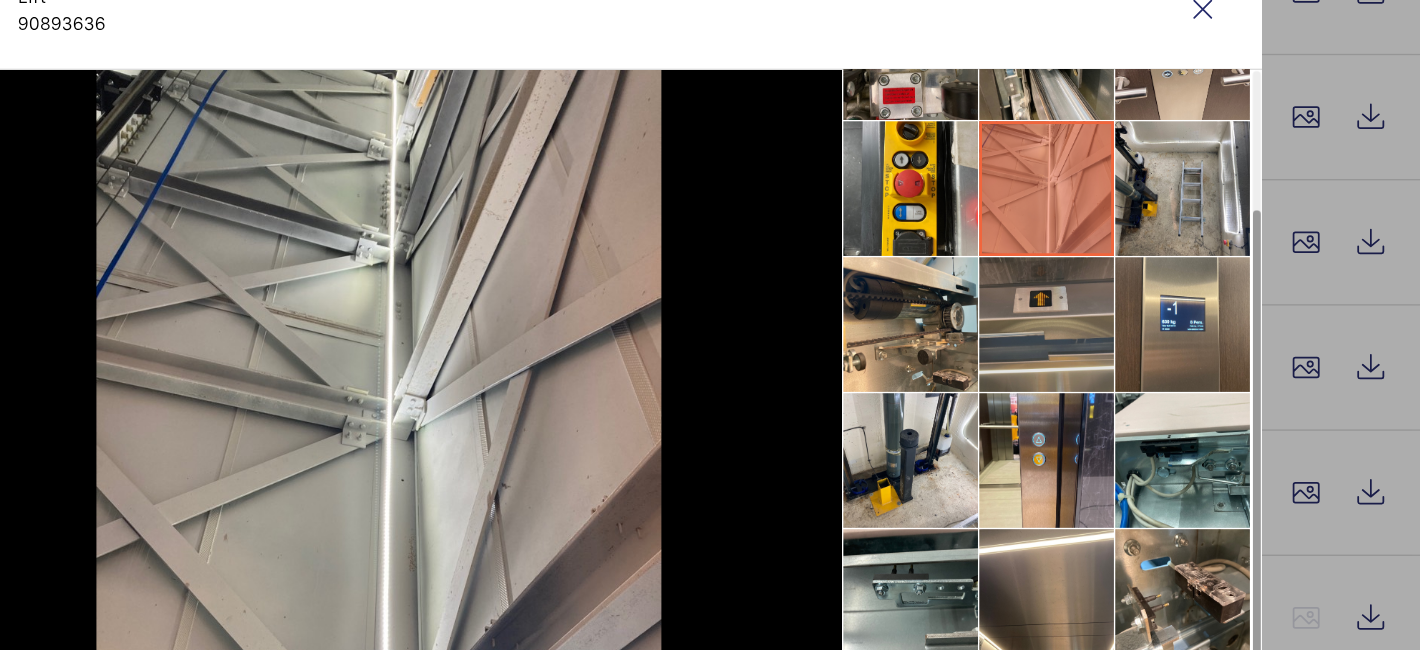 scroll, scrollTop: 148, scrollLeft: 0, axis: vertical 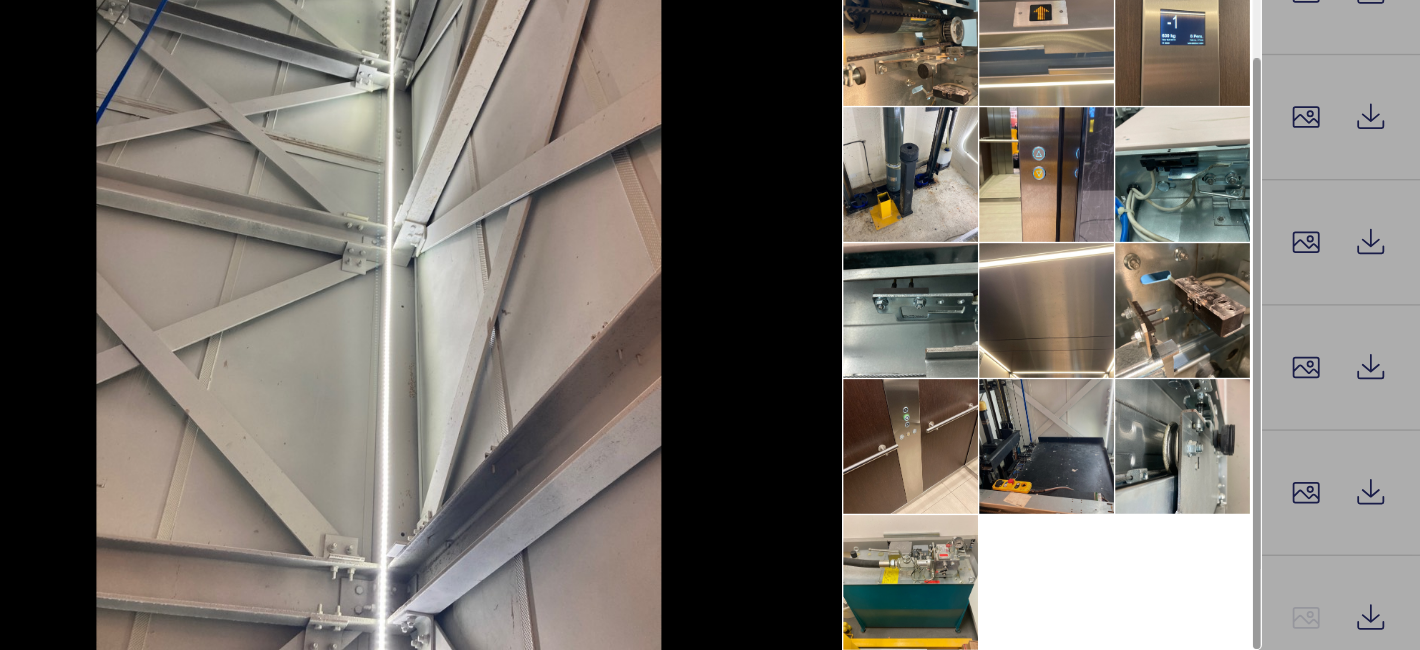 click at bounding box center (1050, 433) 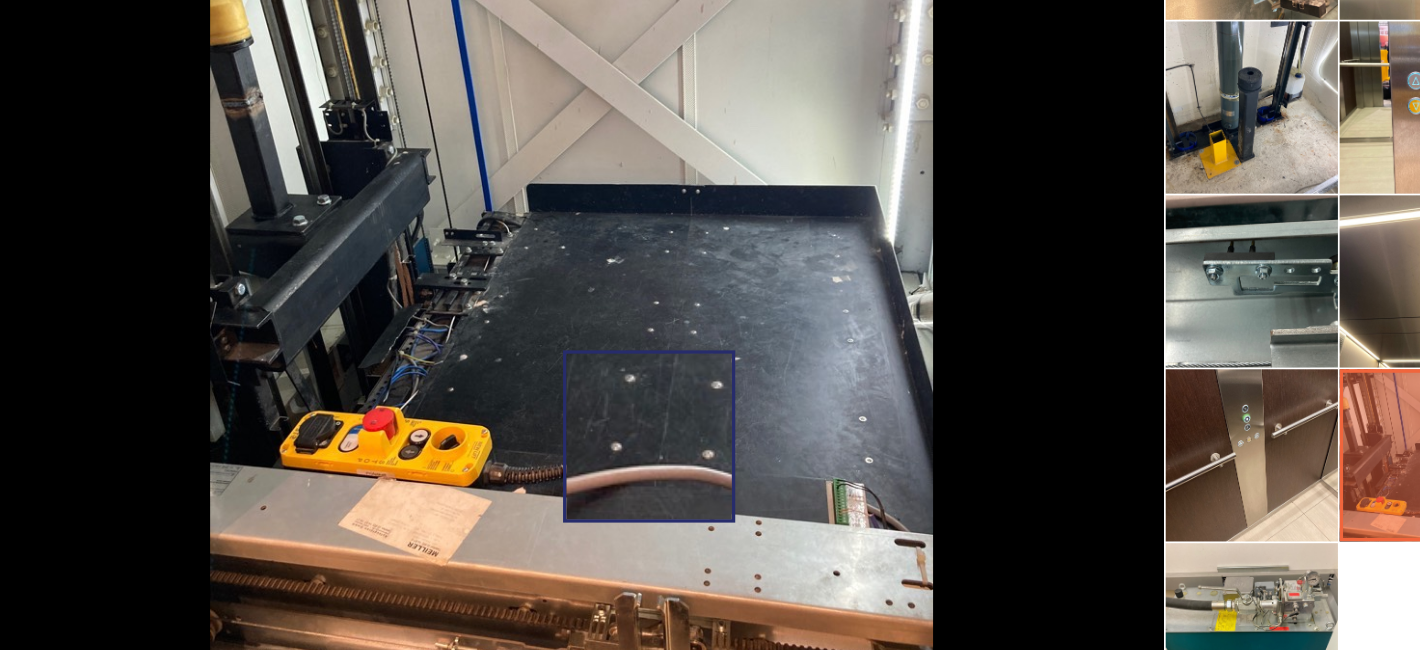 scroll, scrollTop: 128, scrollLeft: 0, axis: vertical 